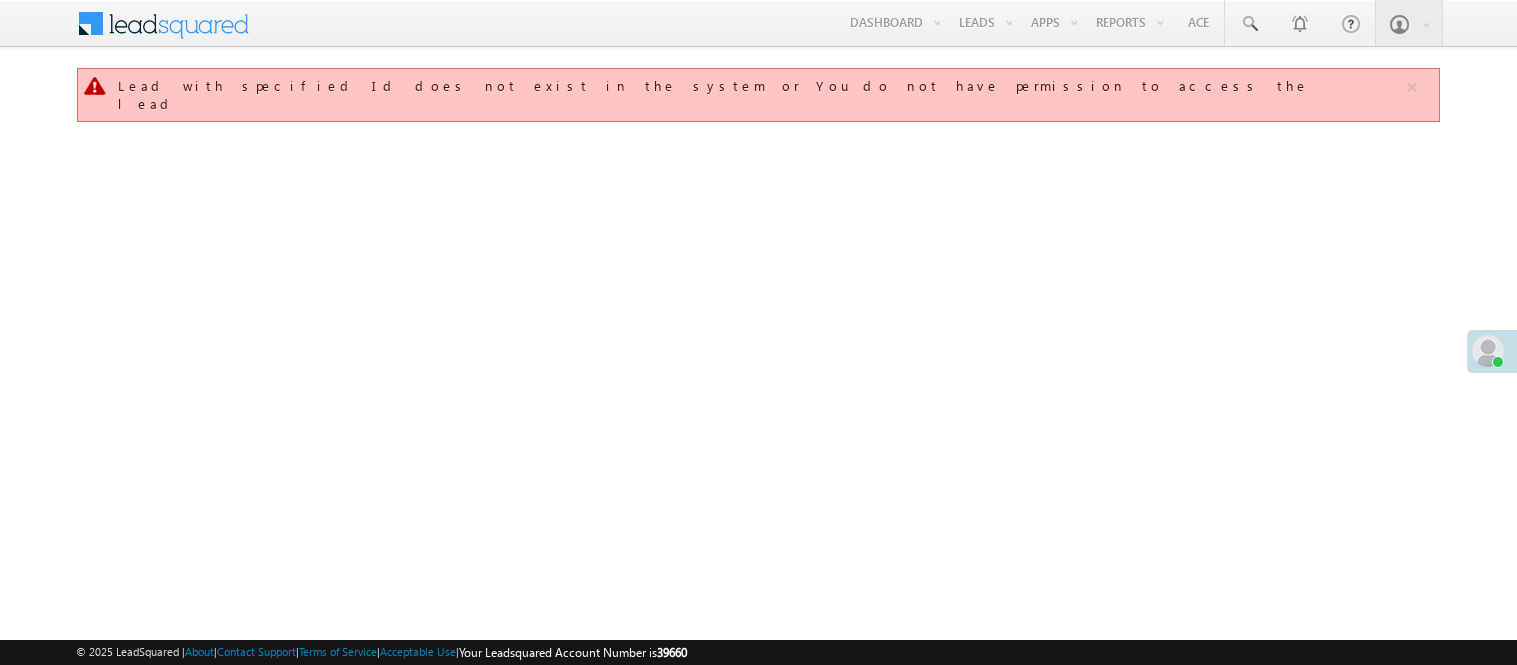 scroll, scrollTop: 0, scrollLeft: 0, axis: both 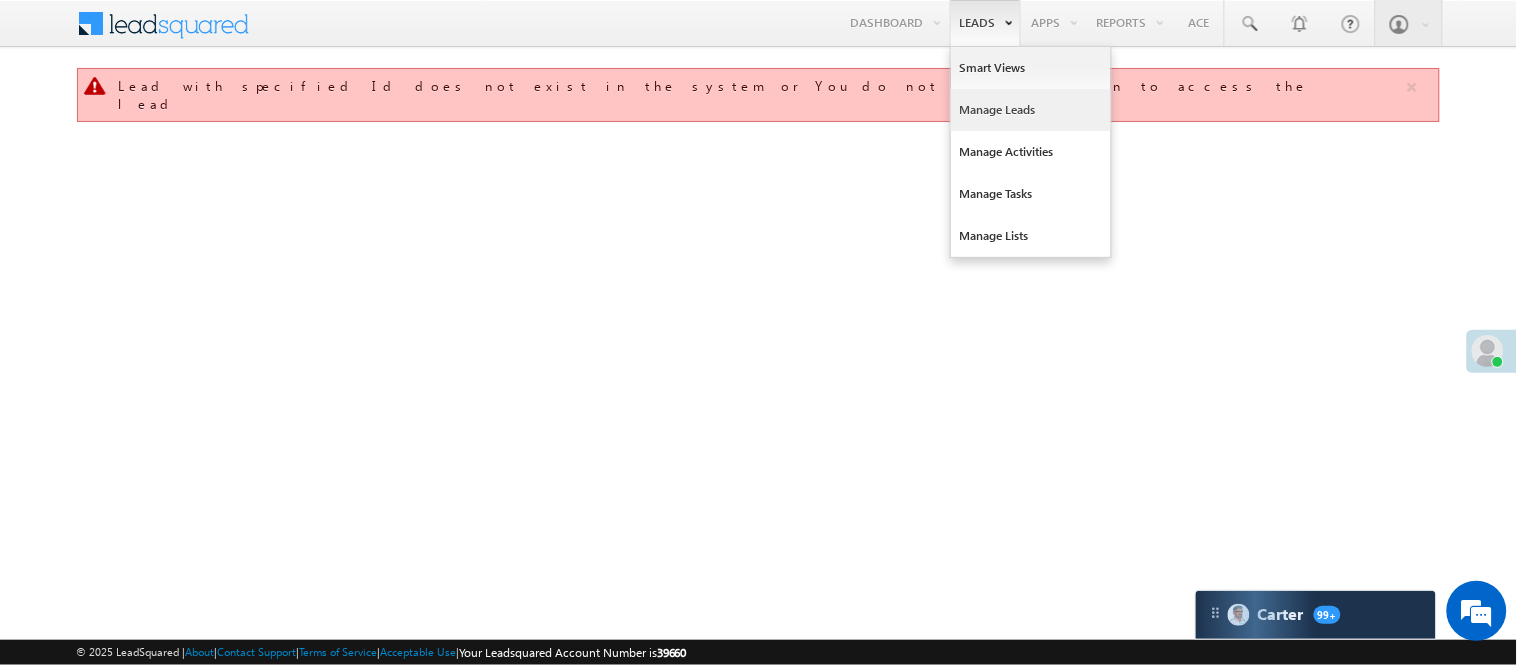 click on "Manage Leads" at bounding box center (1031, 110) 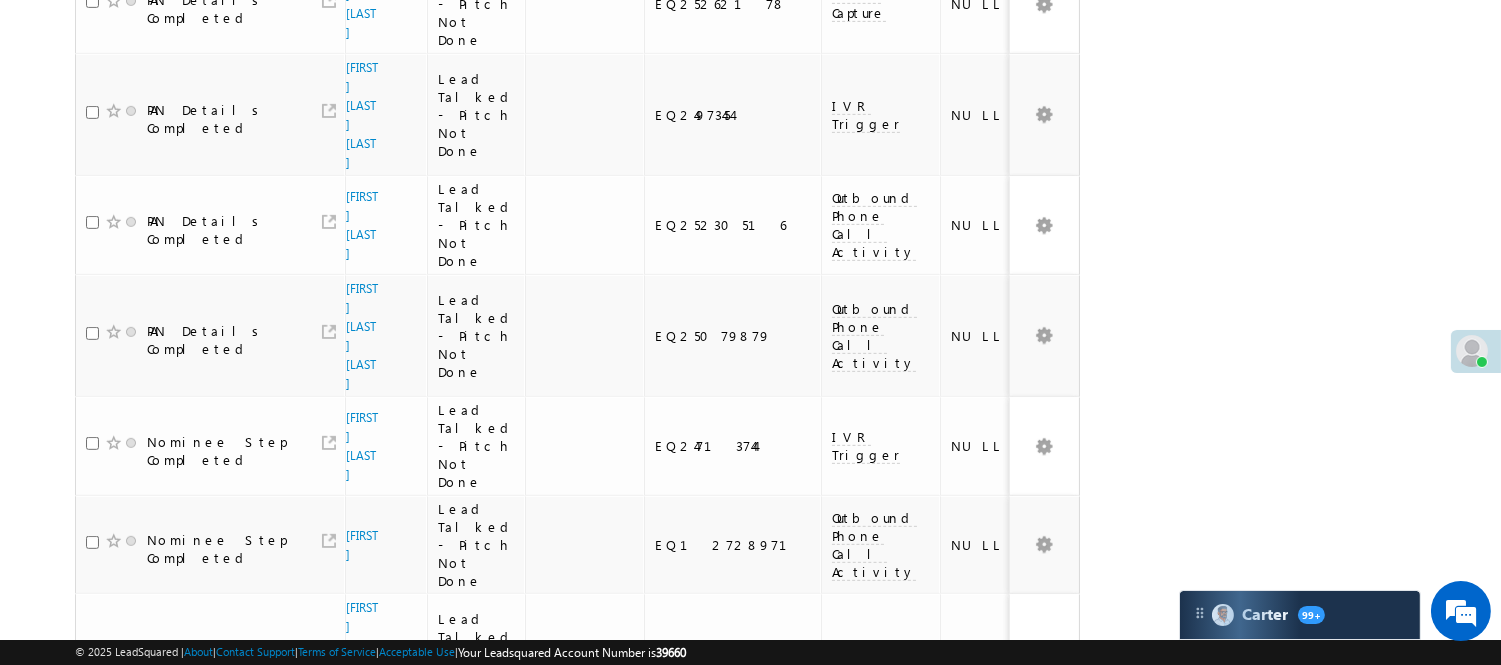 scroll, scrollTop: 1777, scrollLeft: 0, axis: vertical 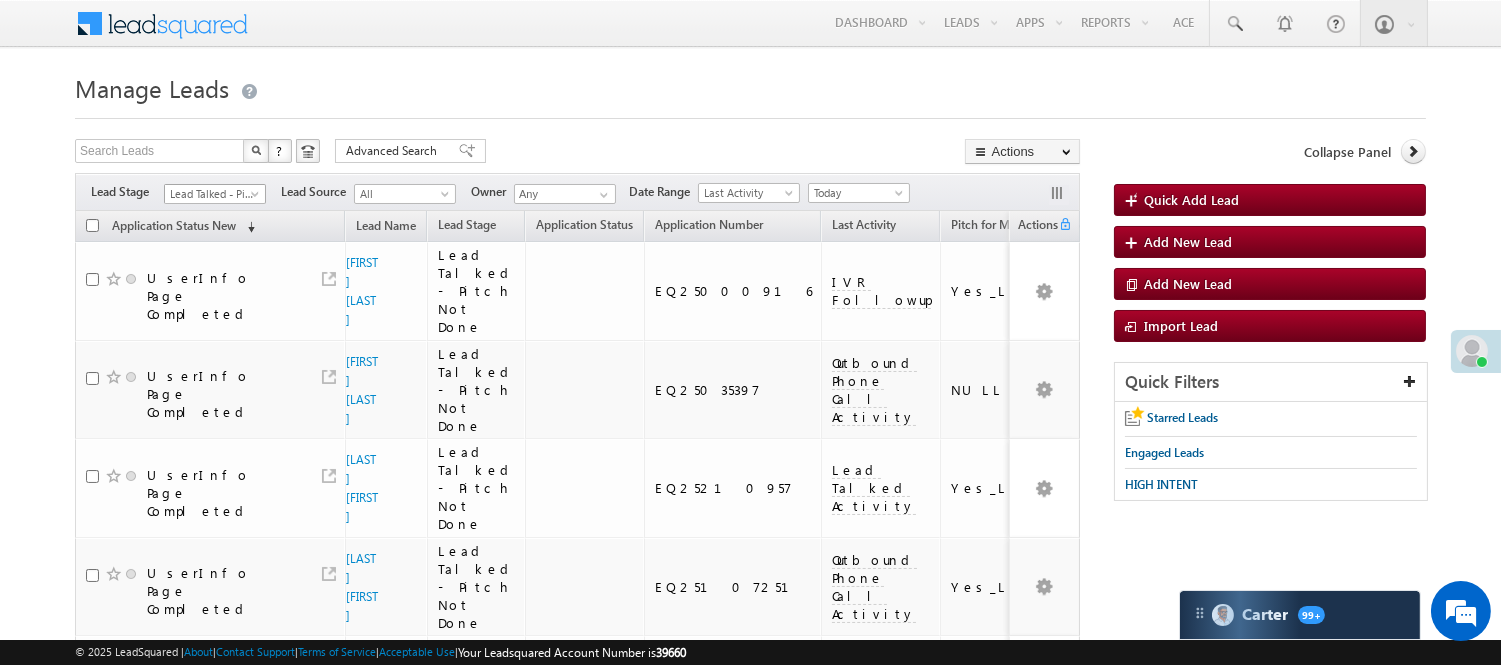 click on "Filters
Lead Stage
Lead Talked - Pitch Not Done Lead Talked - Pitch Not Done
Lead Source
All All
Owner
Any Any
Date Range Go" at bounding box center (577, 192) 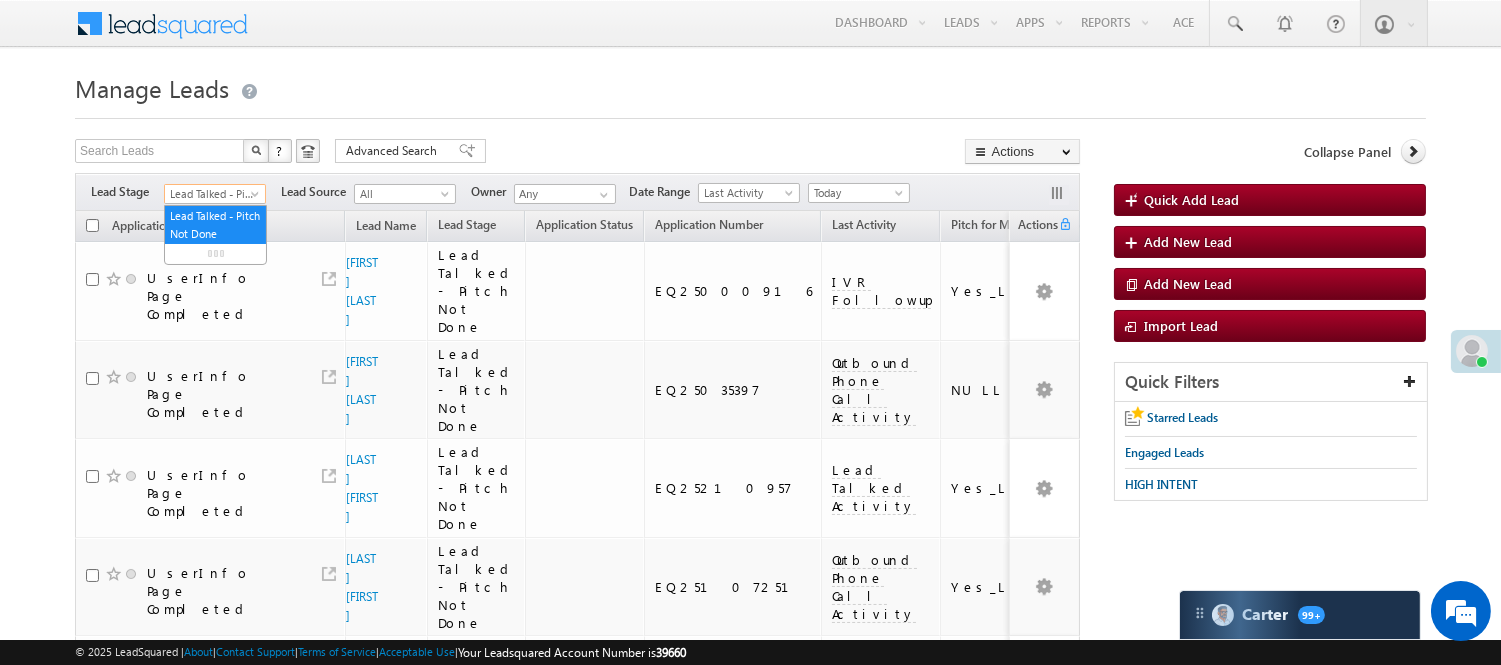 click on "Lead Talked - Pitch Not Done" at bounding box center [212, 194] 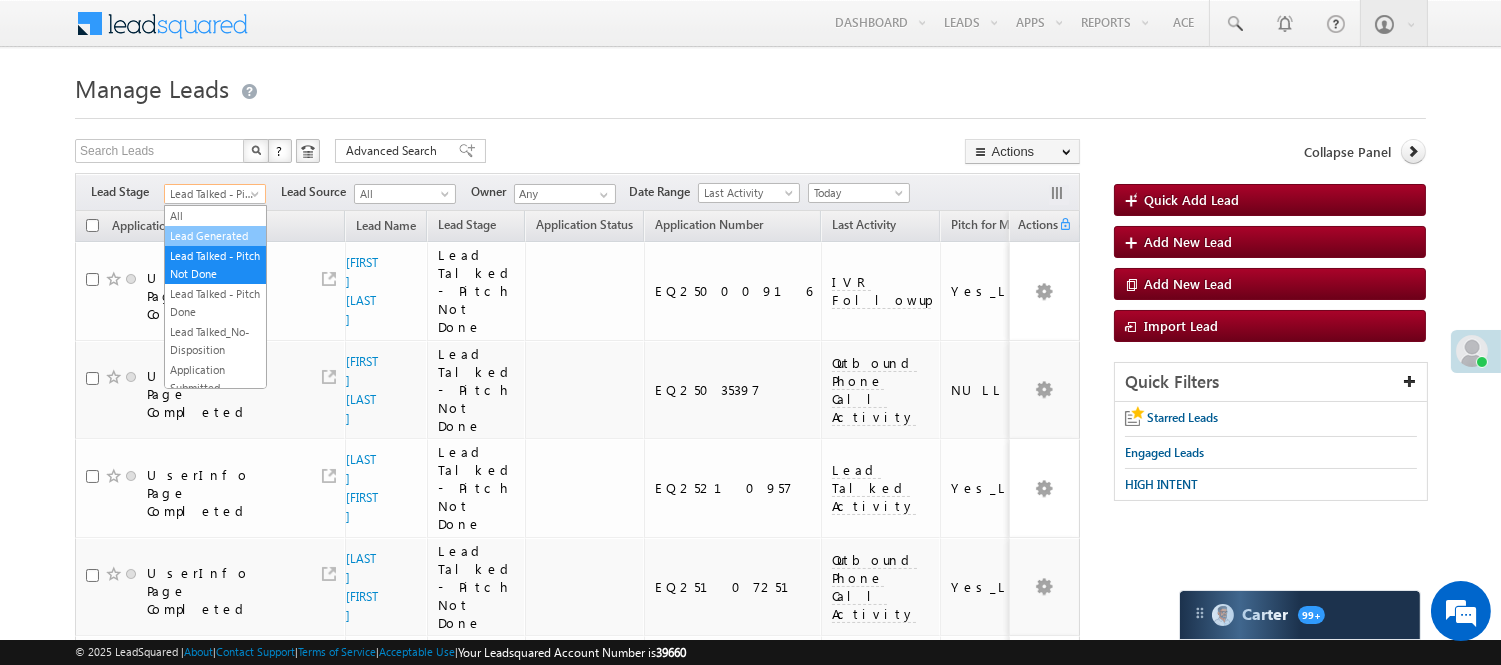 click on "Lead Generated" at bounding box center (215, 236) 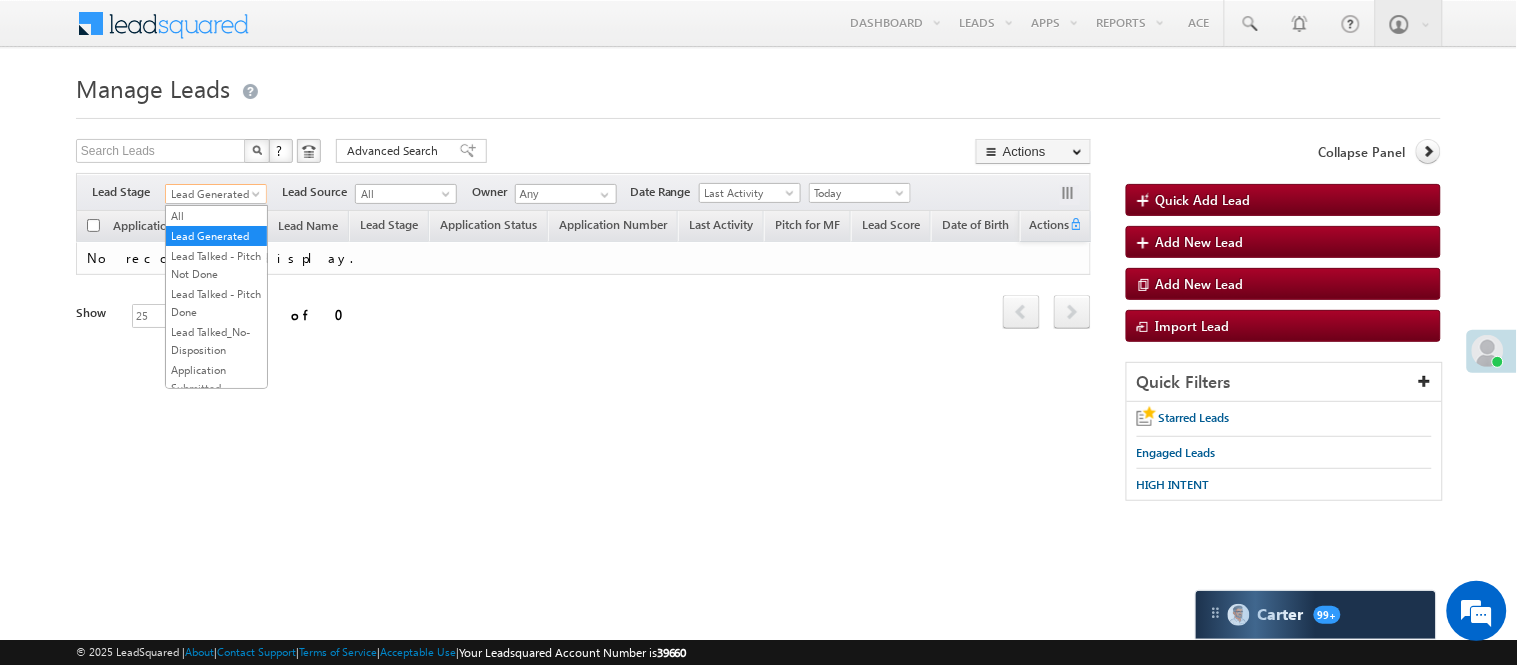 click on "Lead Generated" at bounding box center [213, 194] 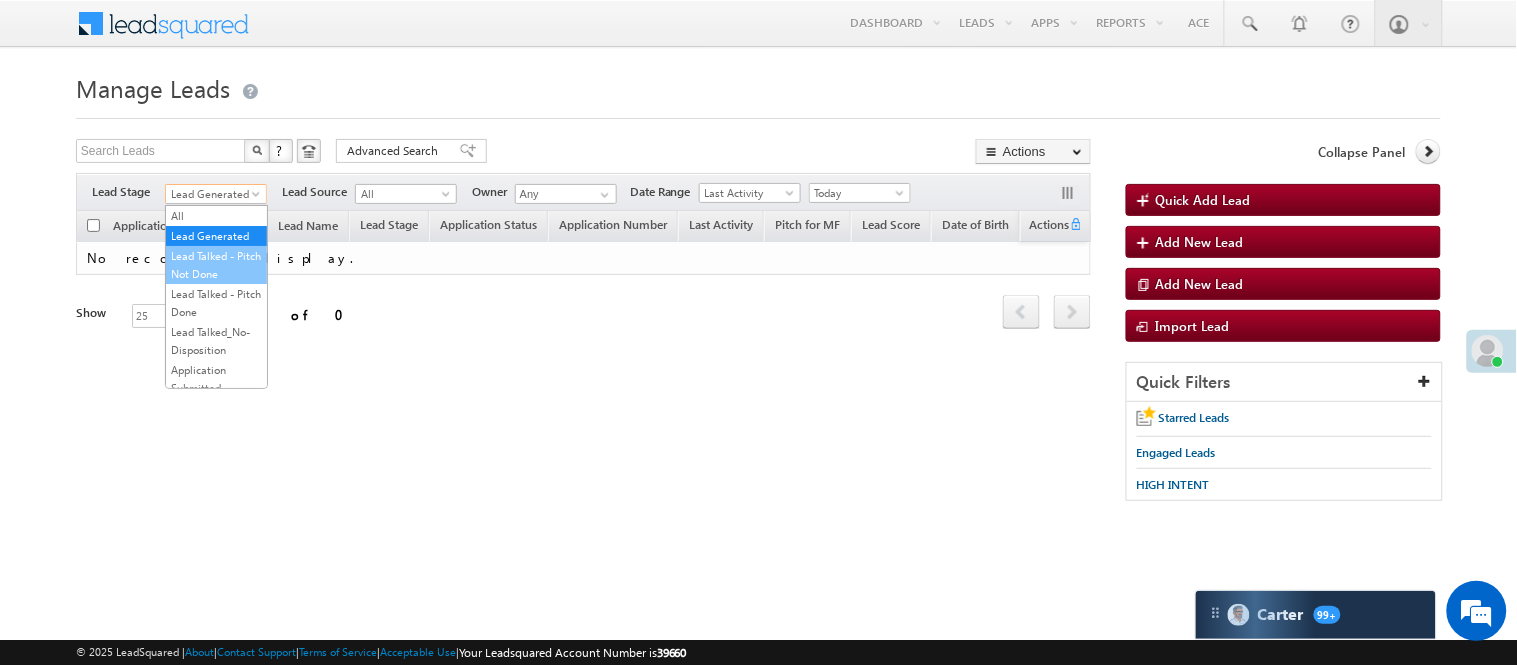 click on "Lead Talked - Pitch Not Done" at bounding box center [216, 265] 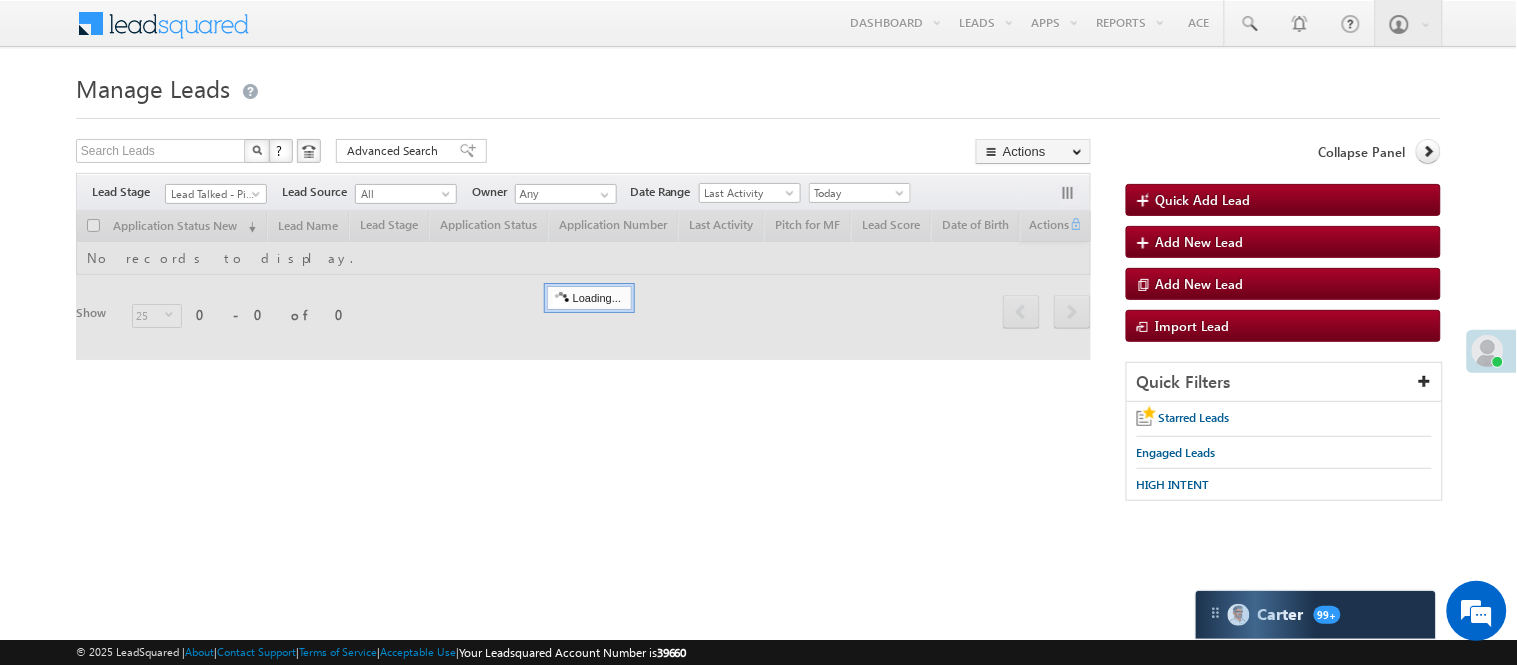 click on "Manage Leads
Quick Add Lead
Search Leads X ?   0 results found
Advanced Search
Advanced Search
Actions Actions" at bounding box center [758, 294] 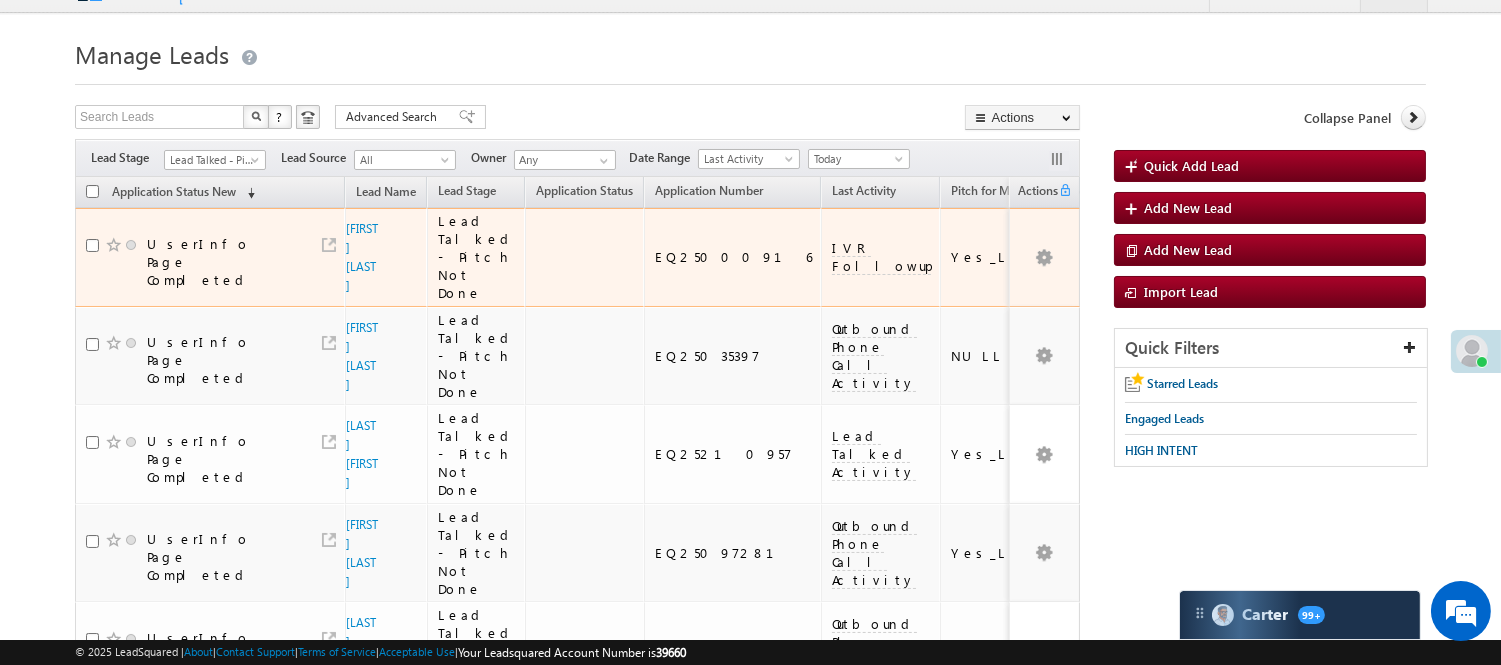 scroll, scrollTop: 0, scrollLeft: 0, axis: both 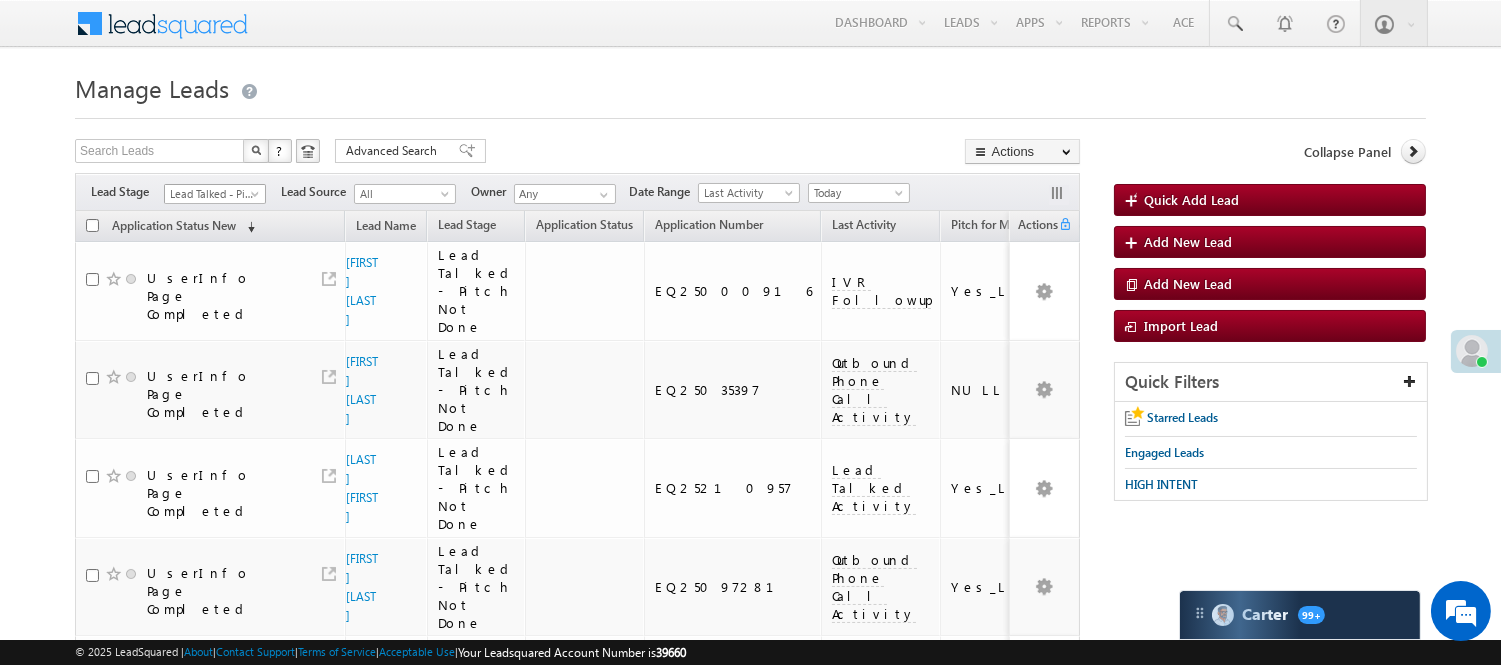 click on "Lead Talked - Pitch Not Done" at bounding box center [212, 194] 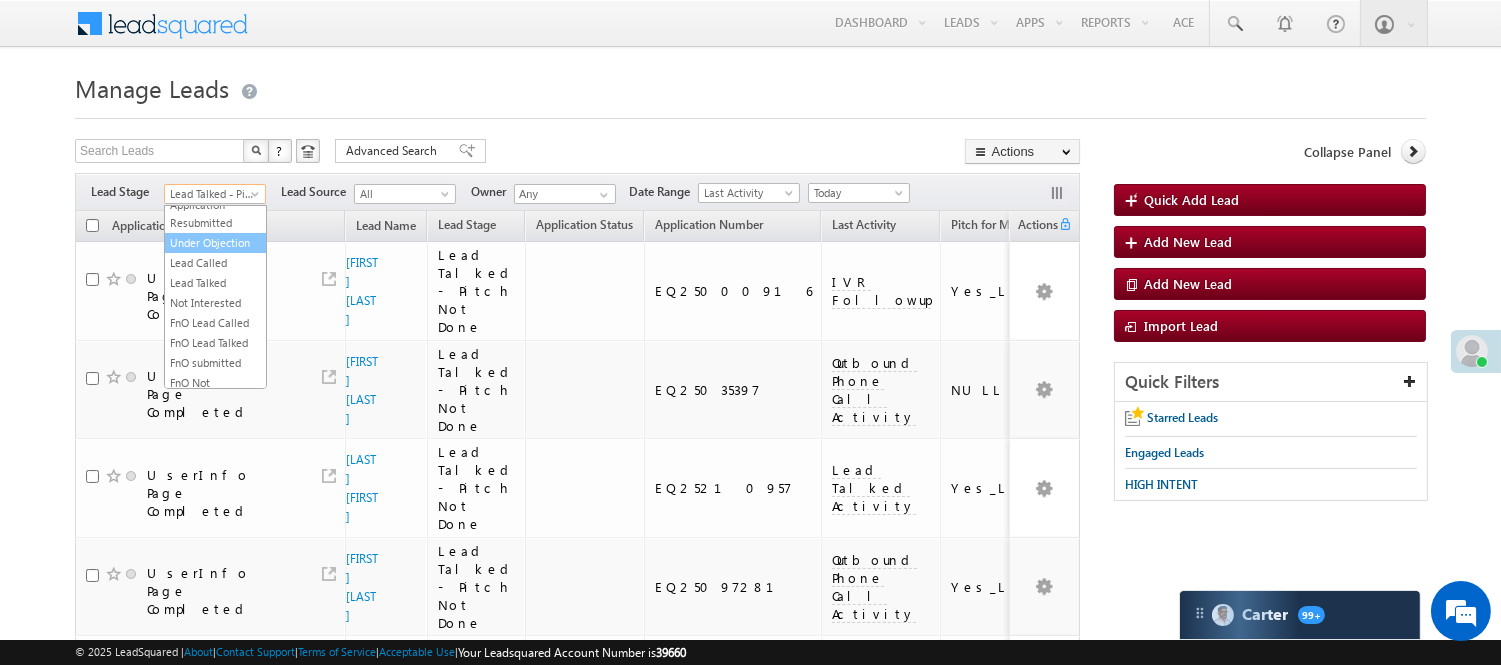 scroll, scrollTop: 222, scrollLeft: 0, axis: vertical 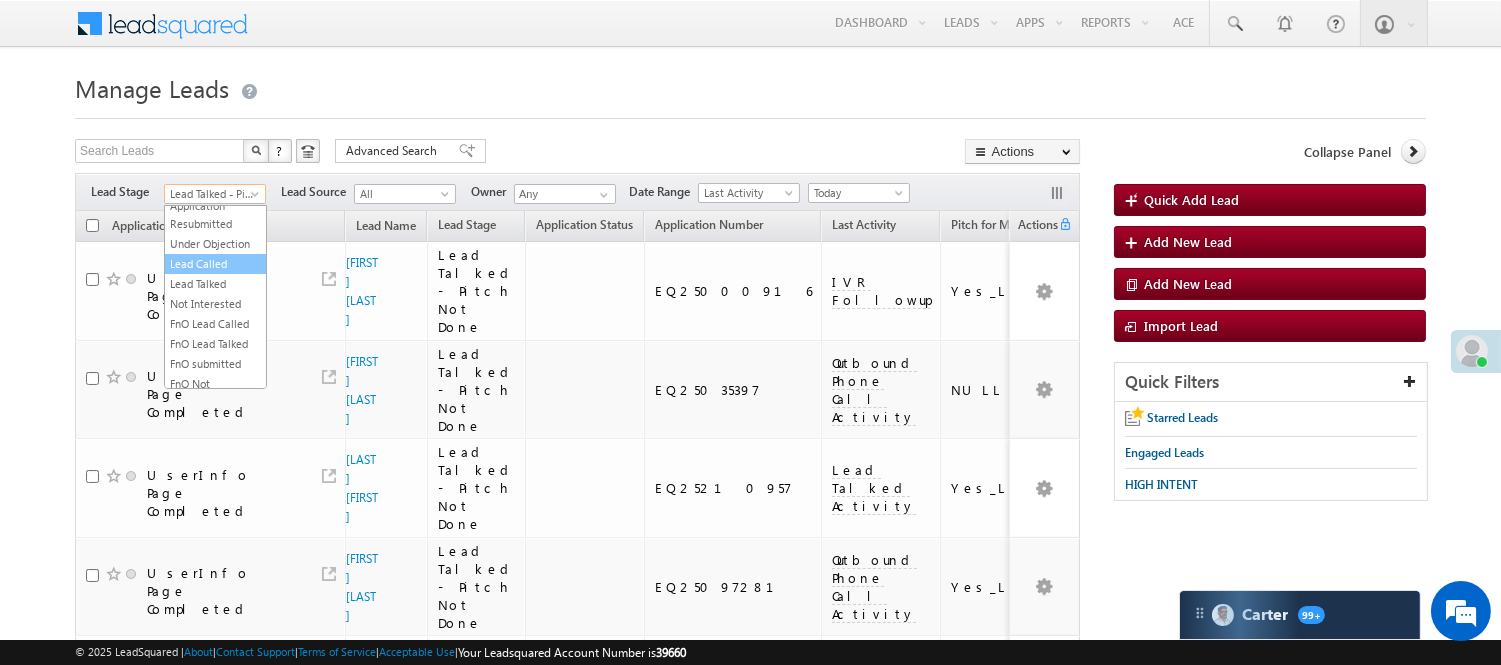 click on "Lead Called" at bounding box center [215, 264] 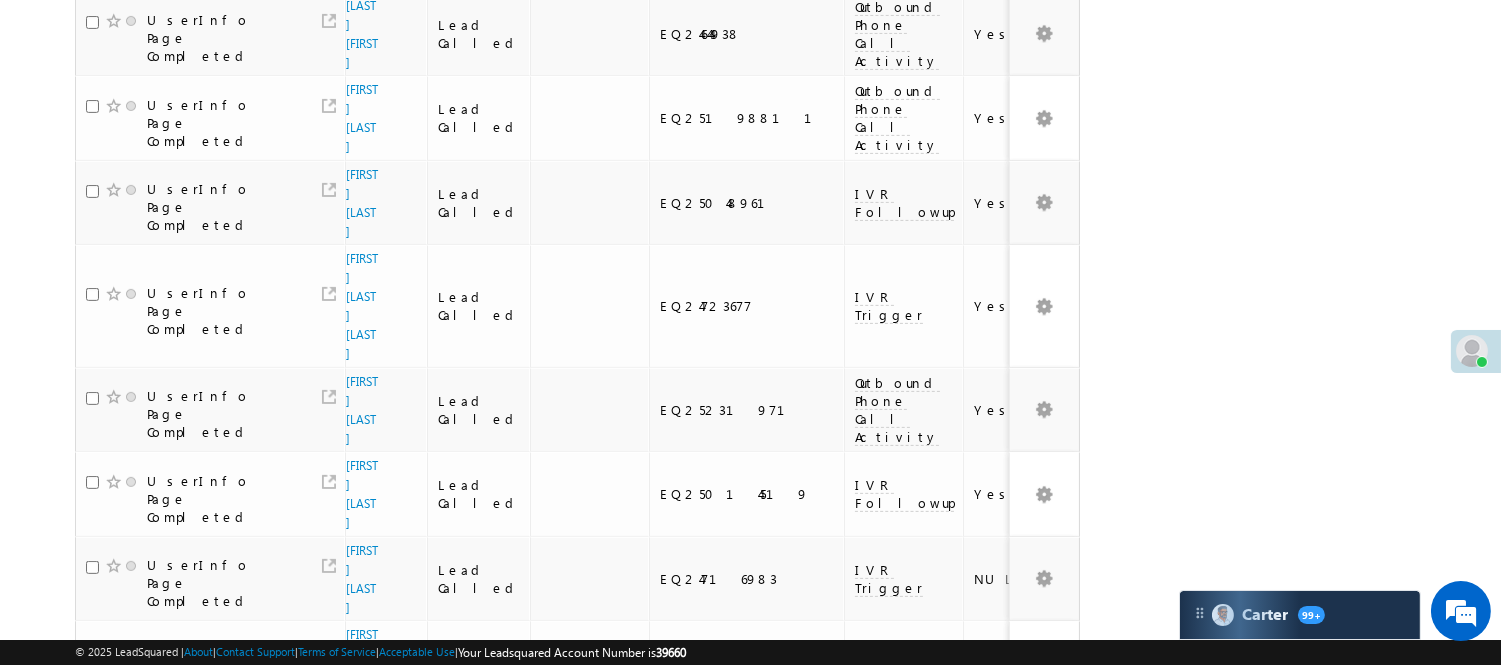 scroll, scrollTop: 1378, scrollLeft: 0, axis: vertical 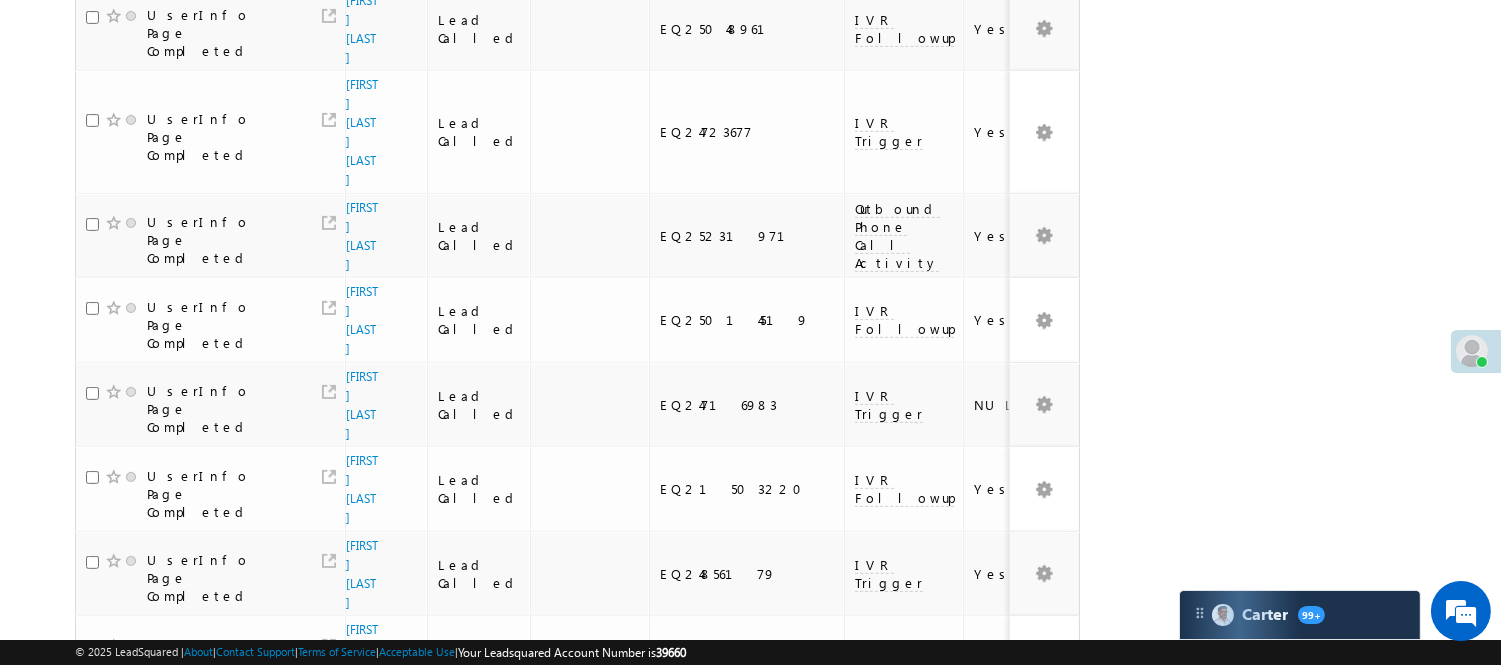 click on "3" at bounding box center [938, 1064] 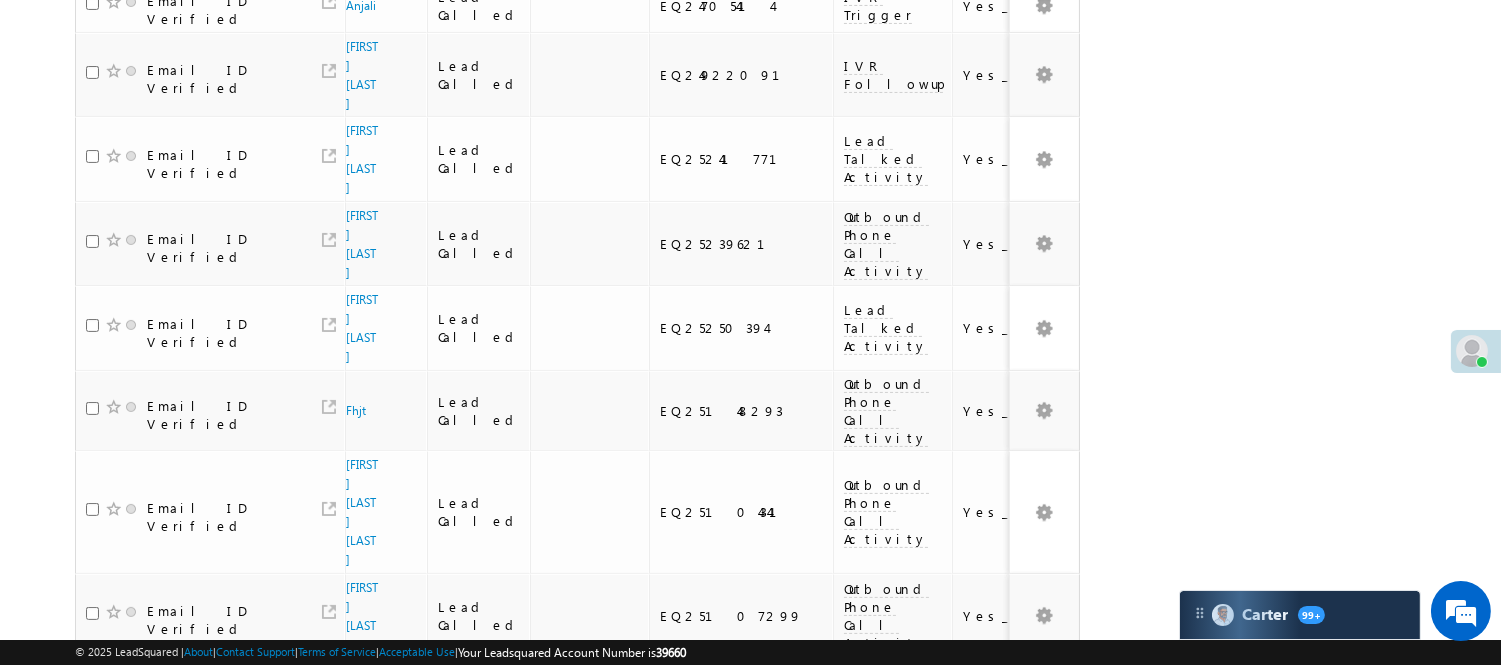 scroll, scrollTop: 1333, scrollLeft: 0, axis: vertical 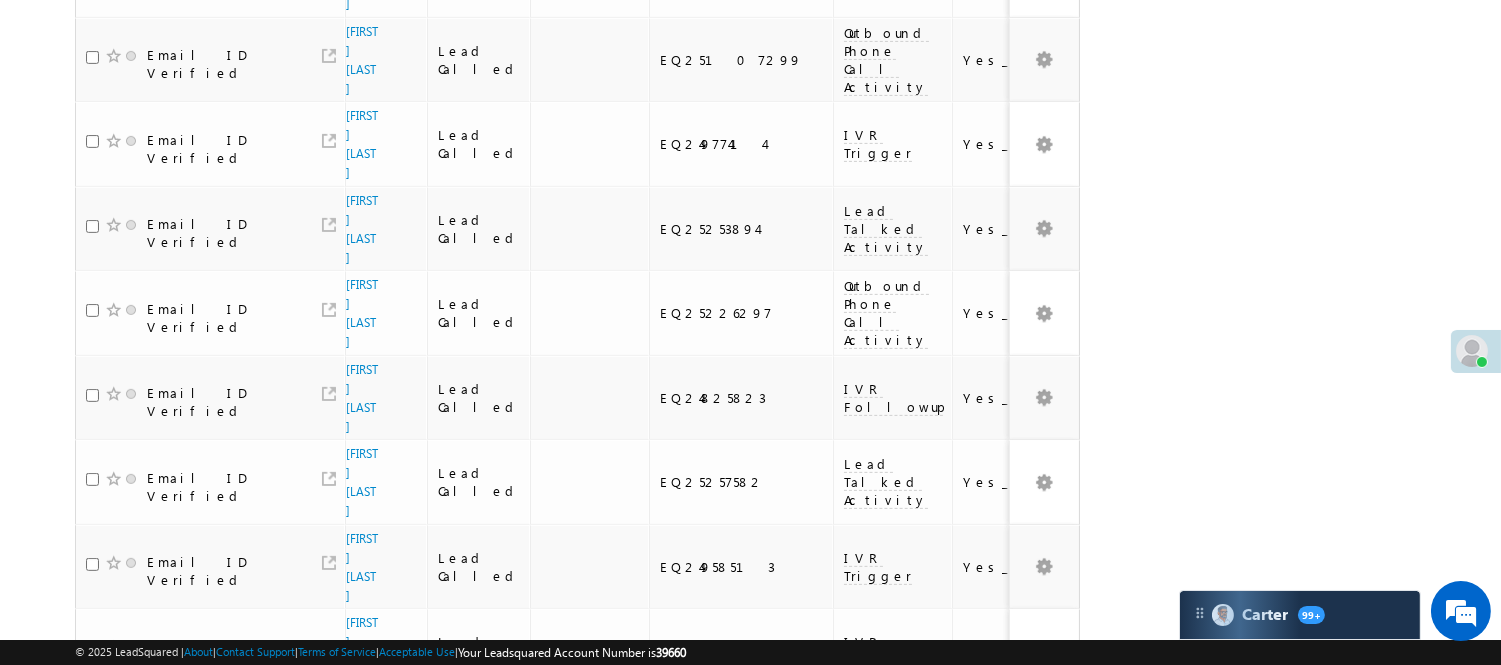 click on "2" at bounding box center [897, 1108] 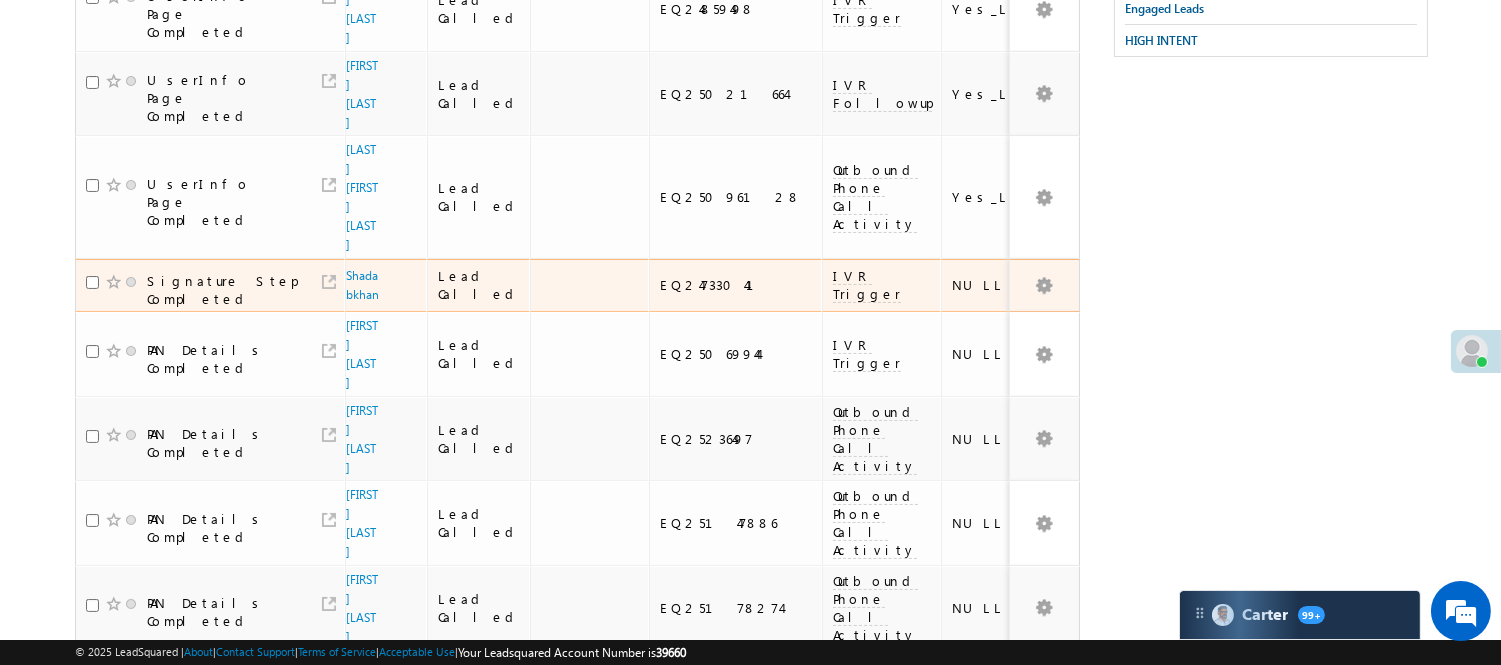 scroll, scrollTop: 0, scrollLeft: 0, axis: both 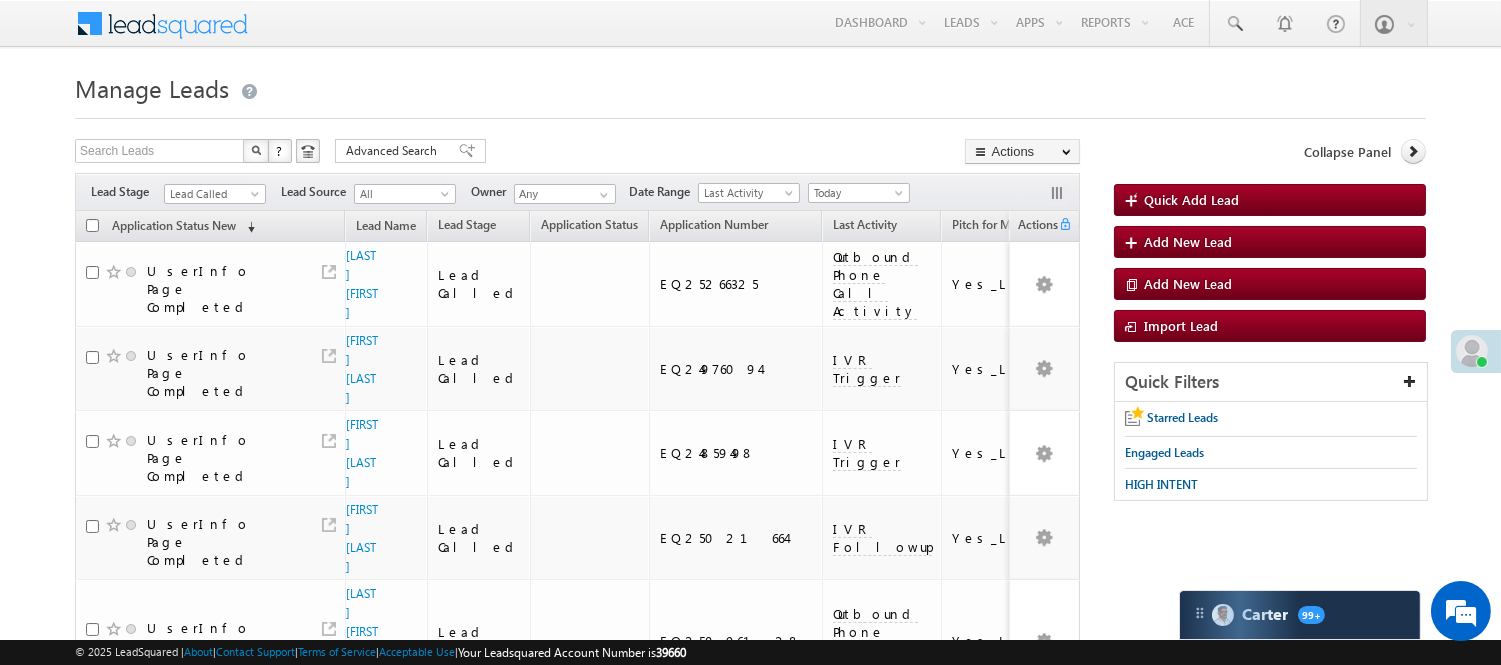 click on "Lead Called" at bounding box center (215, 191) 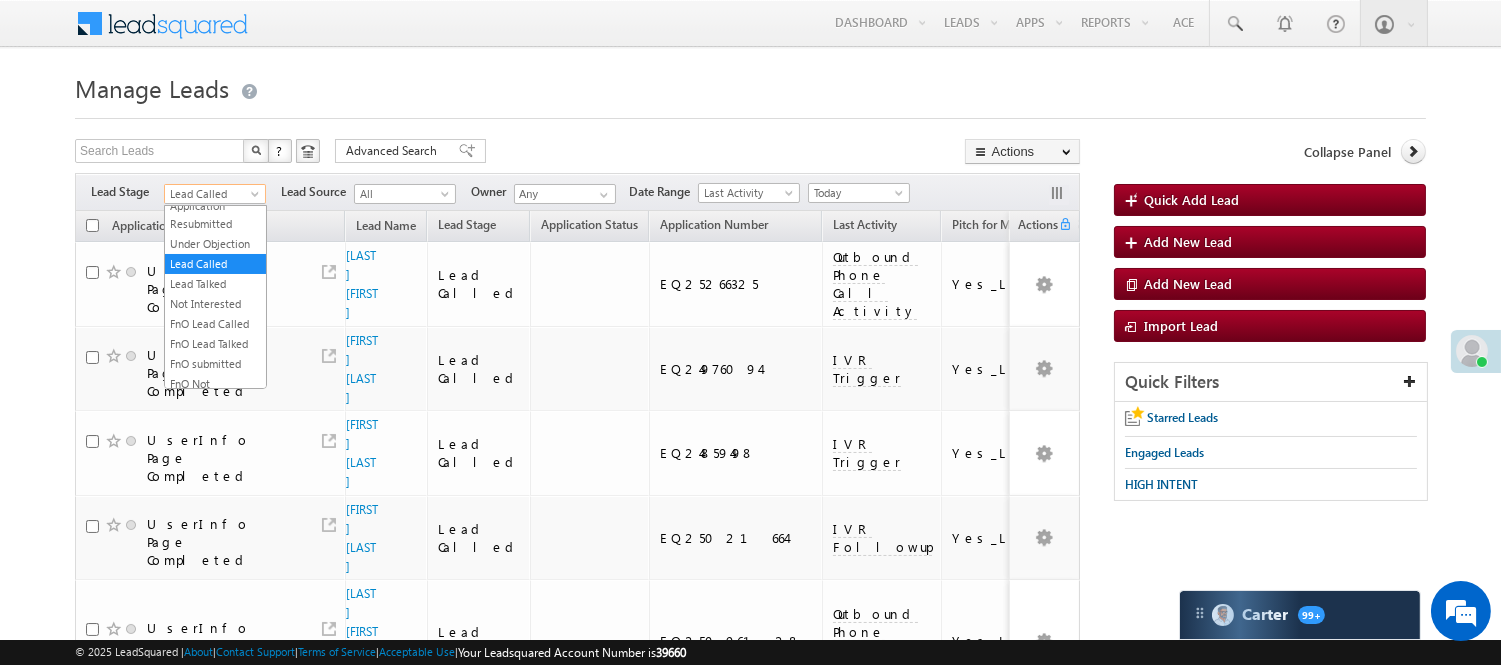 click on "Lead Called" at bounding box center [212, 194] 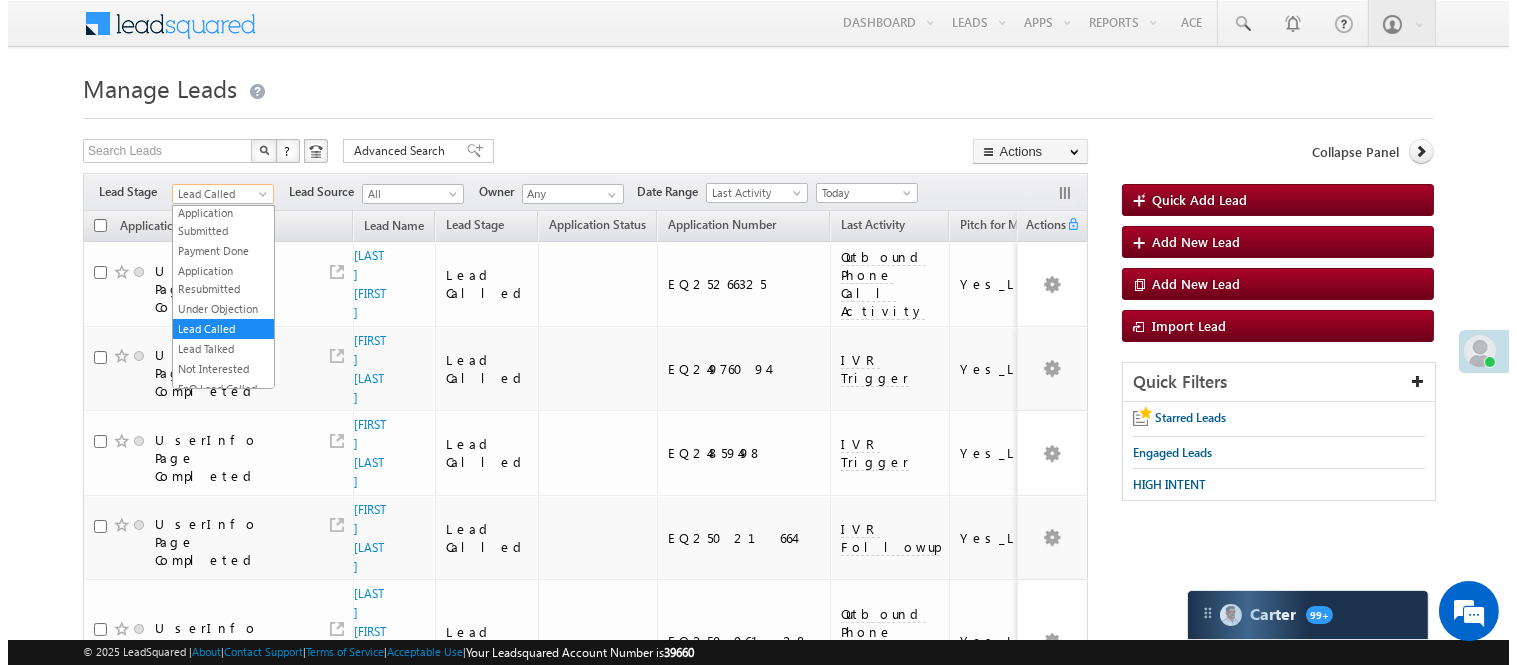scroll, scrollTop: 0, scrollLeft: 0, axis: both 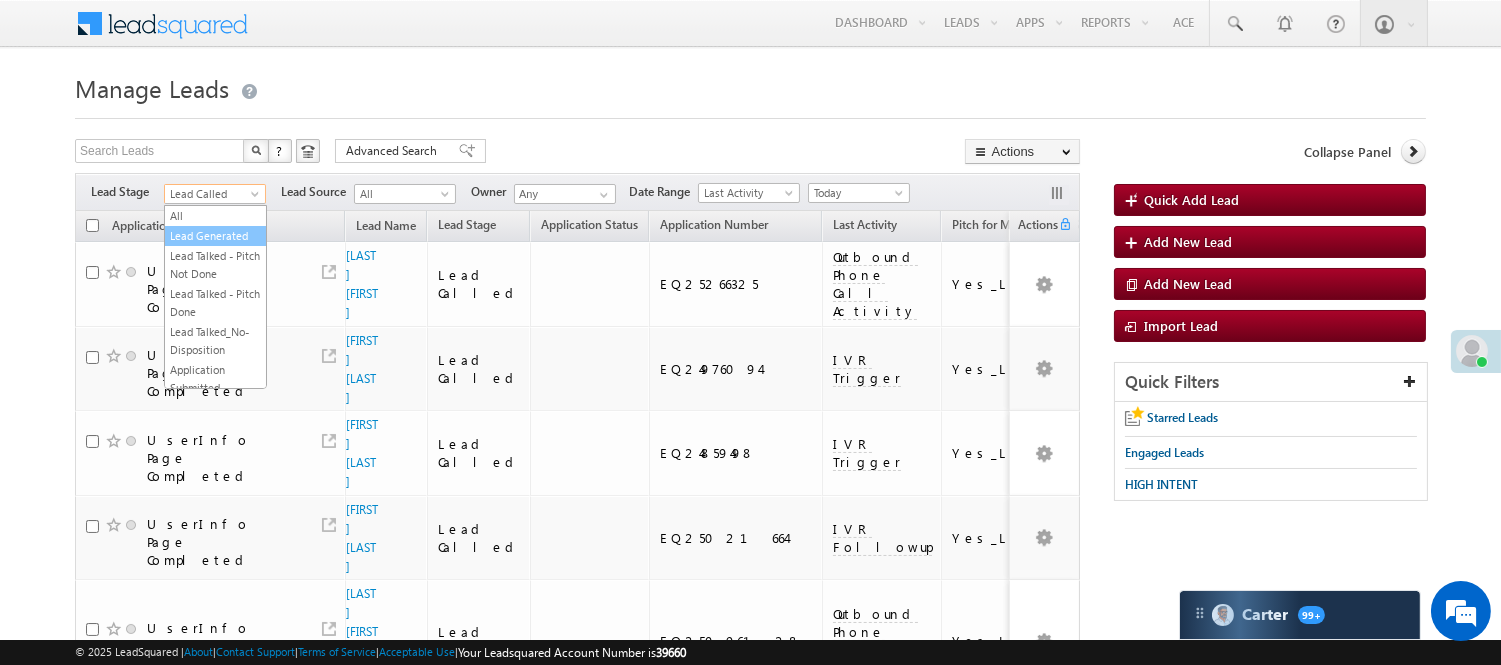 click on "Lead Generated" at bounding box center (215, 236) 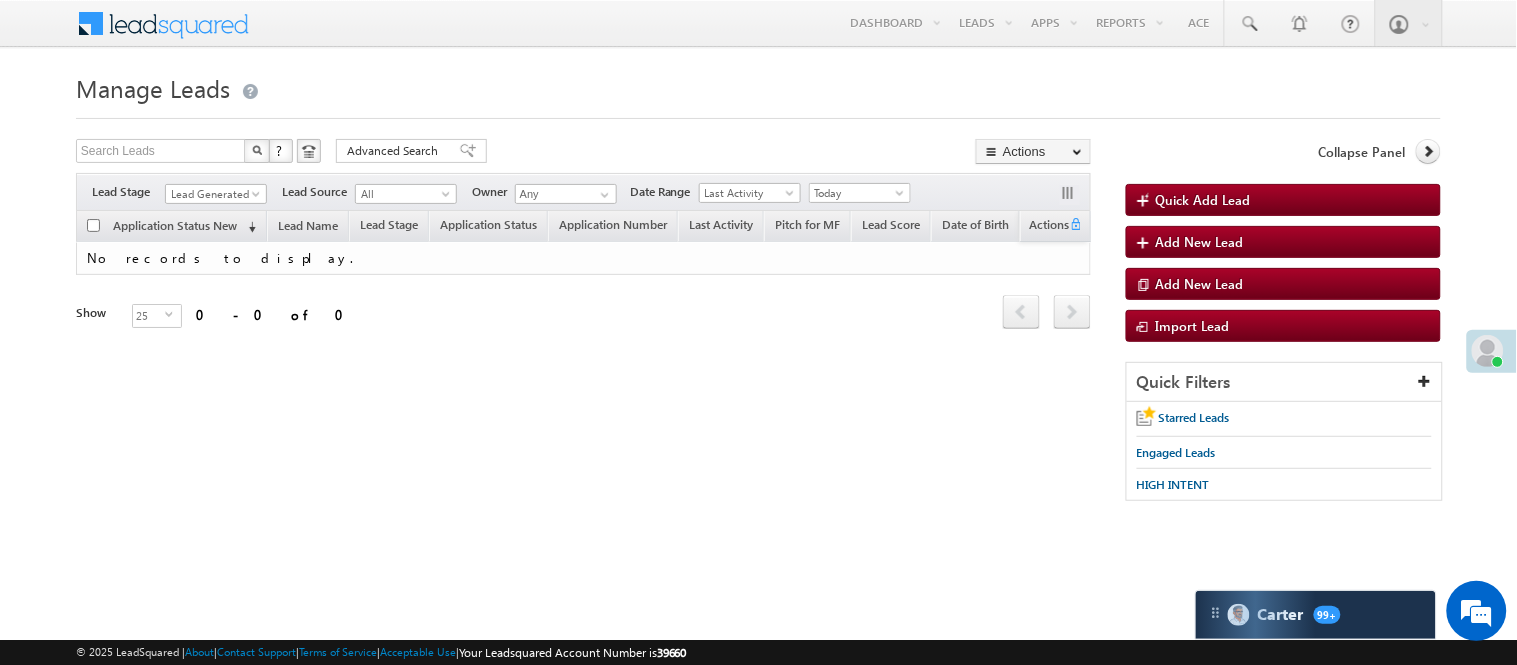 click on "Filters
Lead Stage
All Lead Generated Lead Talked - Pitch Not Done Lead Talked - Pitch Done Lead Talked_No-Disposition Application Submitted Payment Done Application Resubmitted Under Objection Lead Called Lead Talked Not Interested FnO Lead Called FnO Lead Talked FnO submitted FnO Not Interested FnO Approved FnO Rejected FnO Lead Generated Code Generated CG NI Lead Generated
Lead Source
All All
Owner Any Any" at bounding box center [583, 192] 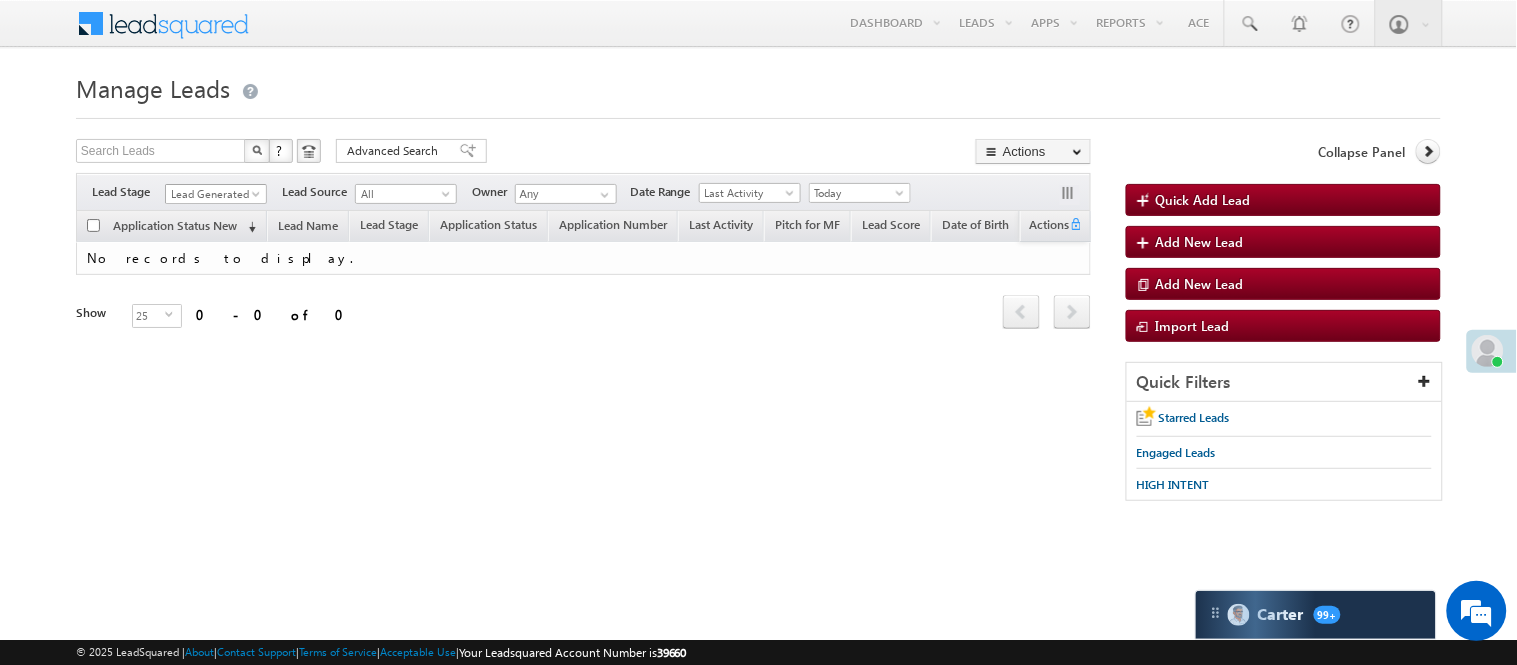 click on "Lead Generated" at bounding box center [213, 194] 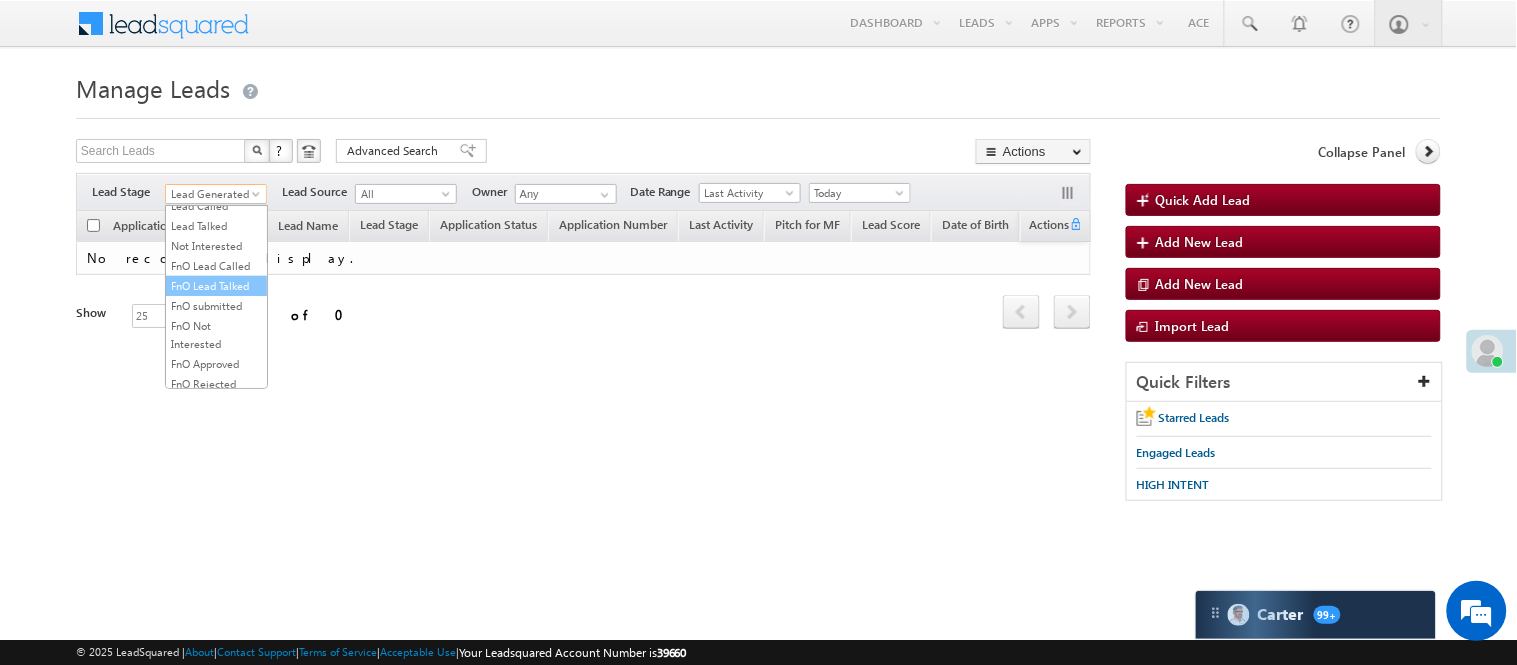 scroll, scrollTop: 333, scrollLeft: 0, axis: vertical 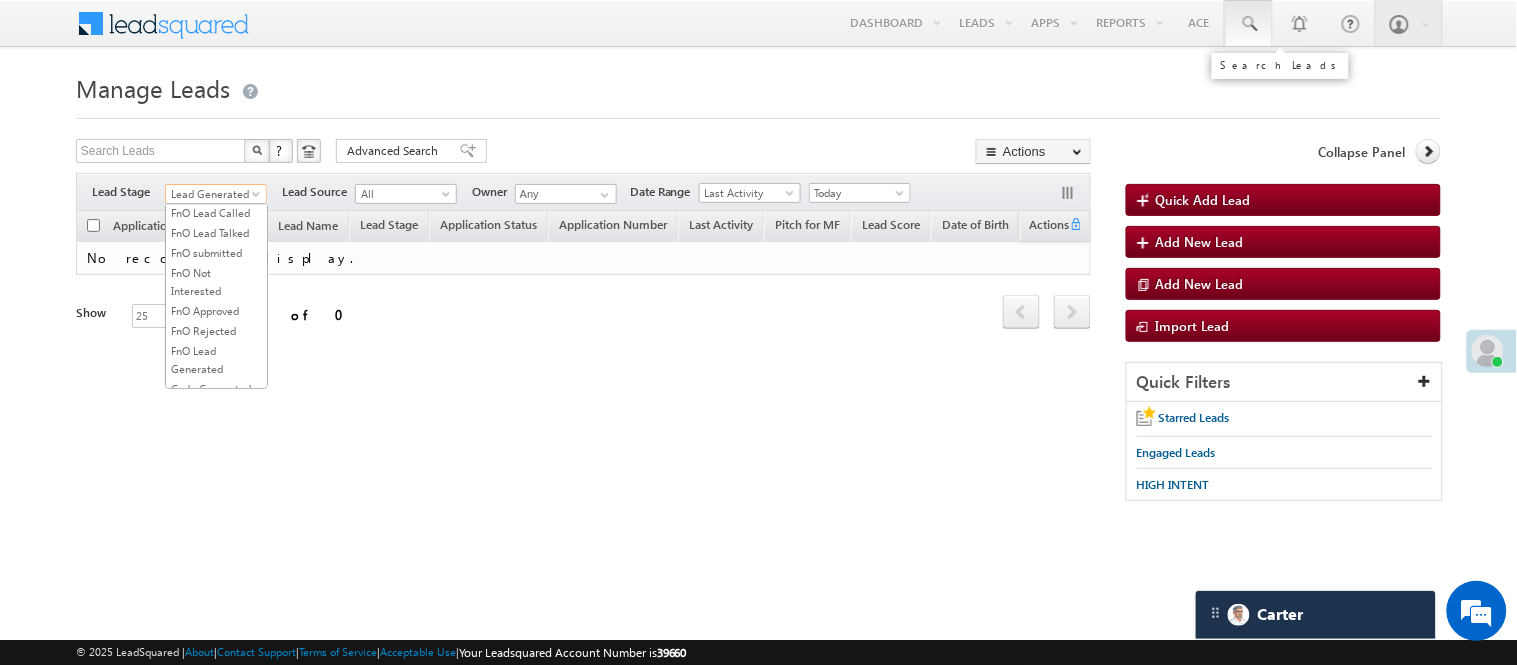 click at bounding box center [1249, 24] 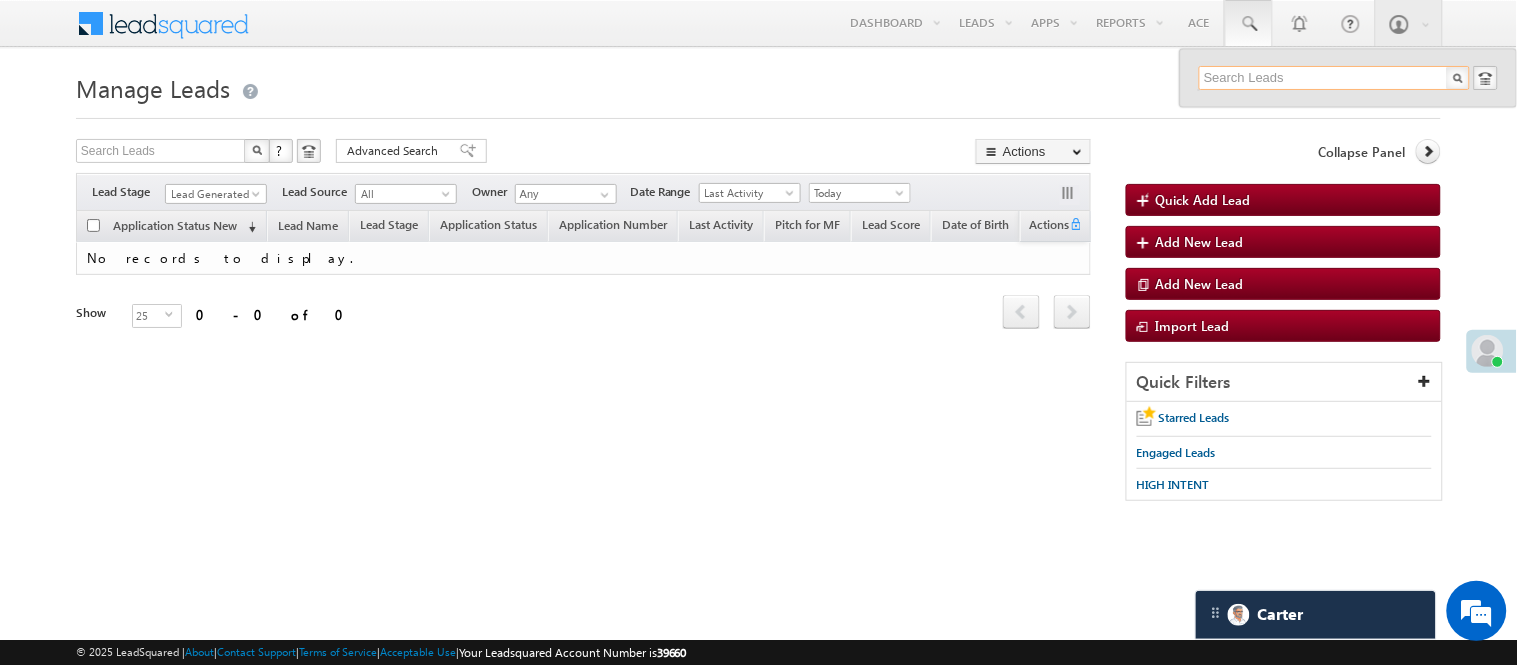paste on "EQ25281386" 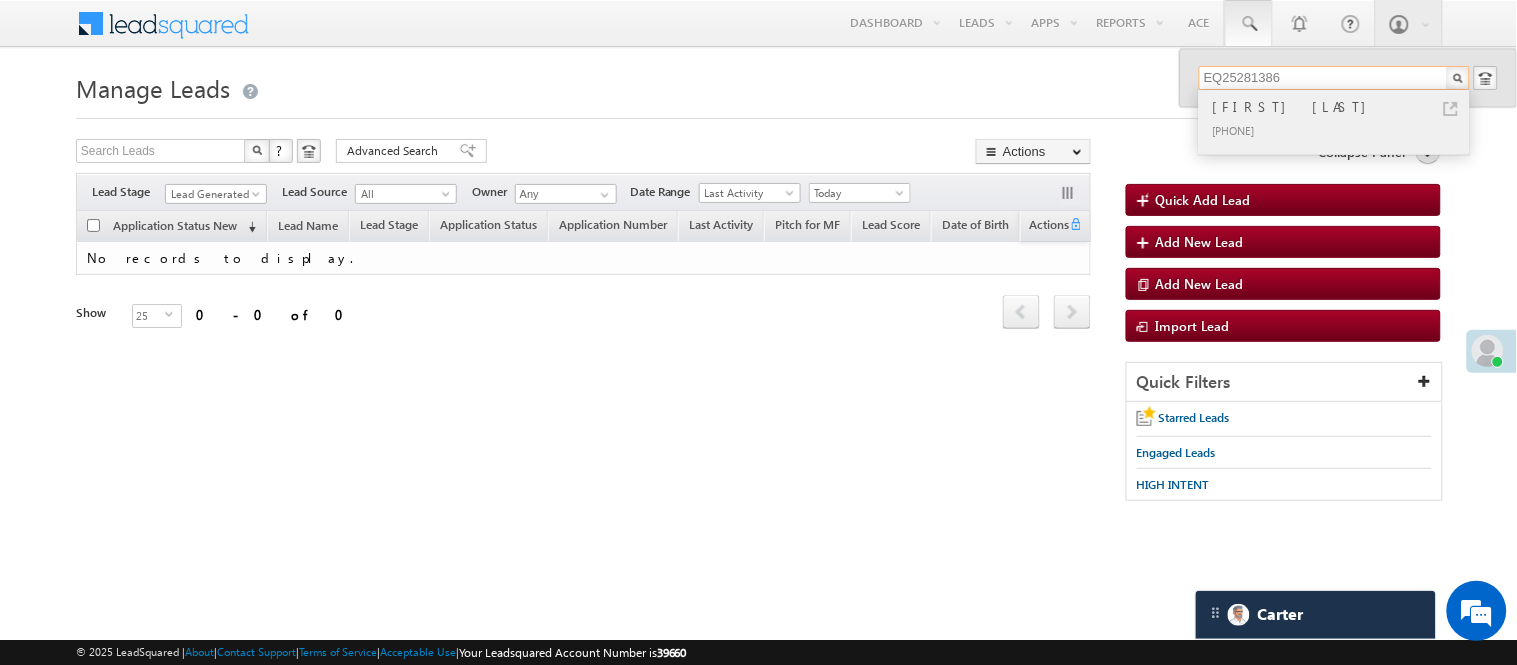 type on "EQ25281386" 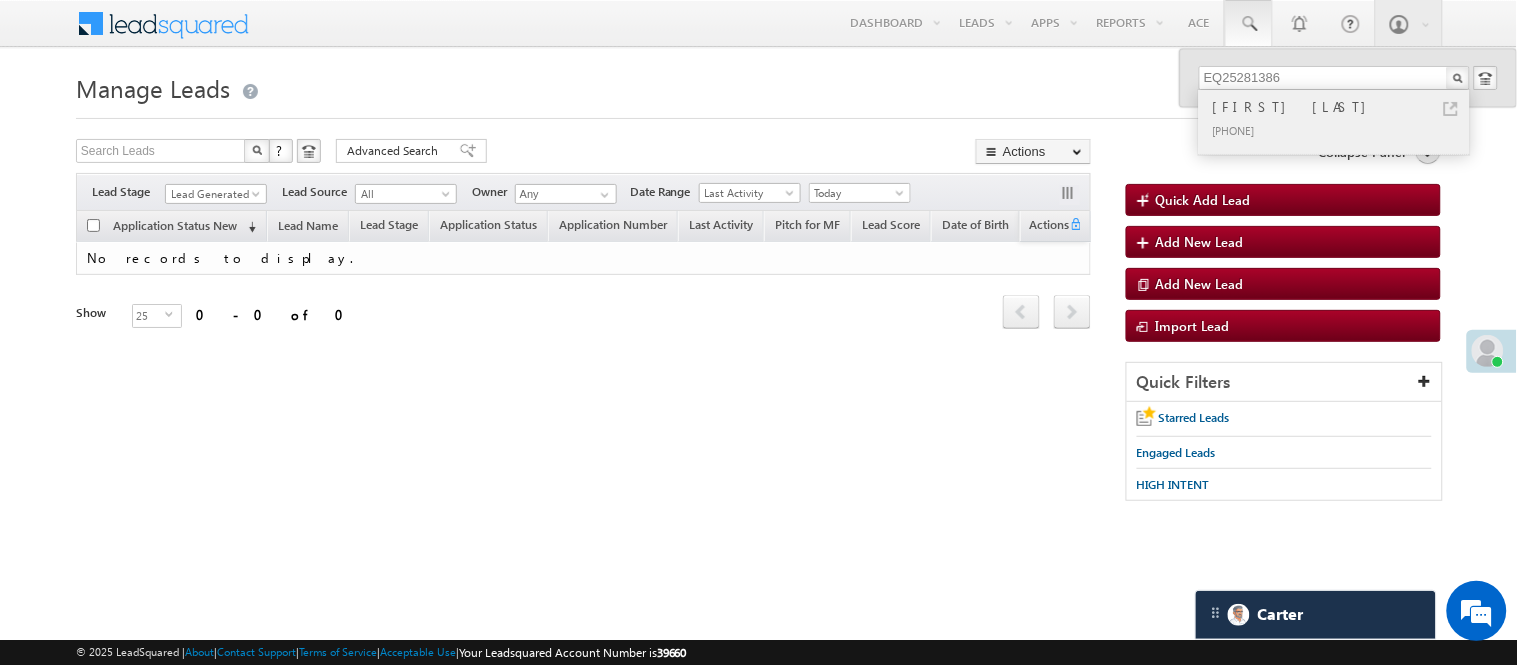 click on "+91-8707631896" at bounding box center (1343, 130) 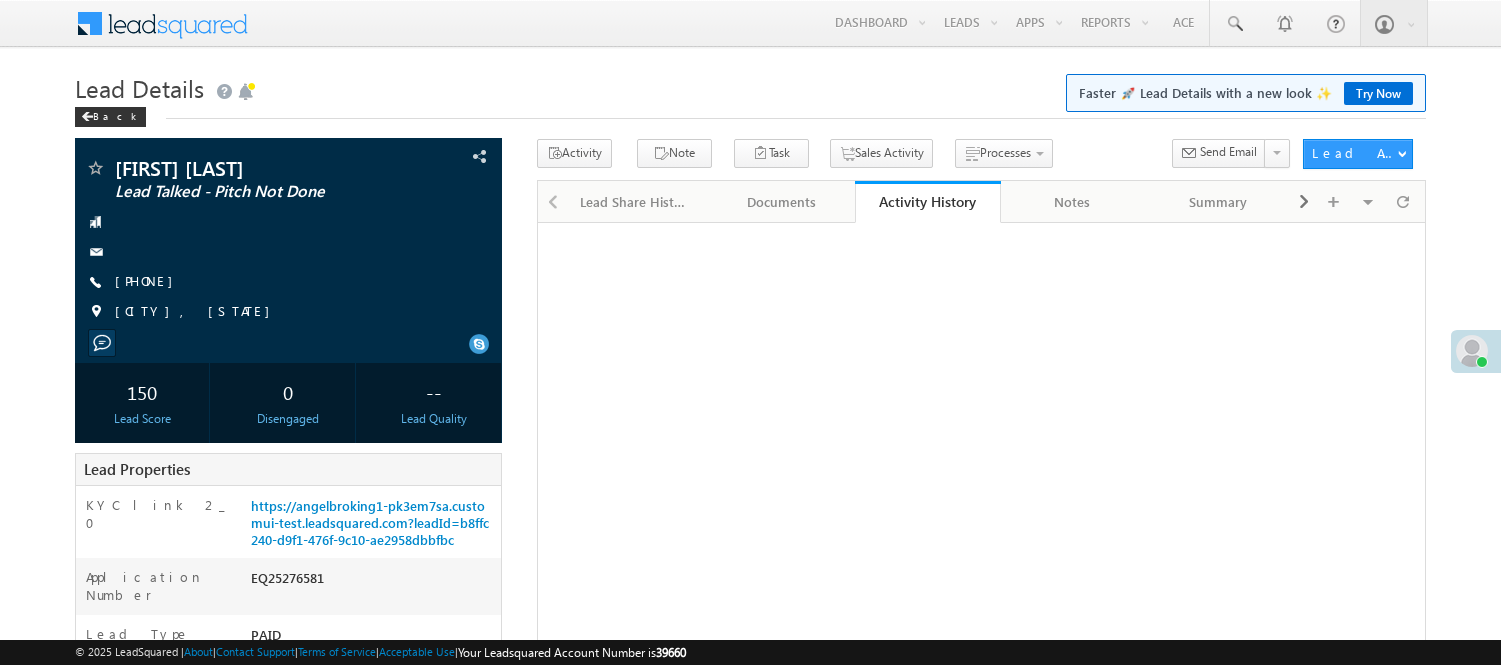scroll, scrollTop: 0, scrollLeft: 0, axis: both 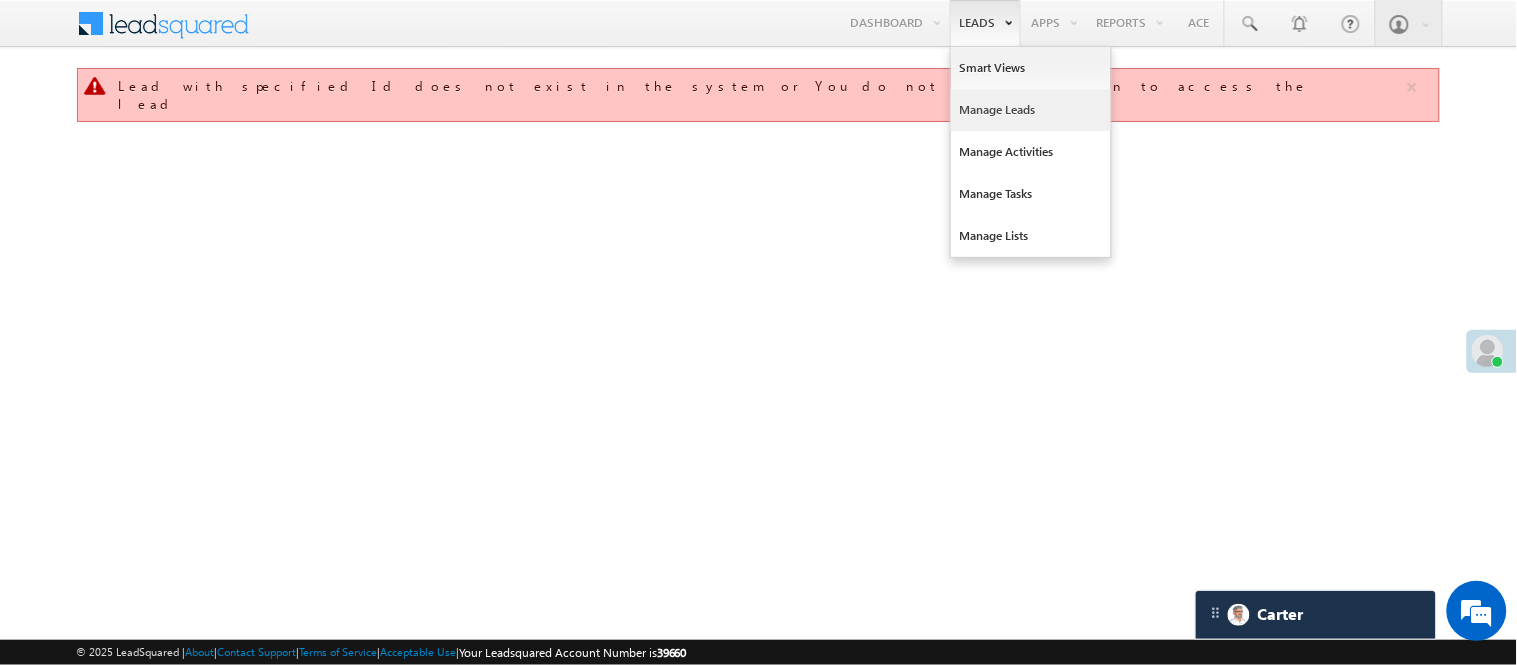click on "Manage Leads" at bounding box center [1031, 110] 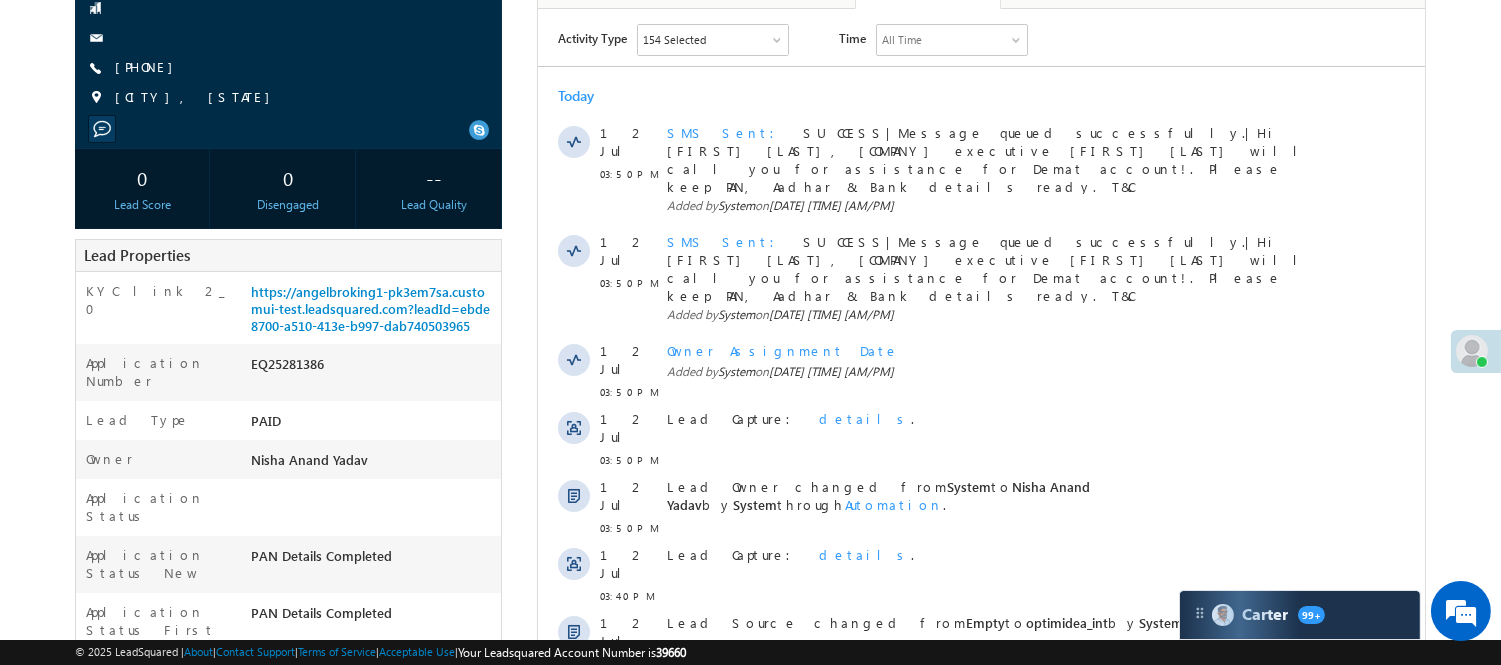 scroll, scrollTop: 0, scrollLeft: 0, axis: both 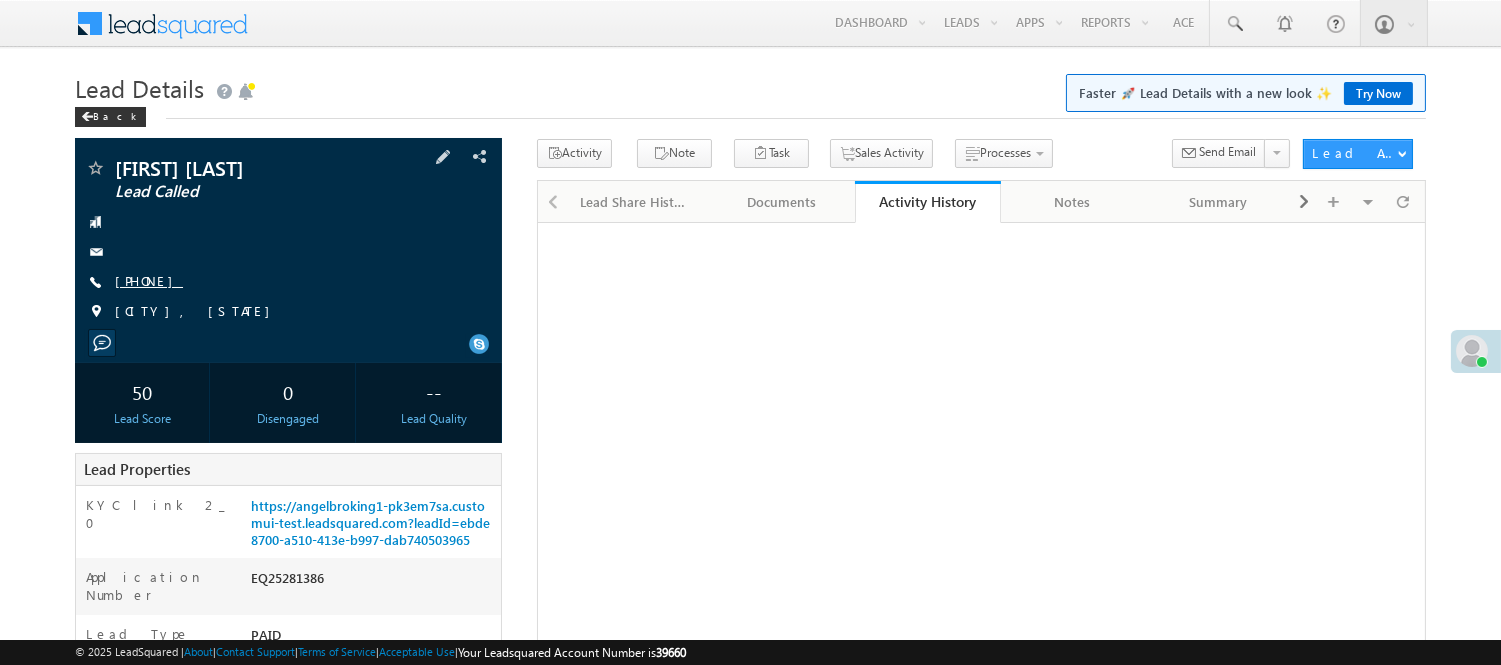 click on "[PHONE]" at bounding box center [149, 280] 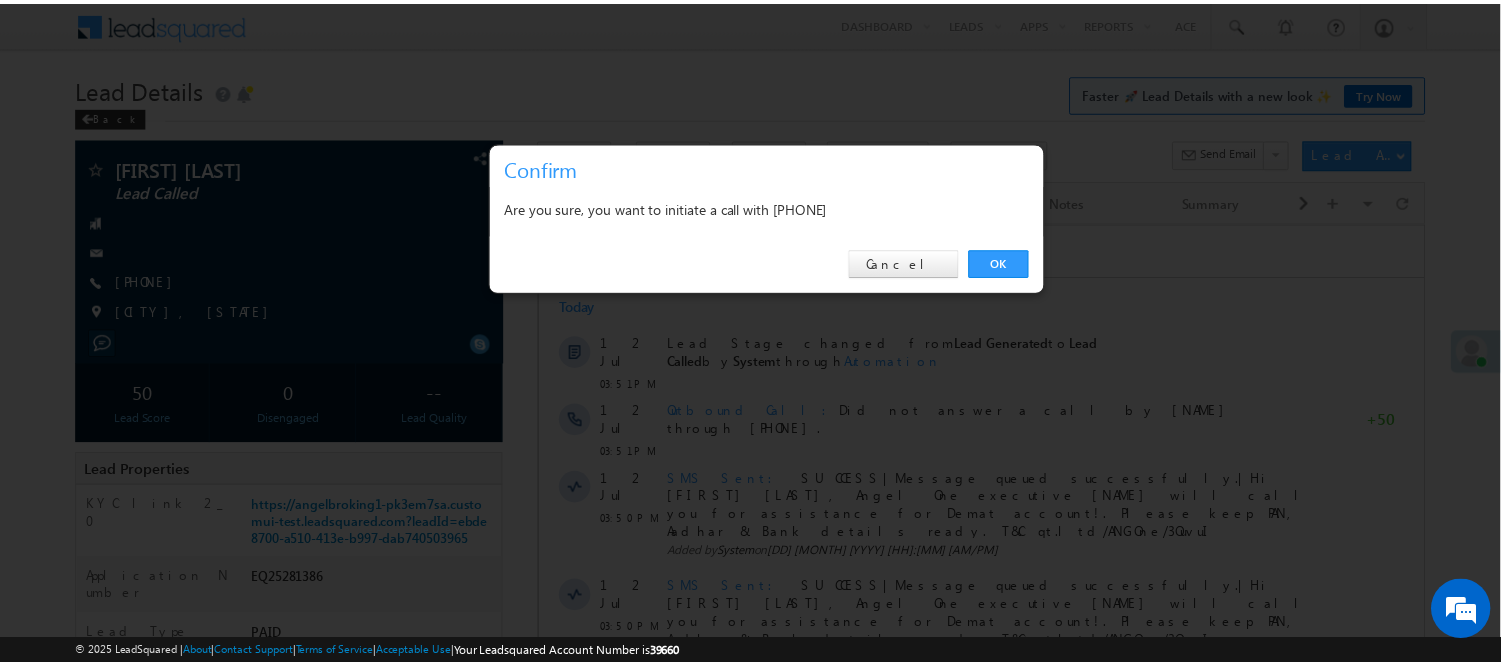 scroll, scrollTop: 0, scrollLeft: 0, axis: both 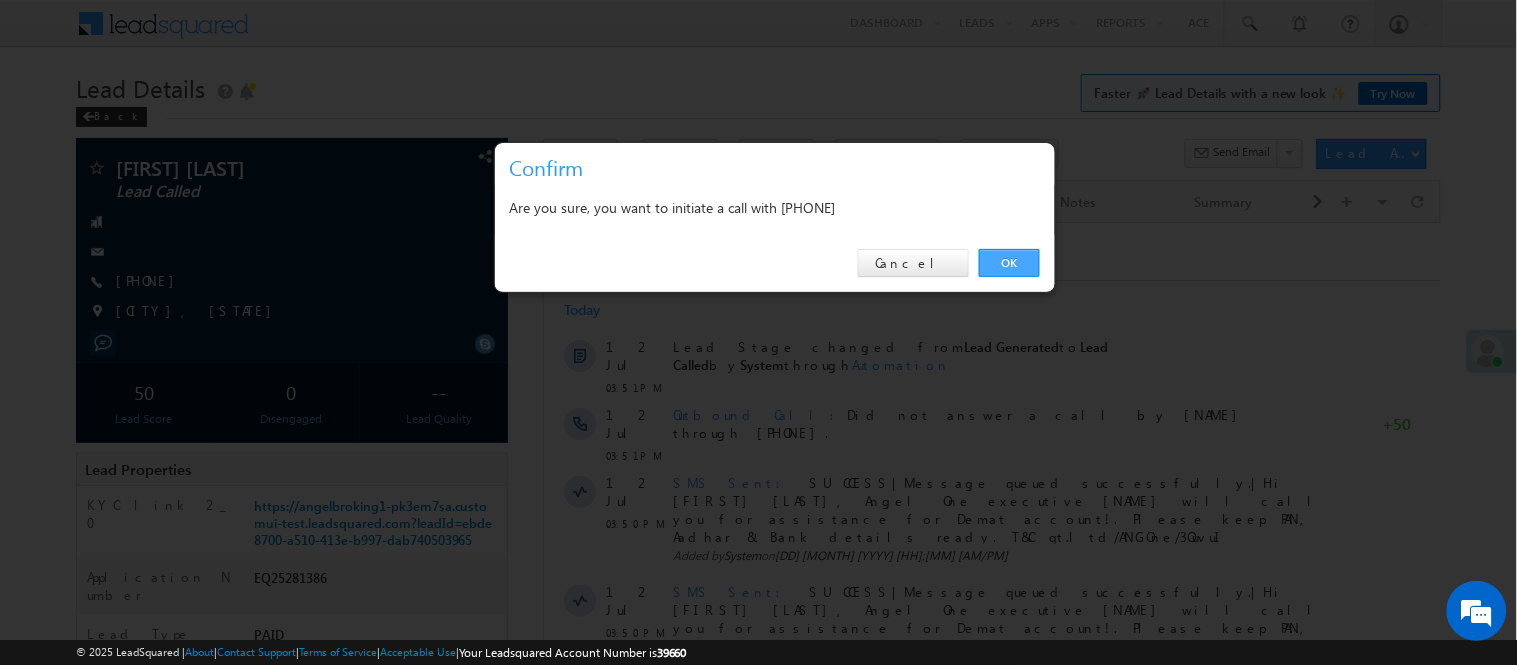 drag, startPoint x: 994, startPoint y: 263, endPoint x: 455, endPoint y: 38, distance: 584.077 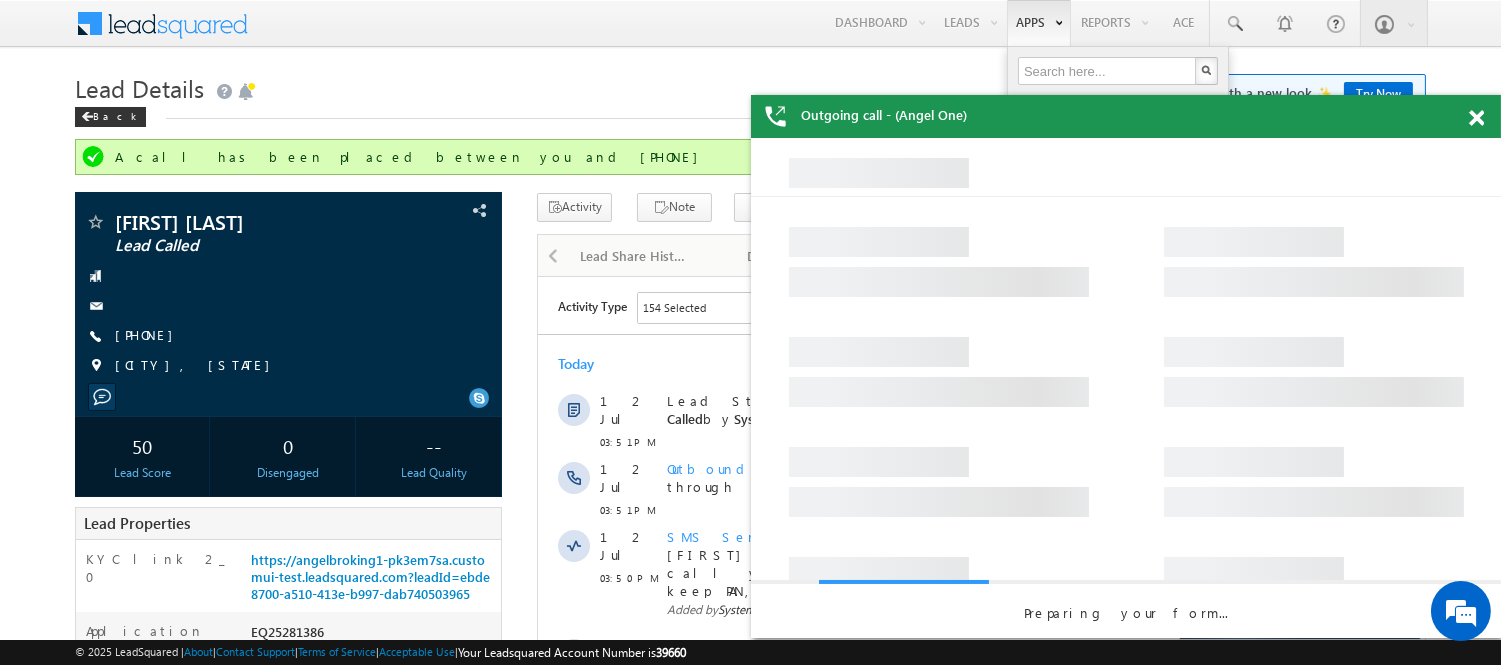 scroll, scrollTop: 0, scrollLeft: 0, axis: both 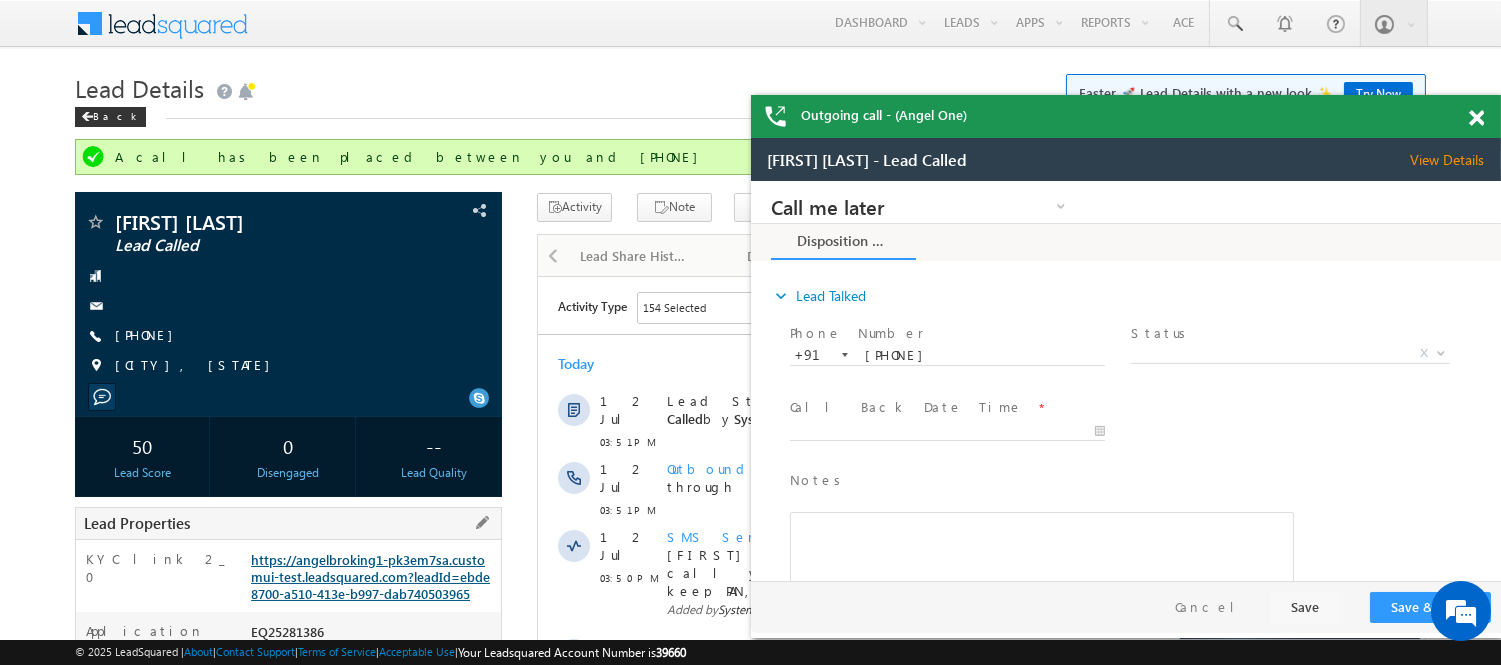 click on "https://angelbroking1-pk3em7sa.customui-test.leadsquared.com?leadId=ebde8700-a510-413e-b997-dab740503965" at bounding box center (370, 576) 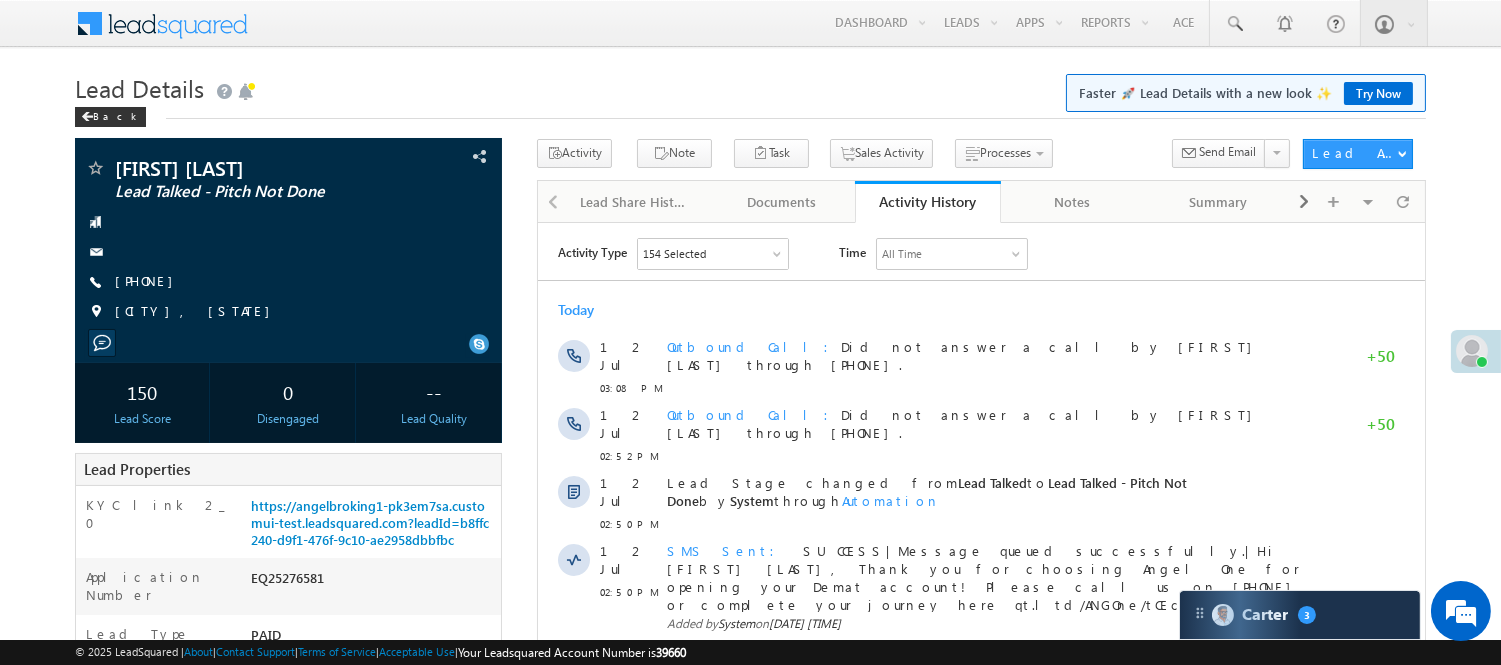 scroll, scrollTop: 0, scrollLeft: 0, axis: both 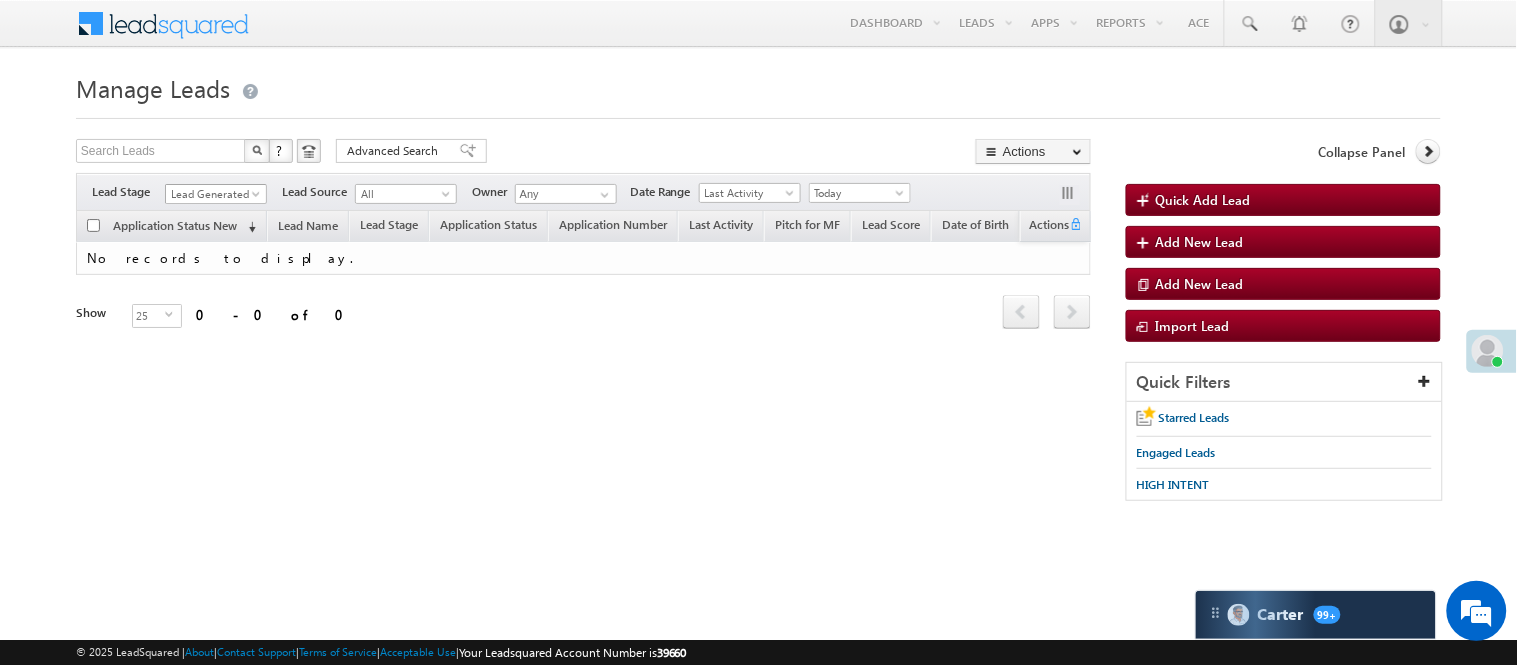 click on "Lead Generated" at bounding box center (213, 194) 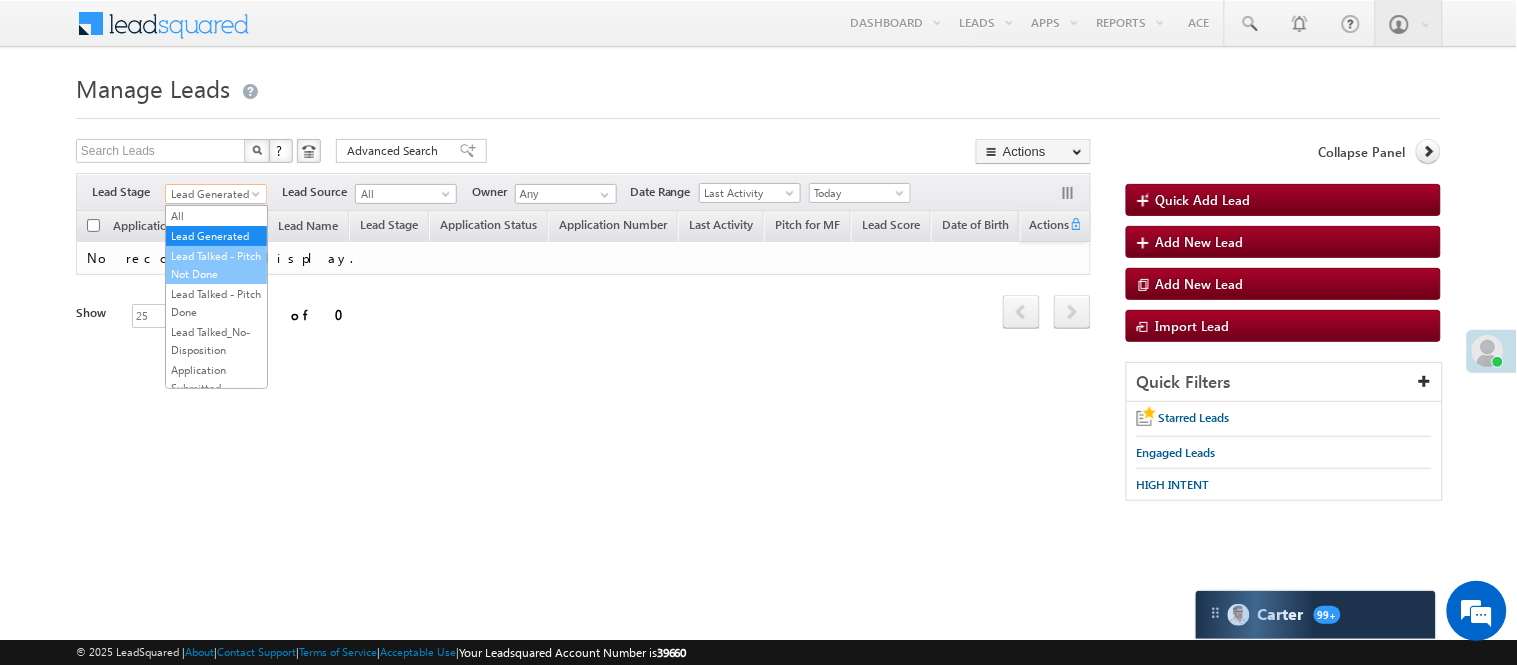 click on "Lead Talked - Pitch Not Done" at bounding box center (216, 265) 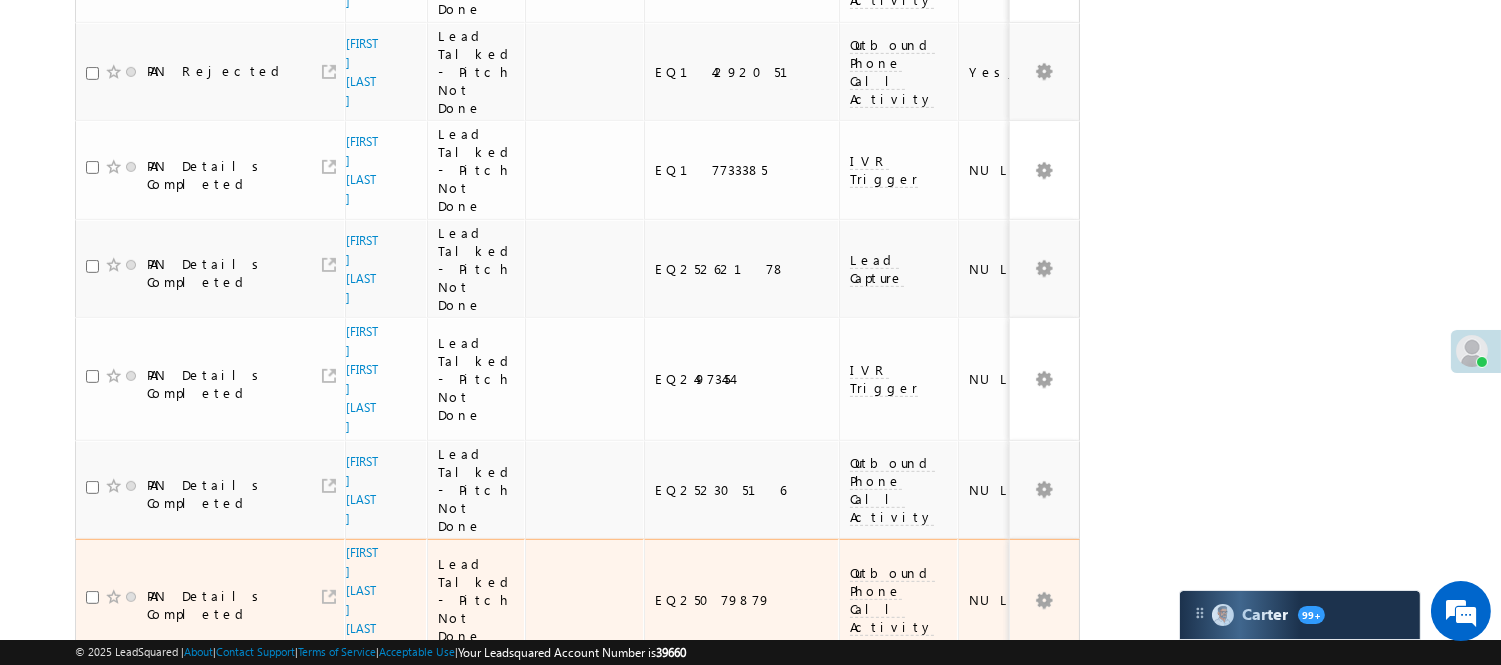 scroll, scrollTop: 1832, scrollLeft: 0, axis: vertical 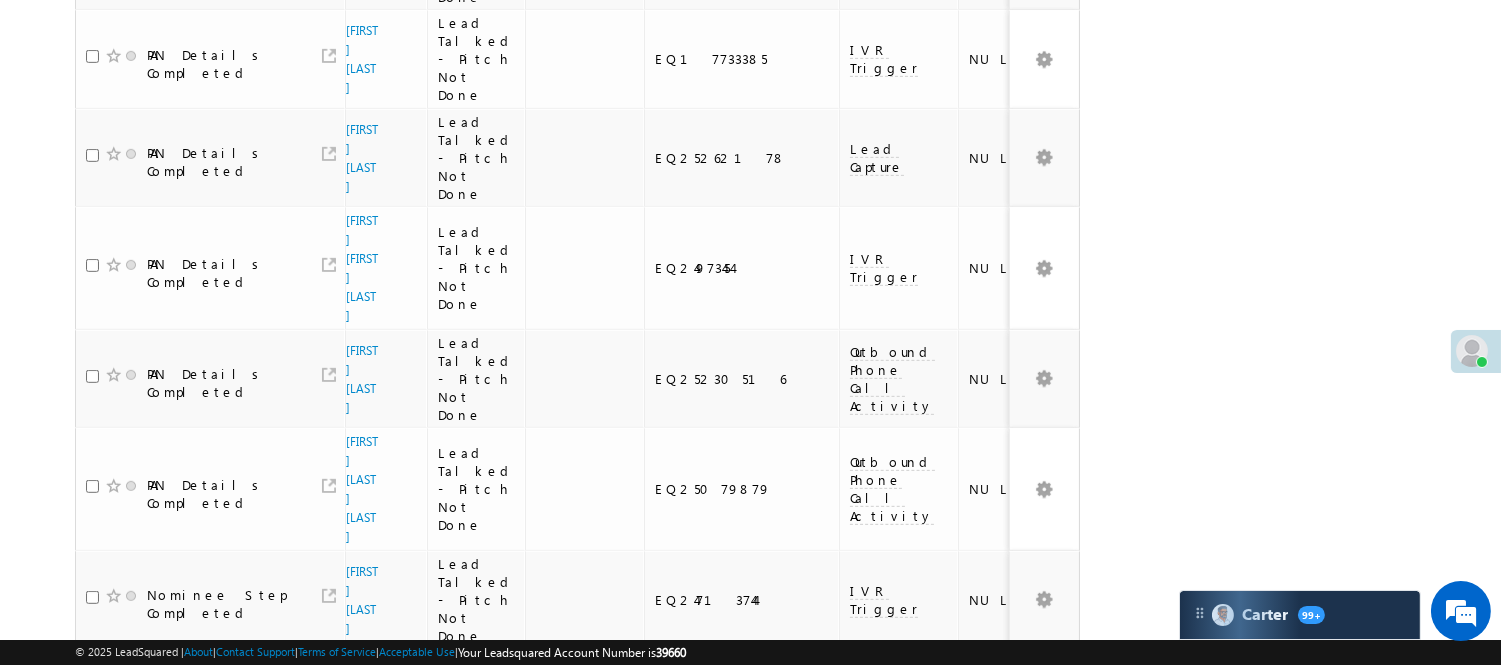 click on "2" at bounding box center (938, 1007) 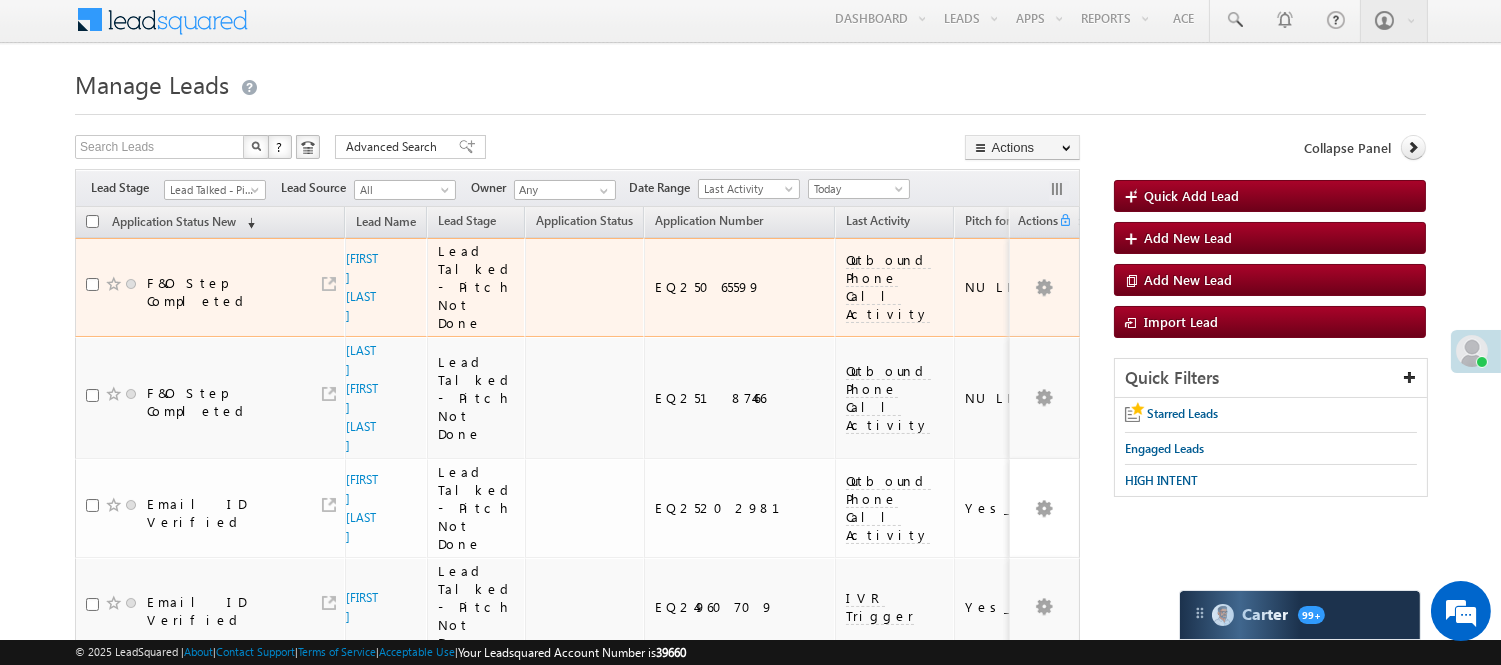 scroll, scrollTop: 0, scrollLeft: 0, axis: both 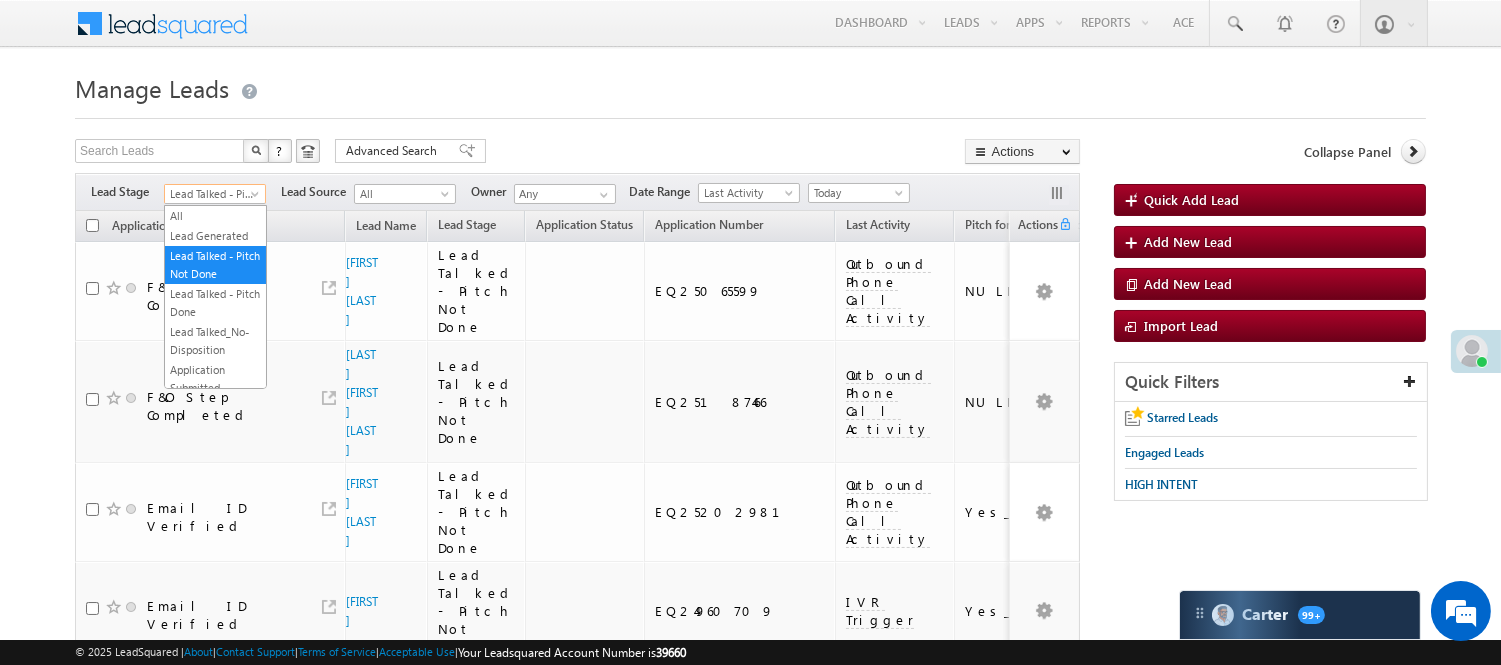 click on "Lead Talked - Pitch Not Done" at bounding box center [212, 194] 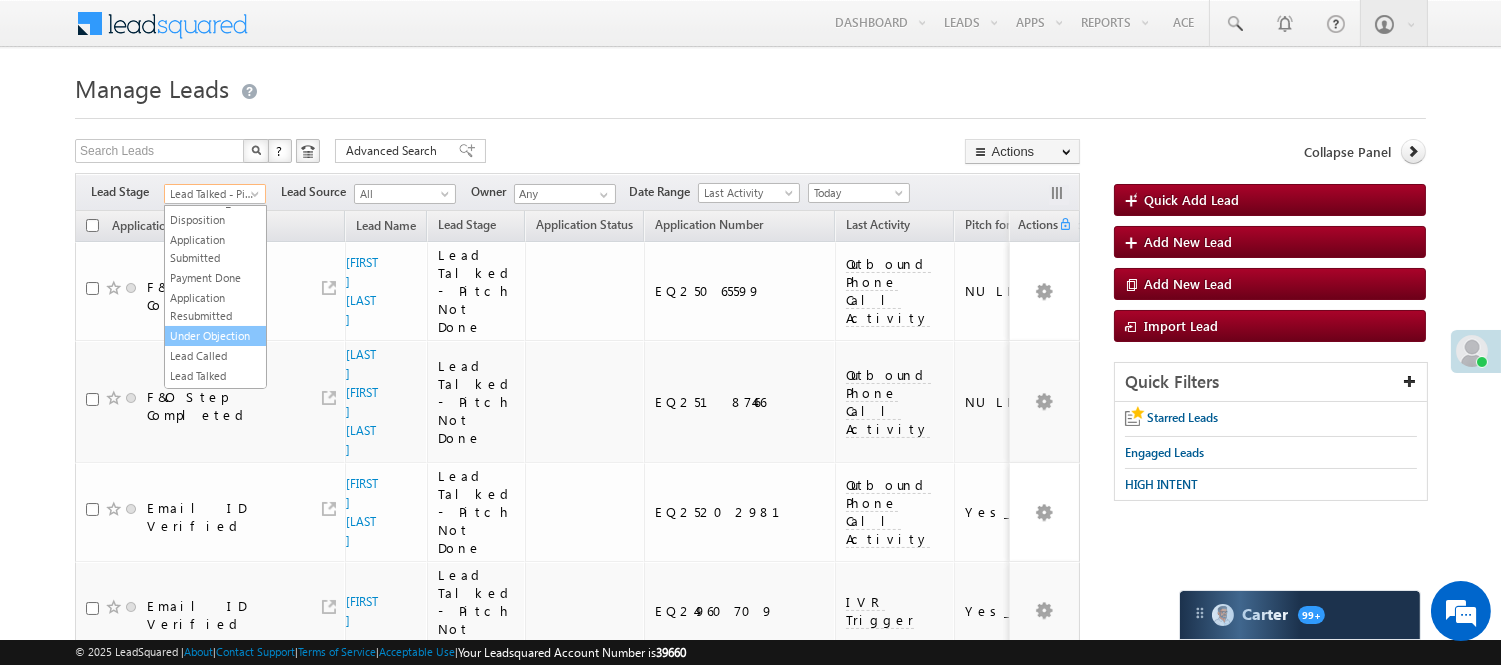 scroll, scrollTop: 333, scrollLeft: 0, axis: vertical 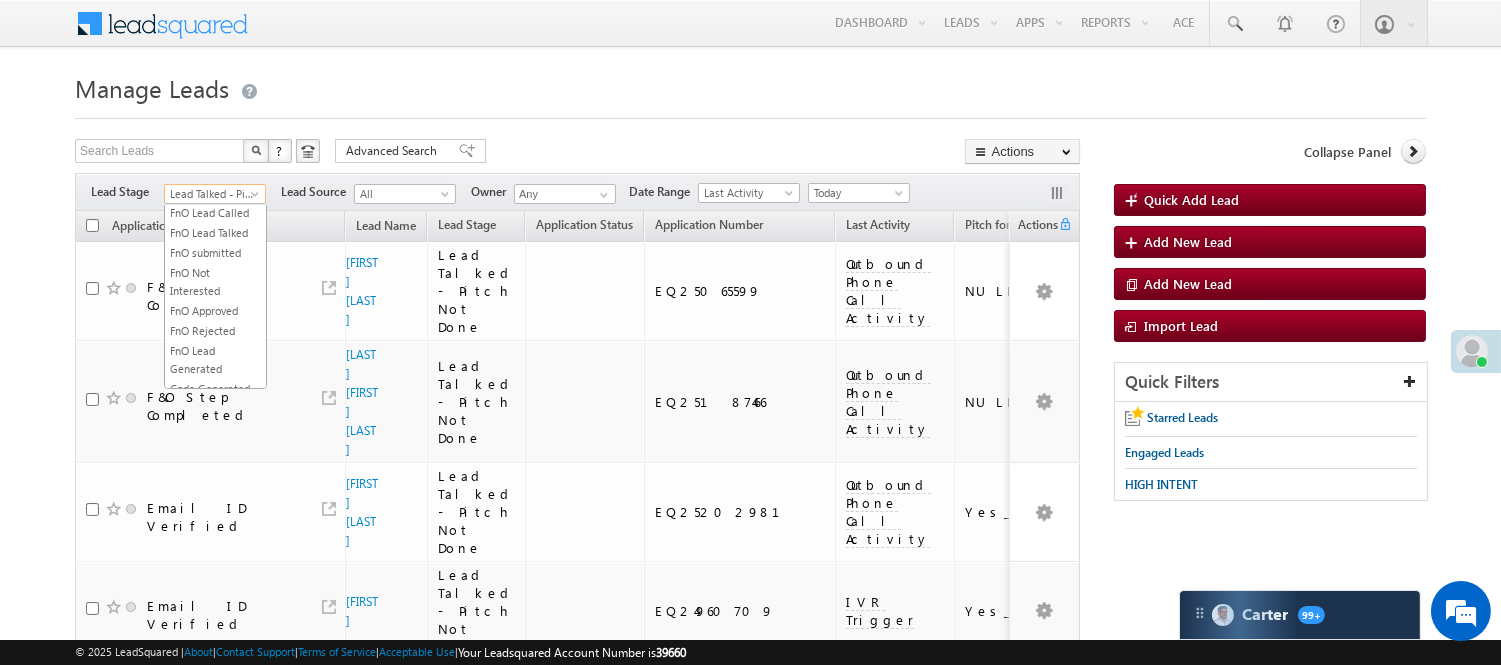 click on "Lead Called" at bounding box center (215, 153) 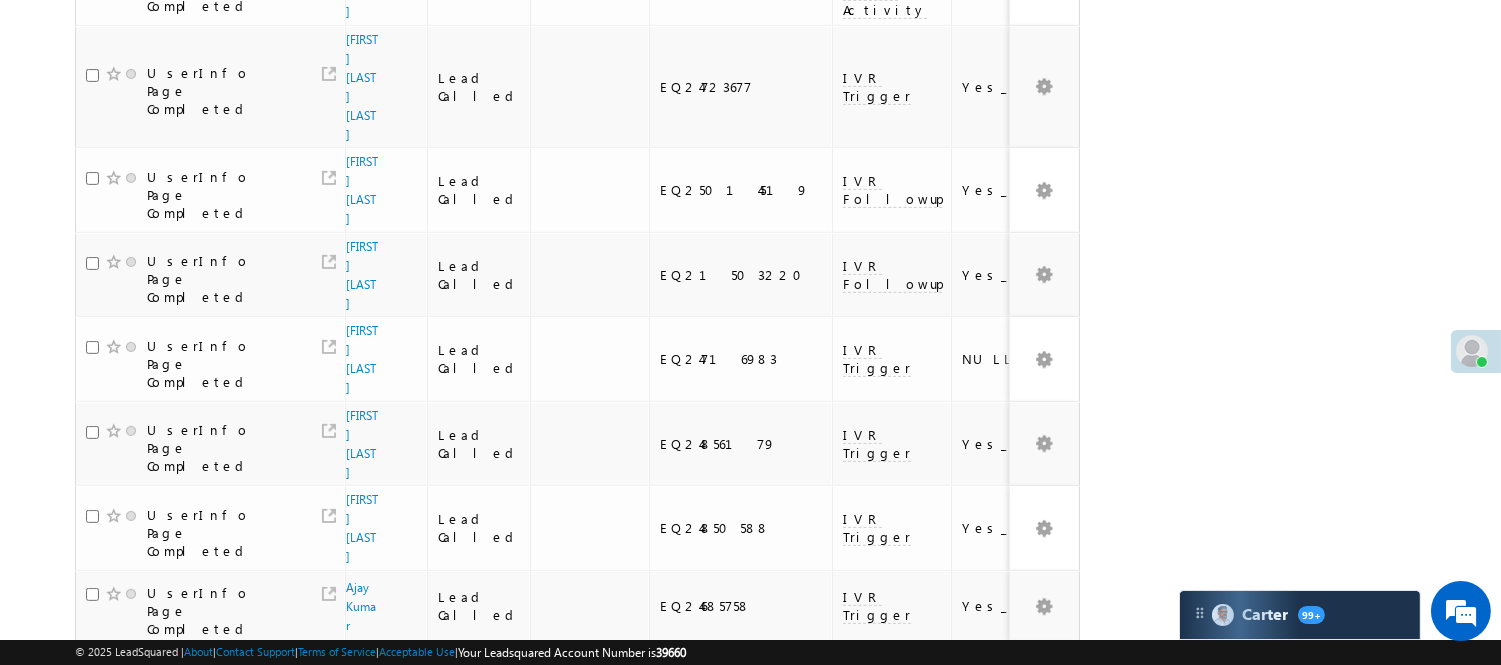 scroll, scrollTop: 1378, scrollLeft: 0, axis: vertical 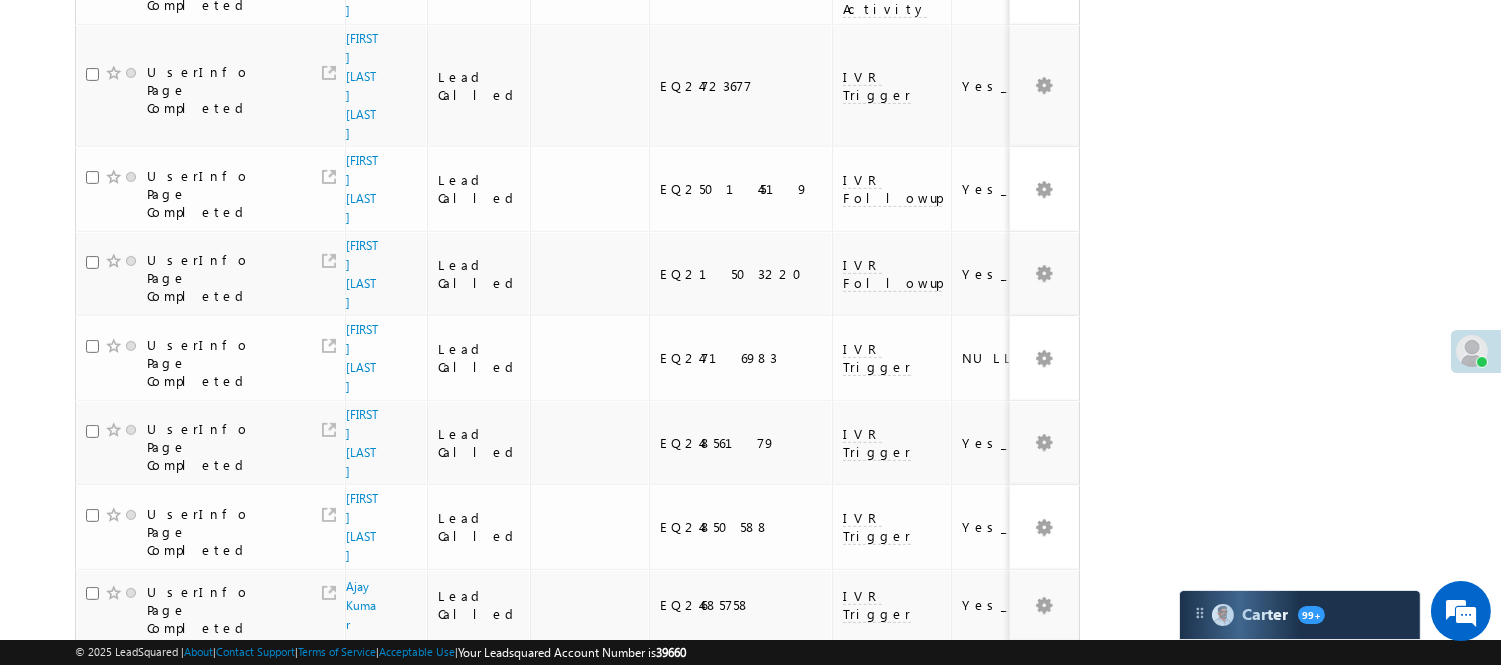 click on "2" at bounding box center (898, 1140) 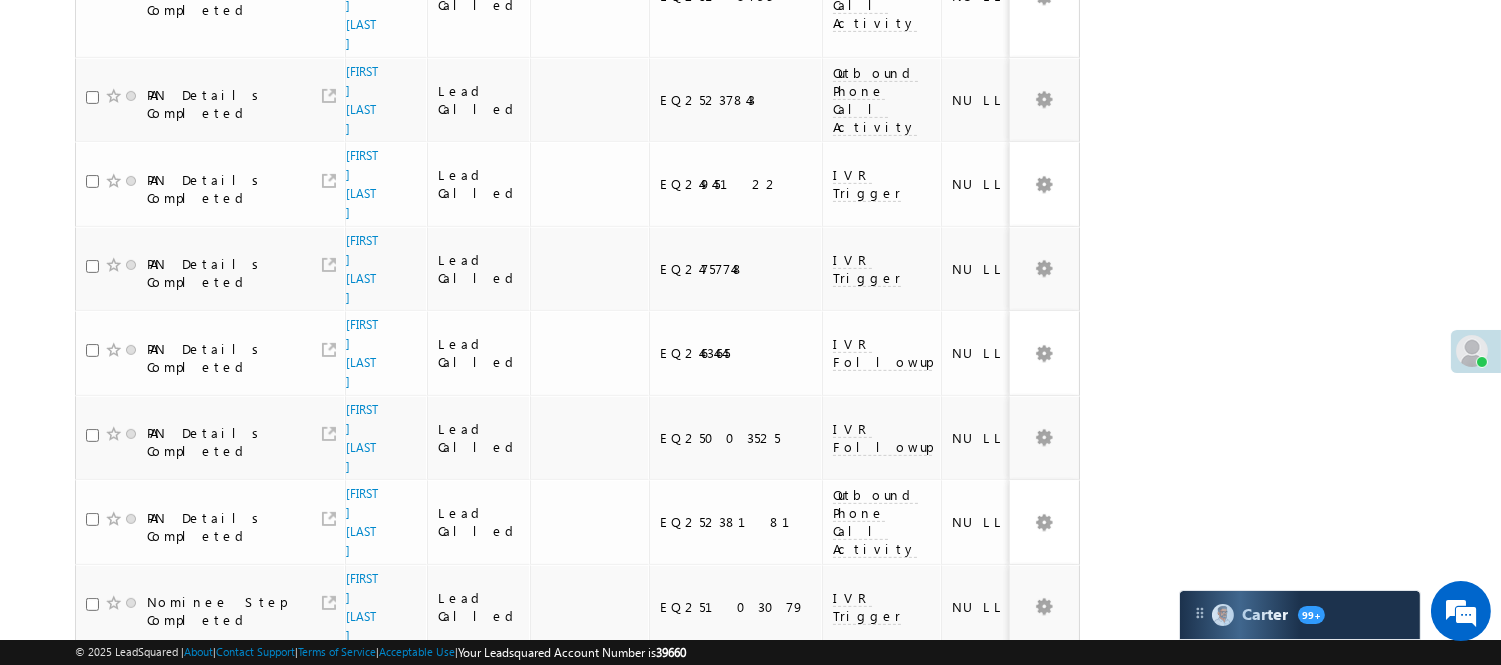 scroll, scrollTop: 1450, scrollLeft: 0, axis: vertical 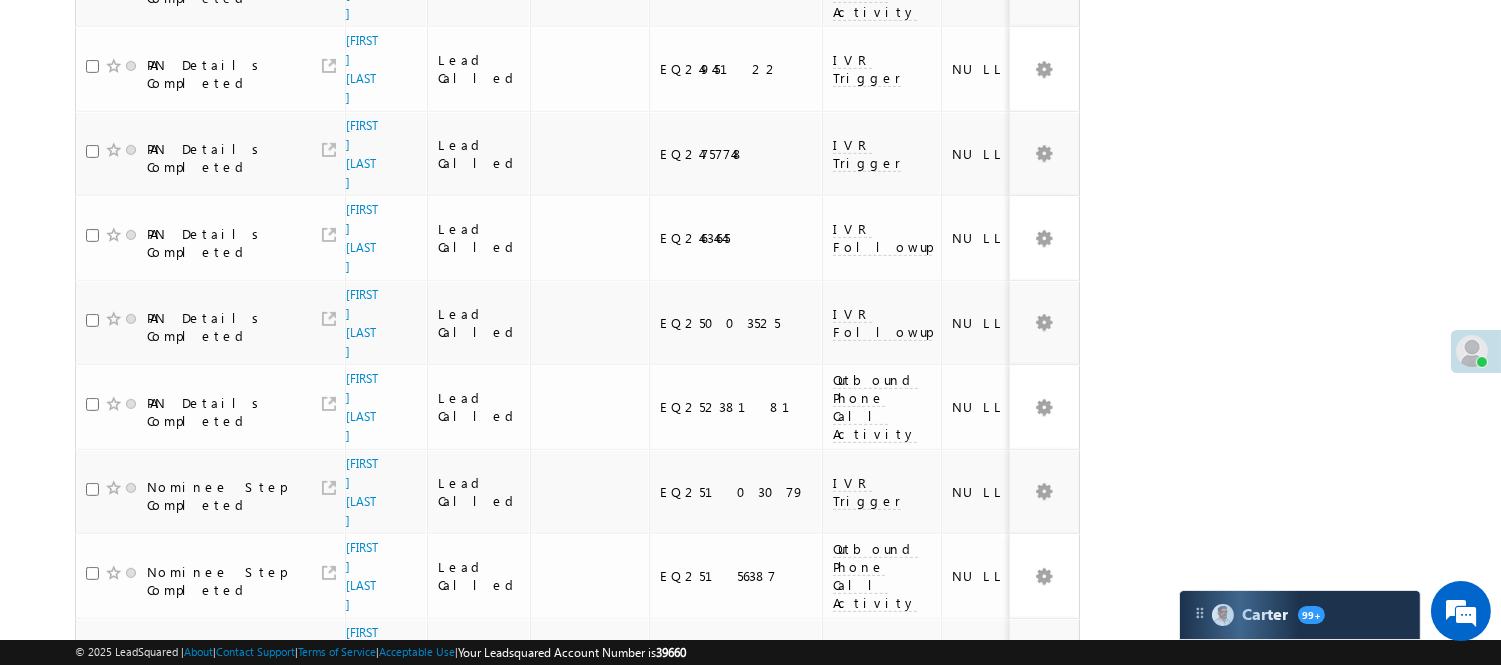 click on "3" at bounding box center (938, 995) 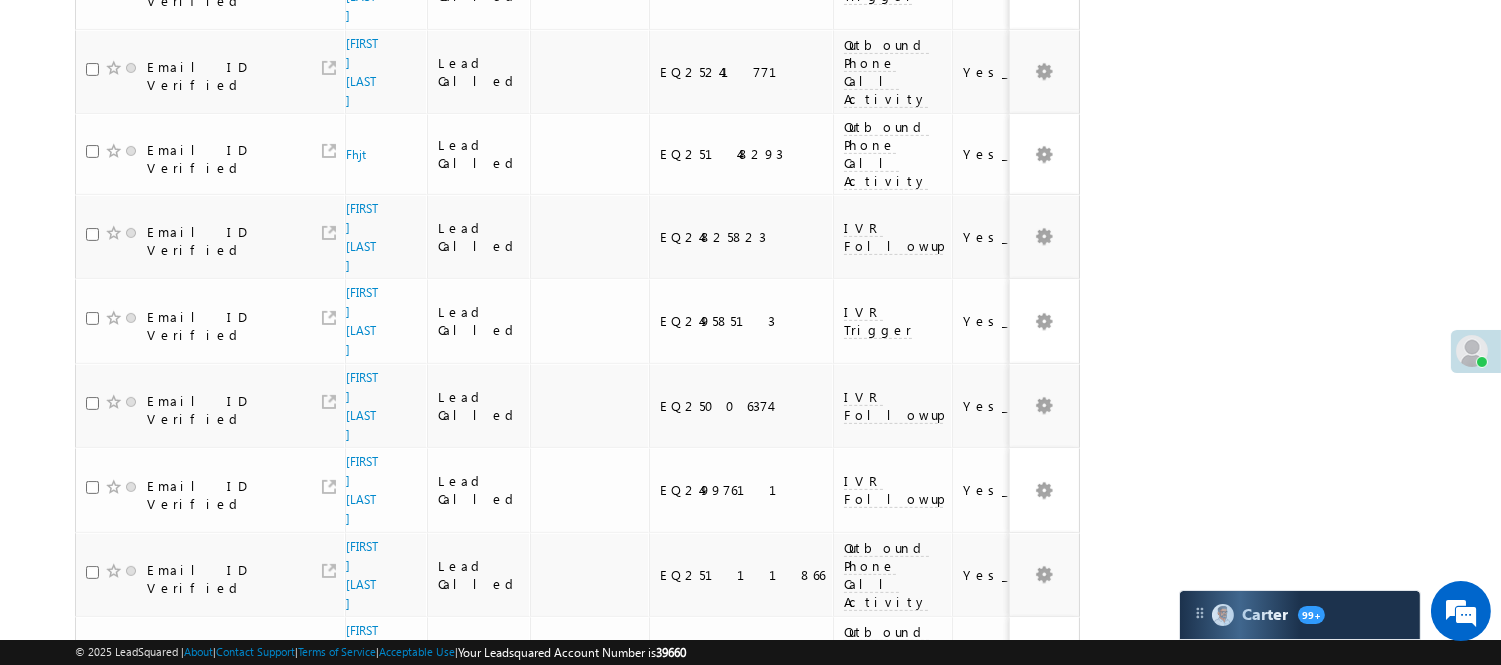 scroll, scrollTop: 1447, scrollLeft: 0, axis: vertical 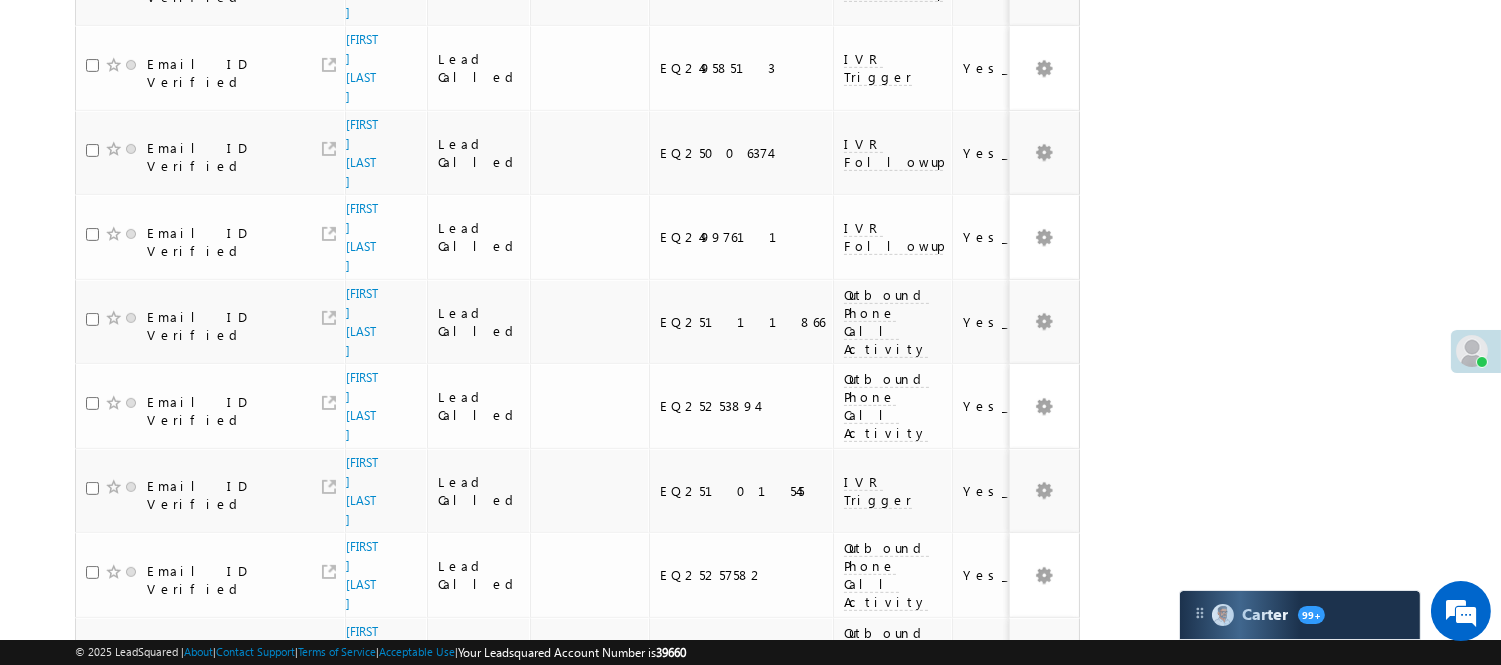 click on "4" at bounding box center (978, 1032) 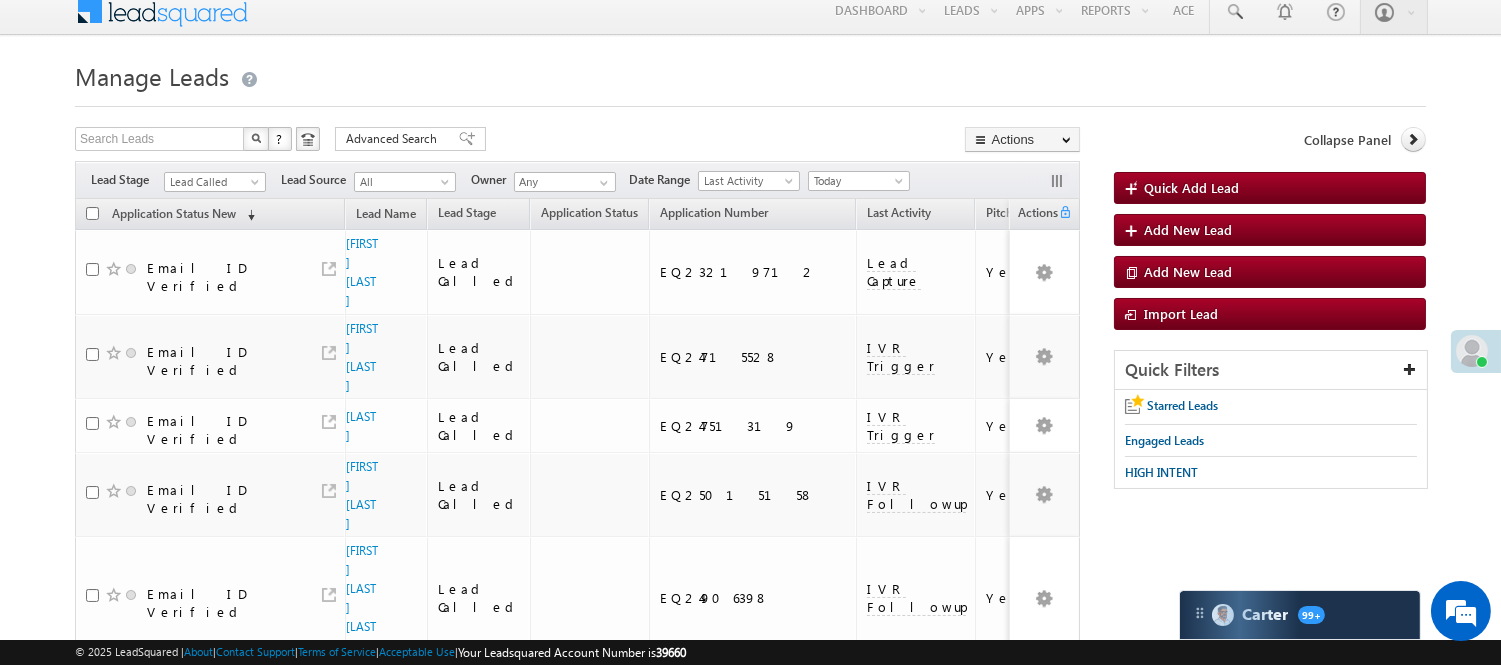 scroll, scrollTop: 0, scrollLeft: 0, axis: both 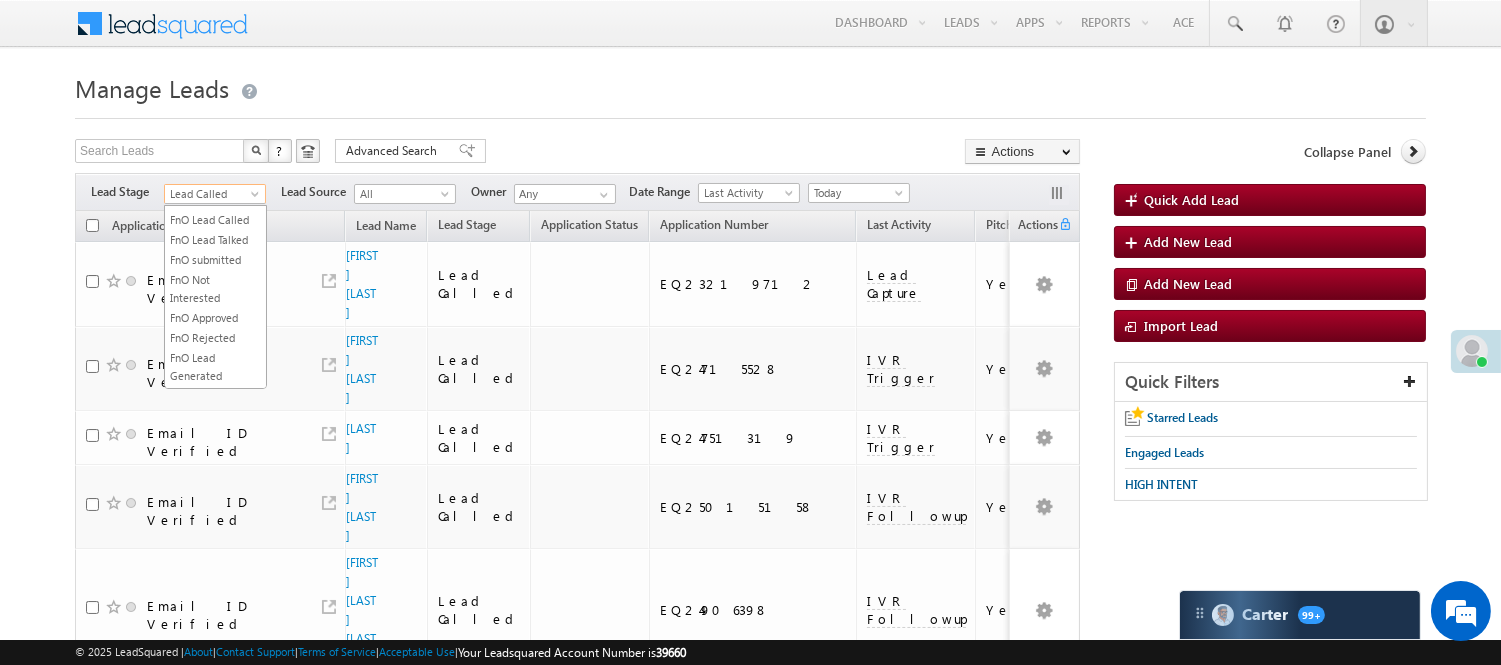 click on "Lead Called" at bounding box center (212, 194) 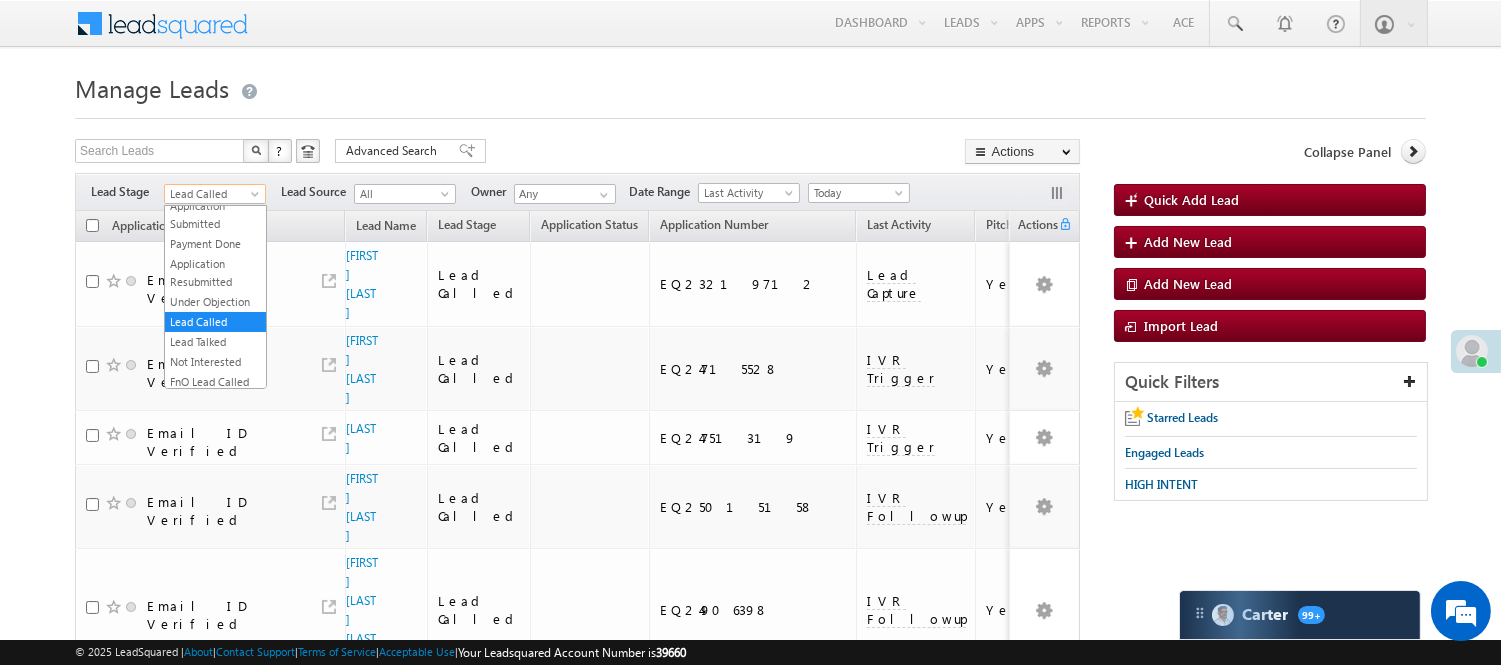 scroll, scrollTop: 0, scrollLeft: 0, axis: both 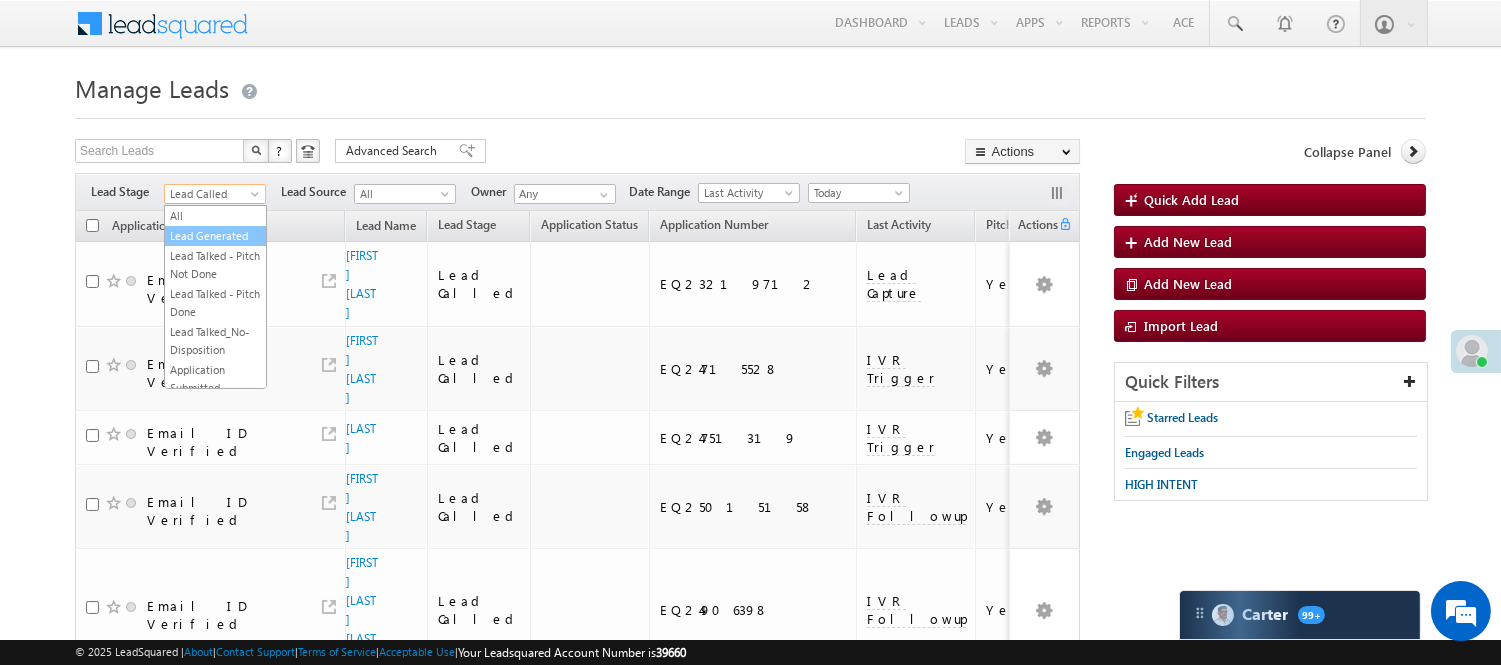 click on "Lead Generated" at bounding box center [215, 236] 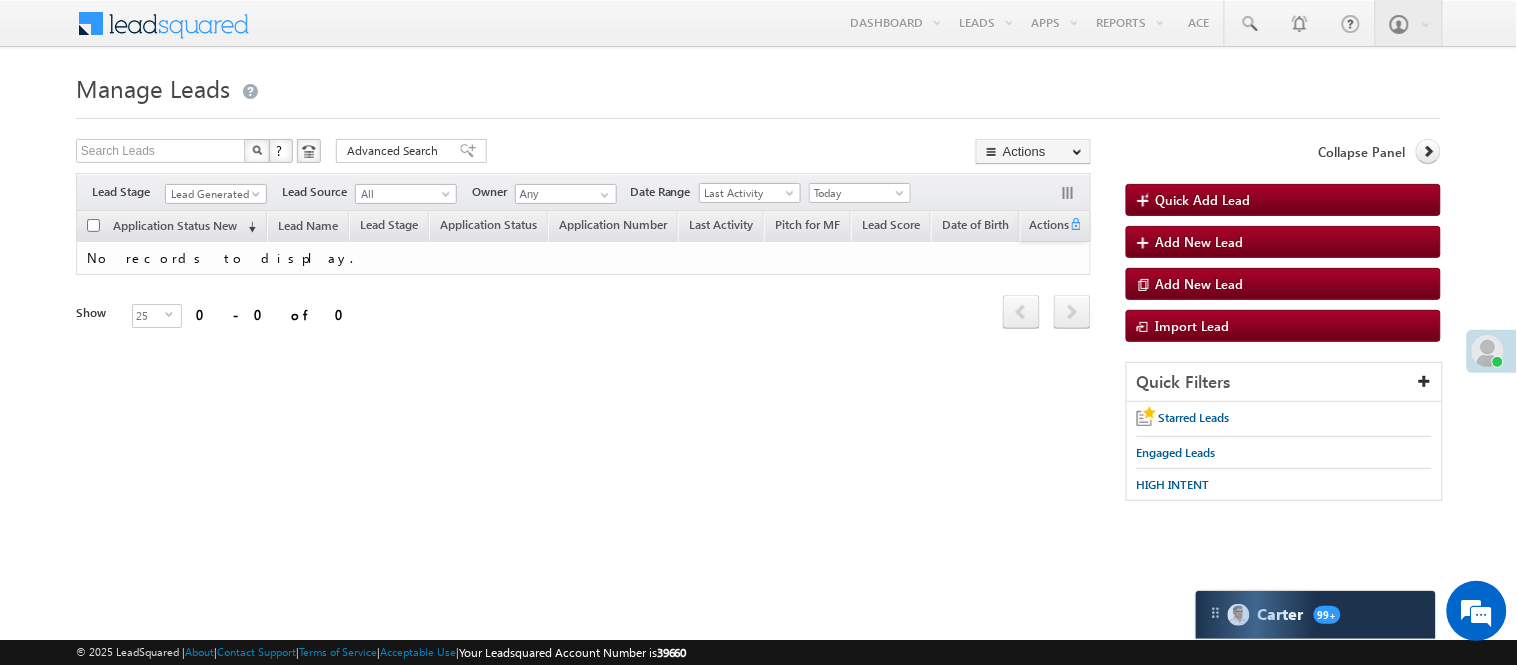 click on "Filters
Lead Stage
All Lead Generated Lead Talked - Pitch Not Done Lead Talked - Pitch Done Lead Talked_No-Disposition Application Submitted Payment Done Application Resubmitted Under Objection Lead Called Lead Talked Not Interested FnO Lead Called FnO Lead Talked FnO submitted FnO Not Interested FnO Approved FnO Rejected FnO Lead Generated Code Generated CG NI Lead Generated
Lead Source
All All
Owner Any Any" at bounding box center (583, 192) 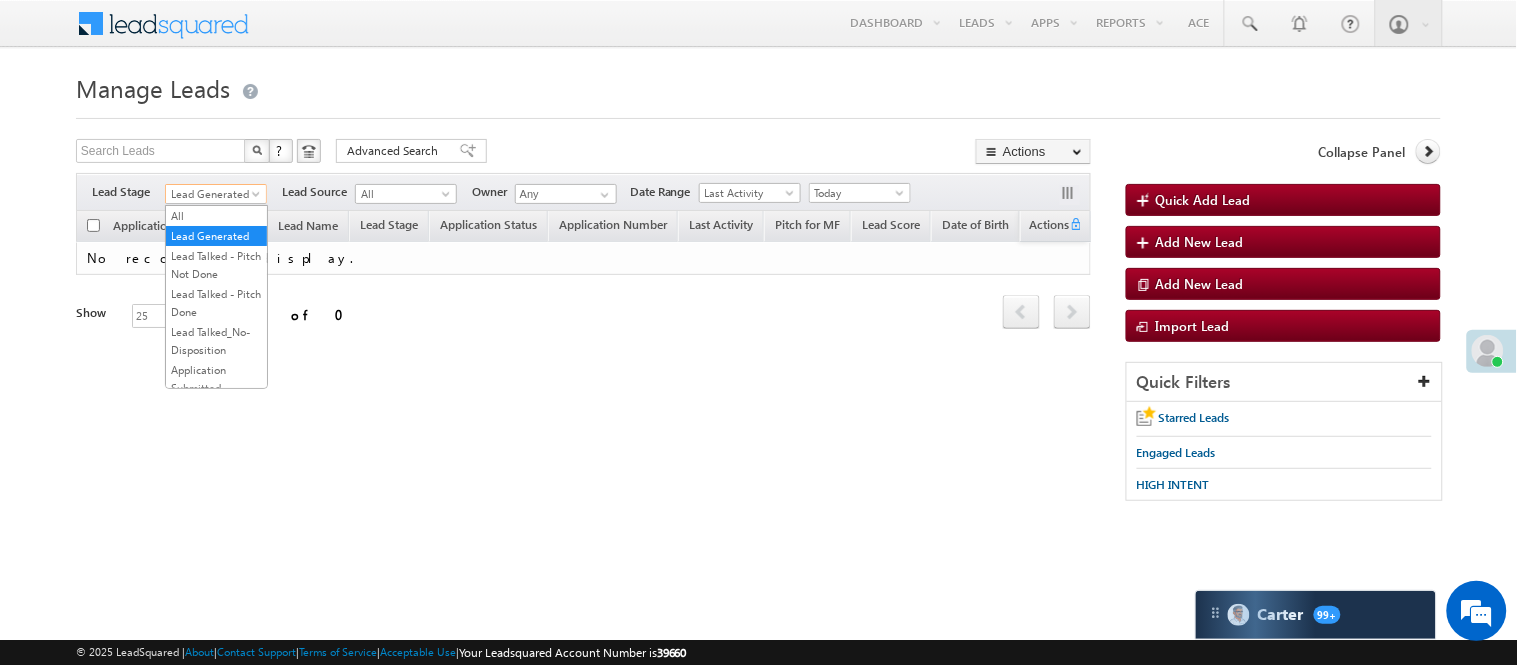 click on "Lead Generated" at bounding box center (213, 194) 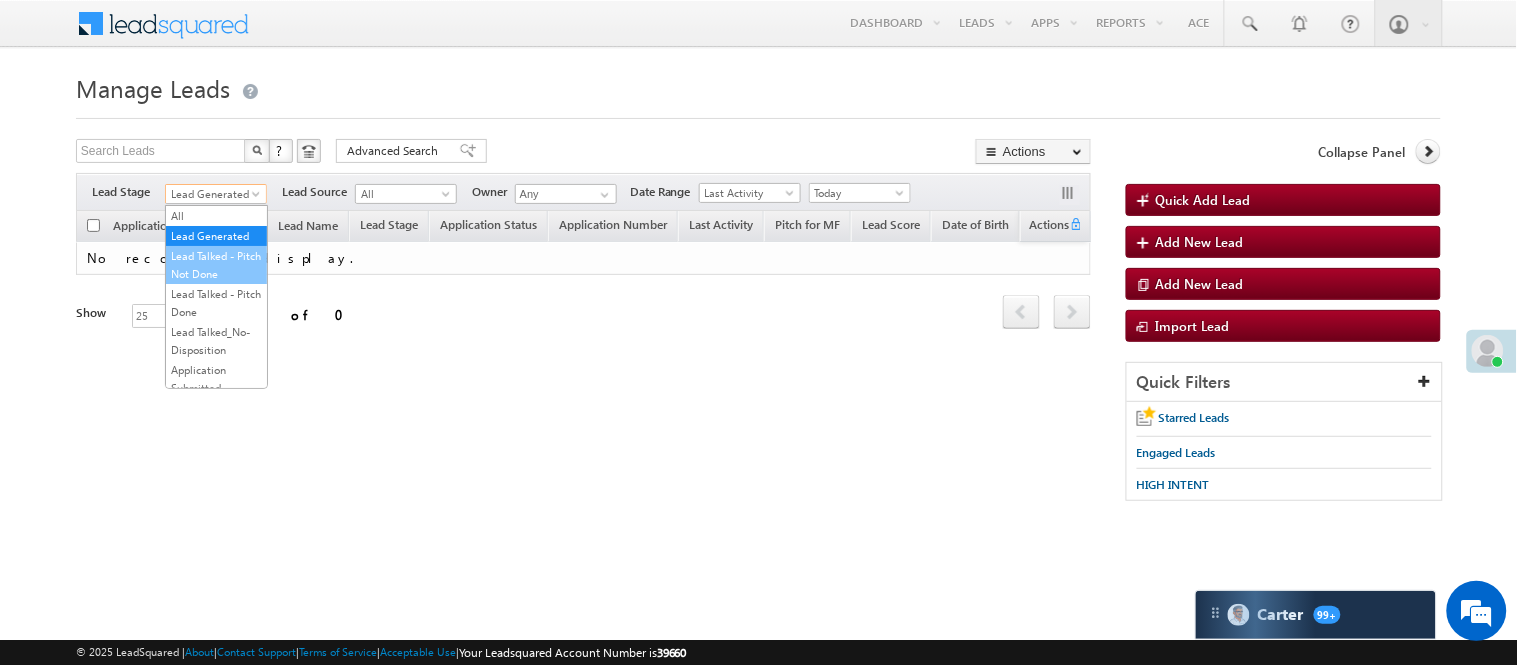 click on "Lead Talked - Pitch Not Done" at bounding box center (216, 265) 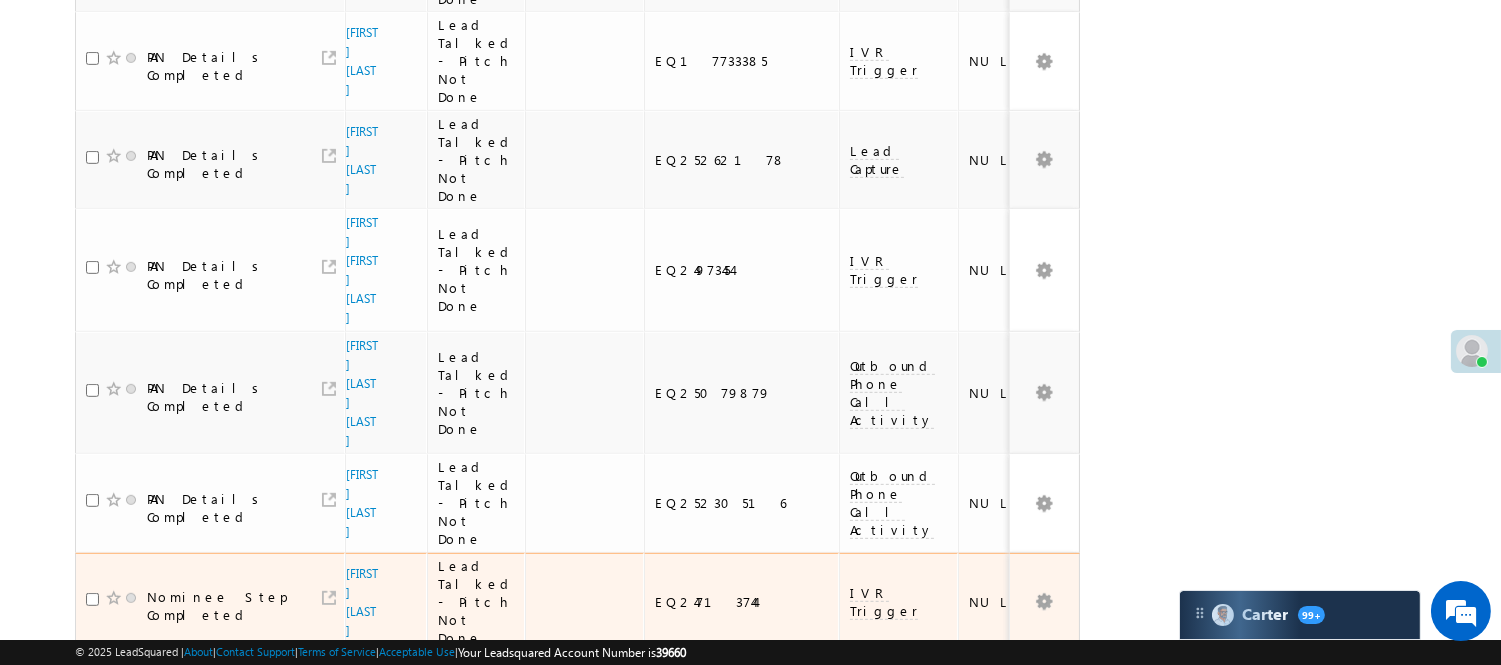 scroll, scrollTop: 1832, scrollLeft: 0, axis: vertical 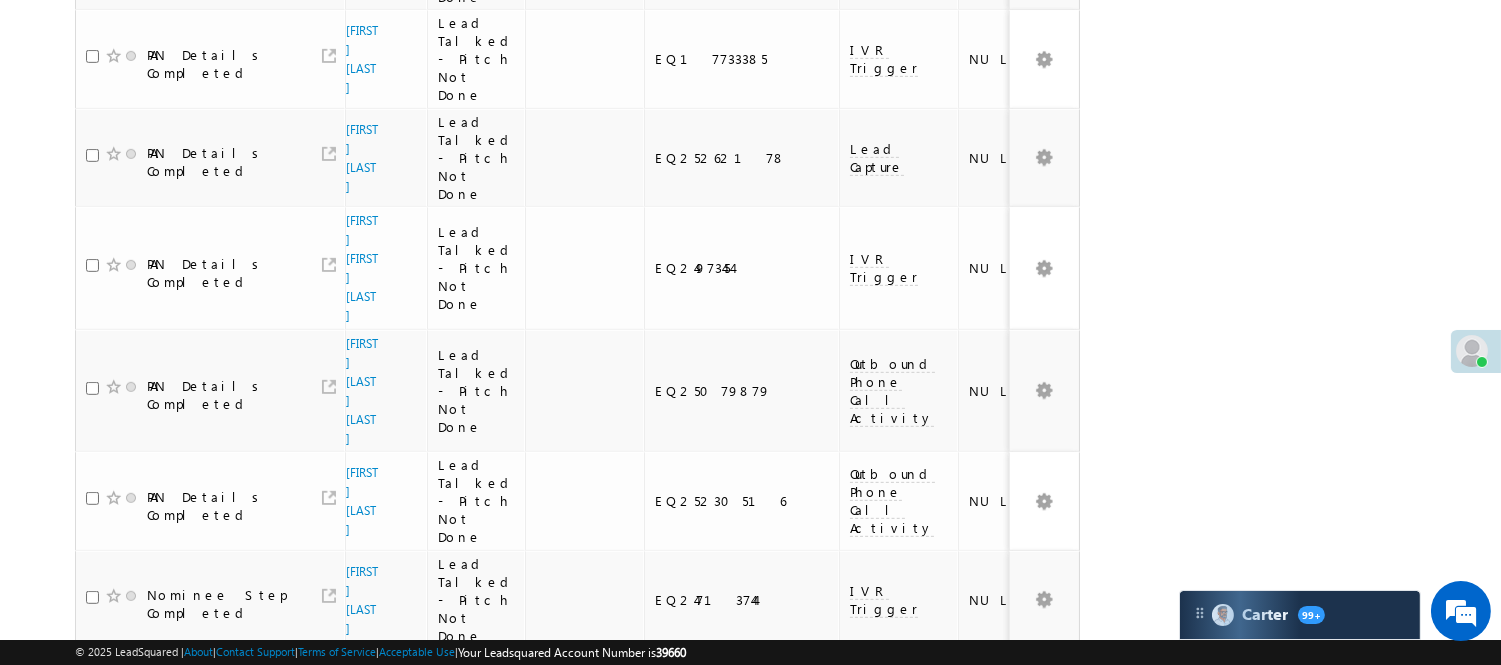 click on "2" at bounding box center (938, 1007) 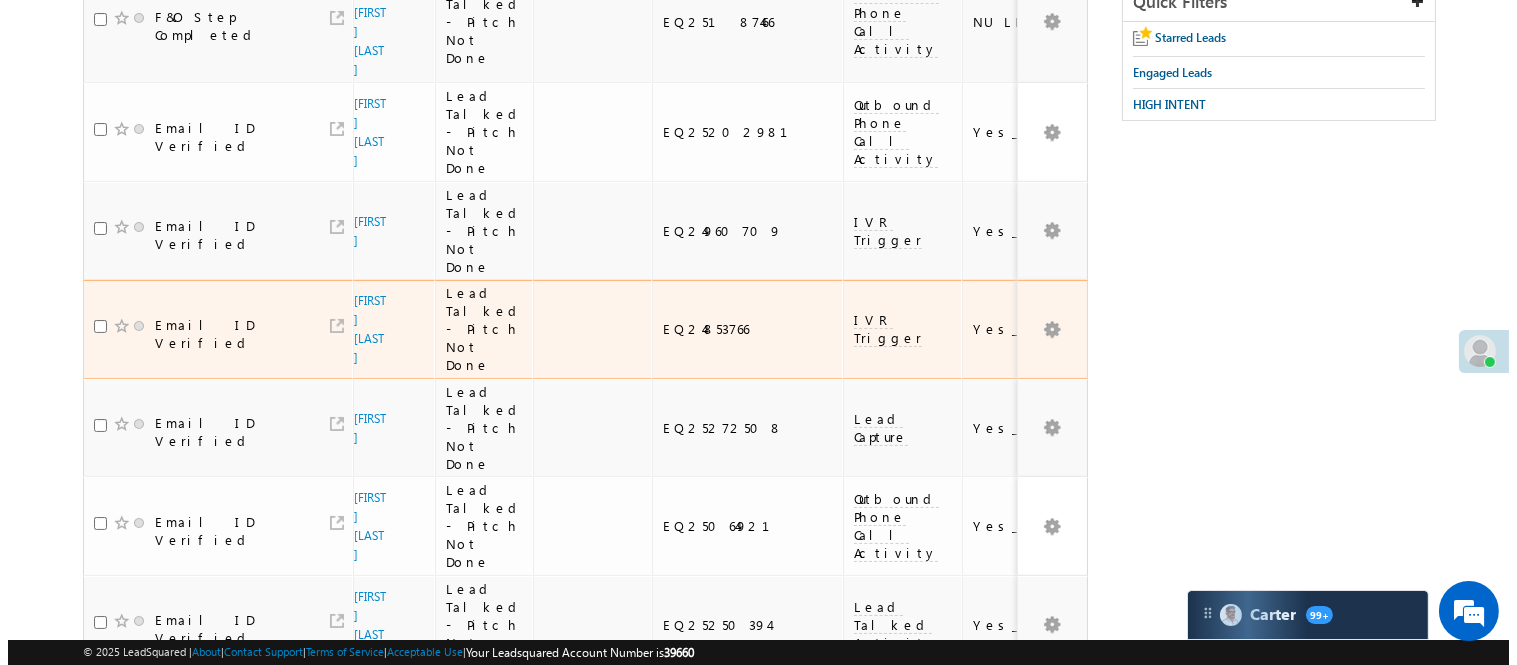 scroll, scrollTop: 0, scrollLeft: 0, axis: both 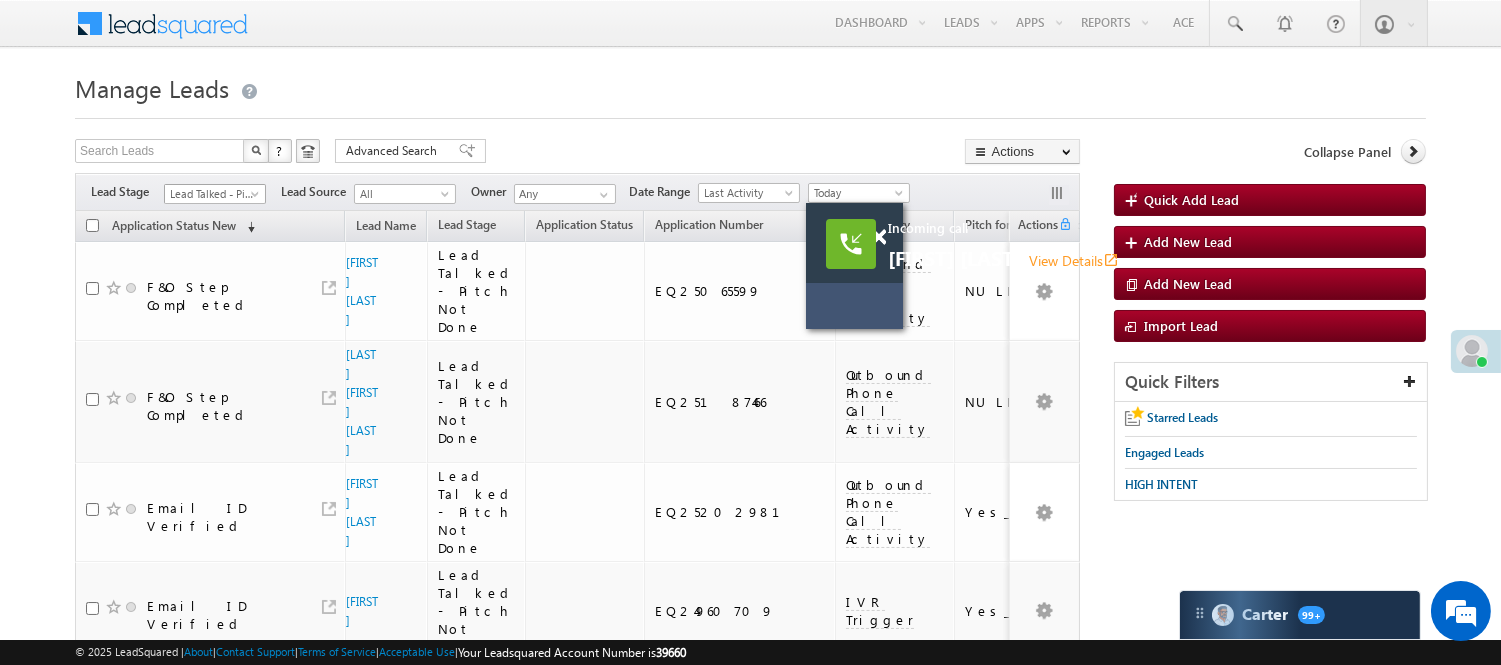 click on "Lead Talked - Pitch Not Done" at bounding box center (212, 194) 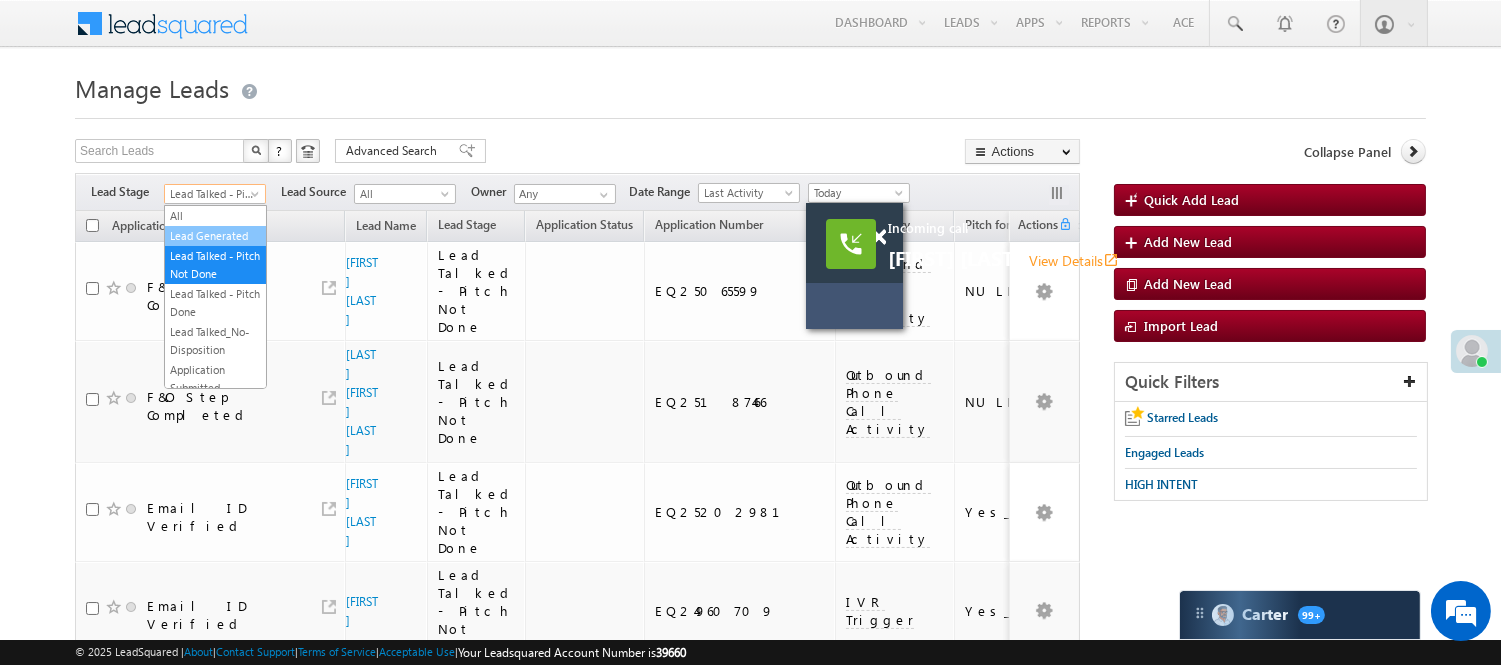 click on "Lead Generated" at bounding box center [215, 236] 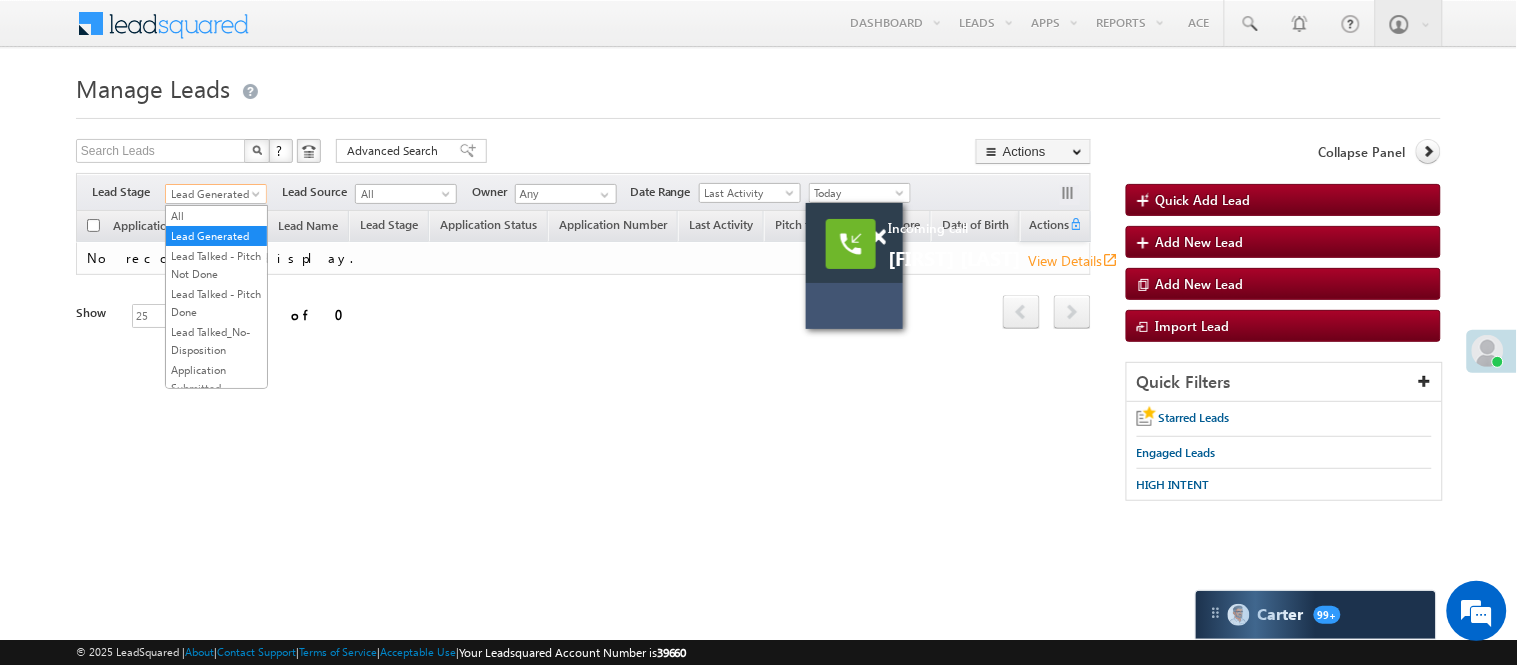 click on "Lead Generated" at bounding box center [213, 194] 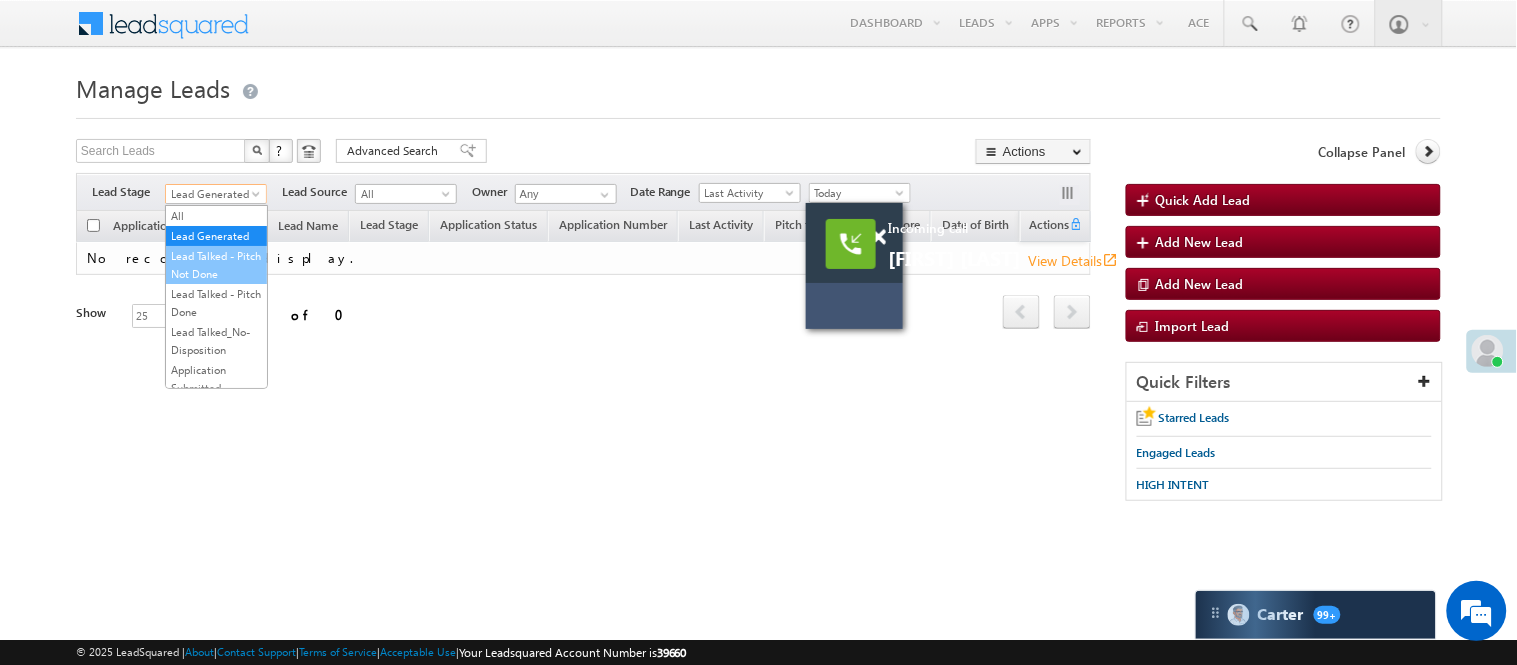 click on "Lead Talked - Pitch Not Done" at bounding box center (216, 265) 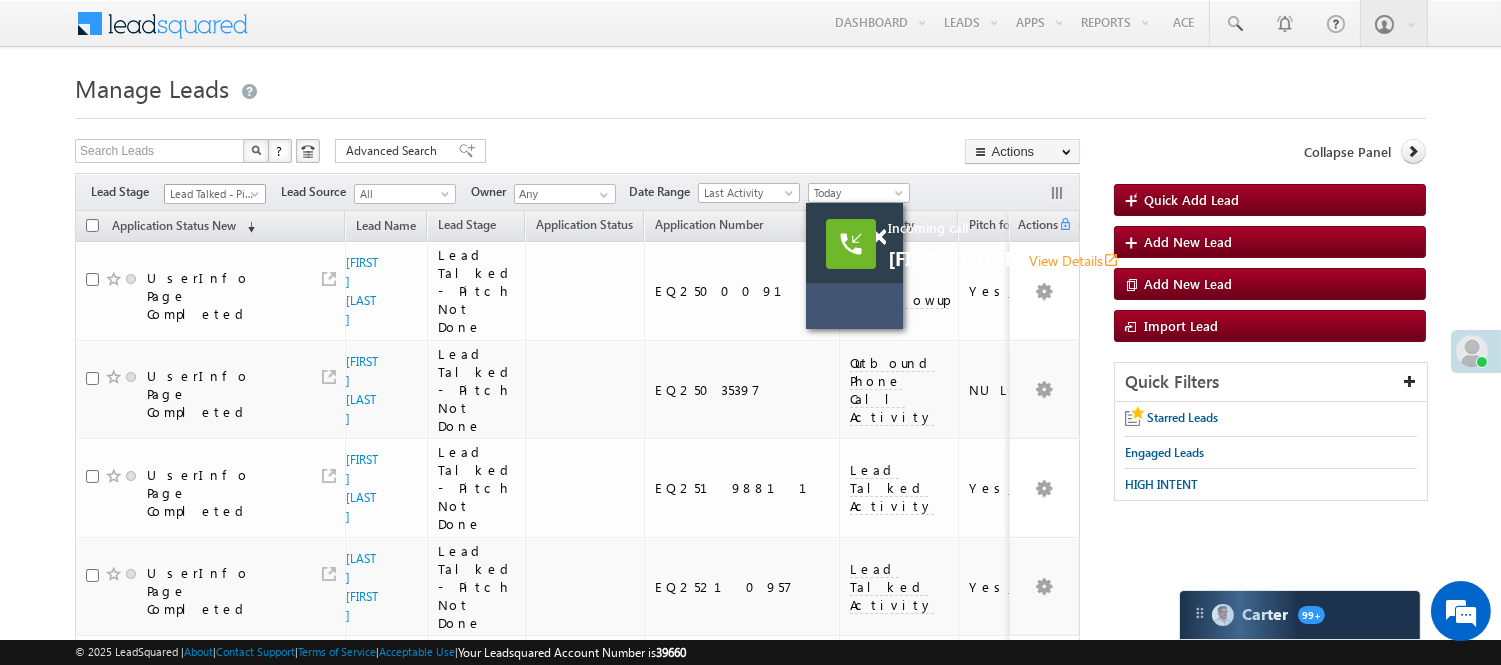 click on "Lead Talked - Pitch Not Done" at bounding box center [212, 194] 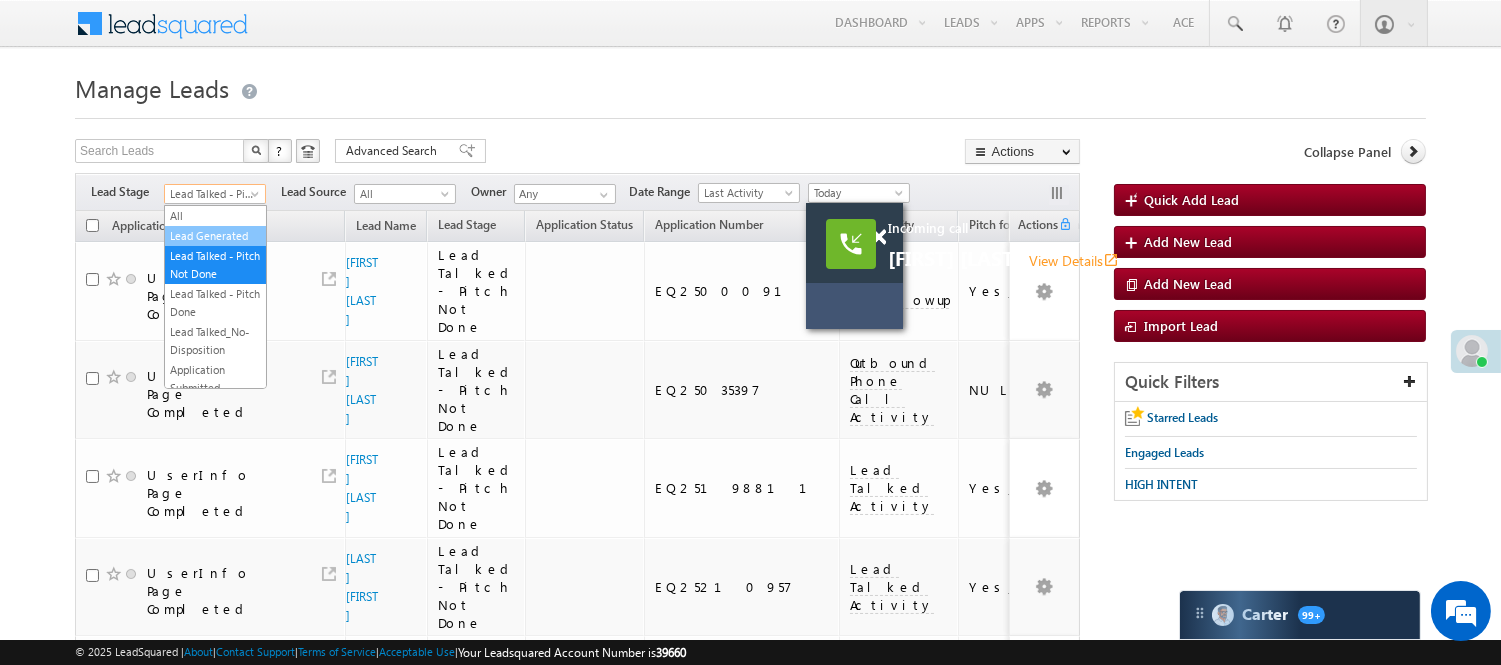 click on "Lead Generated" at bounding box center [215, 236] 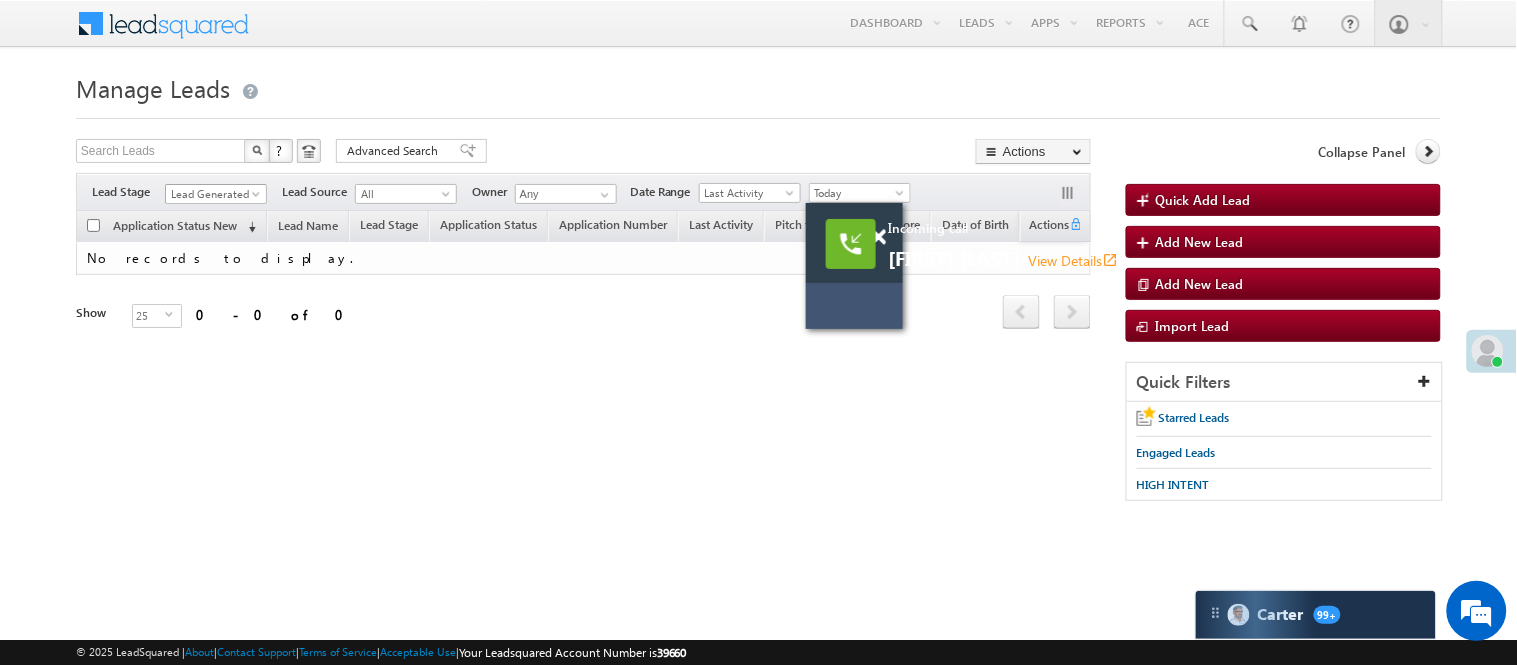 click on "Lead Generated" at bounding box center (213, 194) 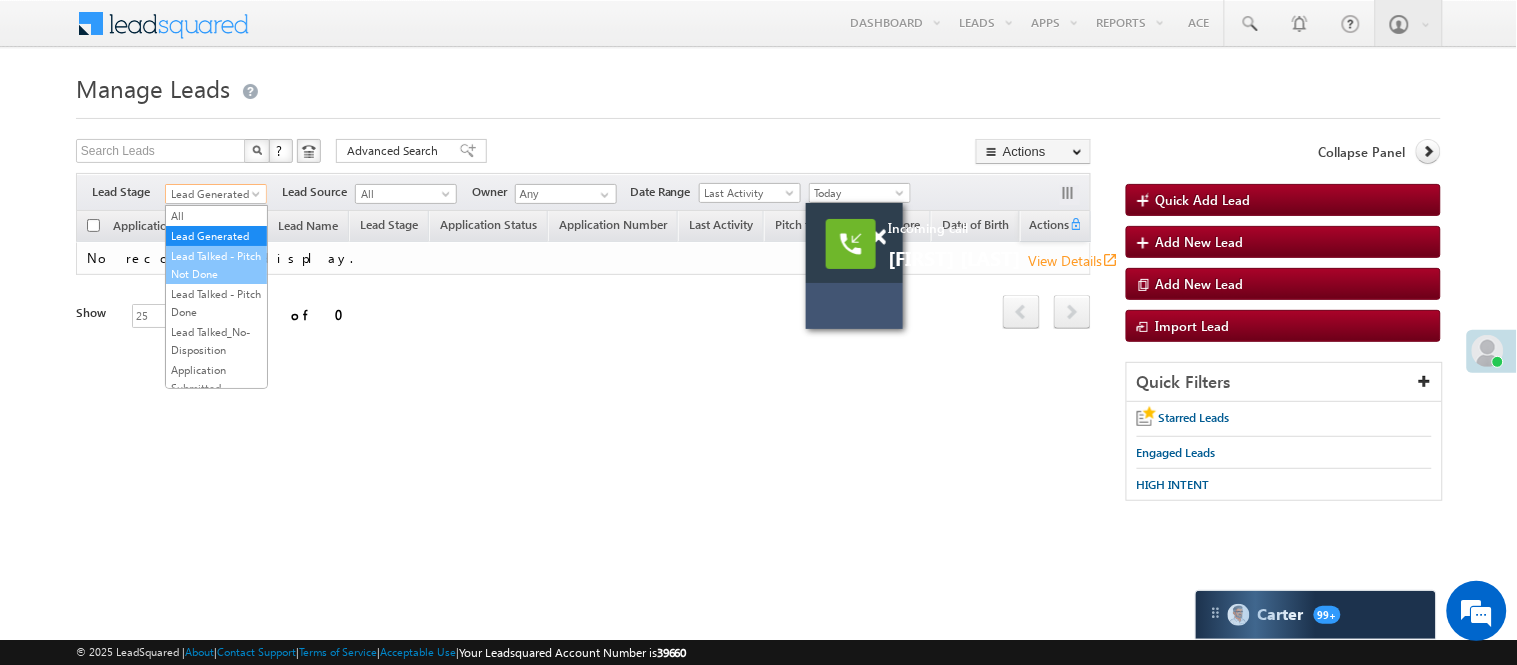 click on "Lead Talked - Pitch Not Done" at bounding box center (216, 265) 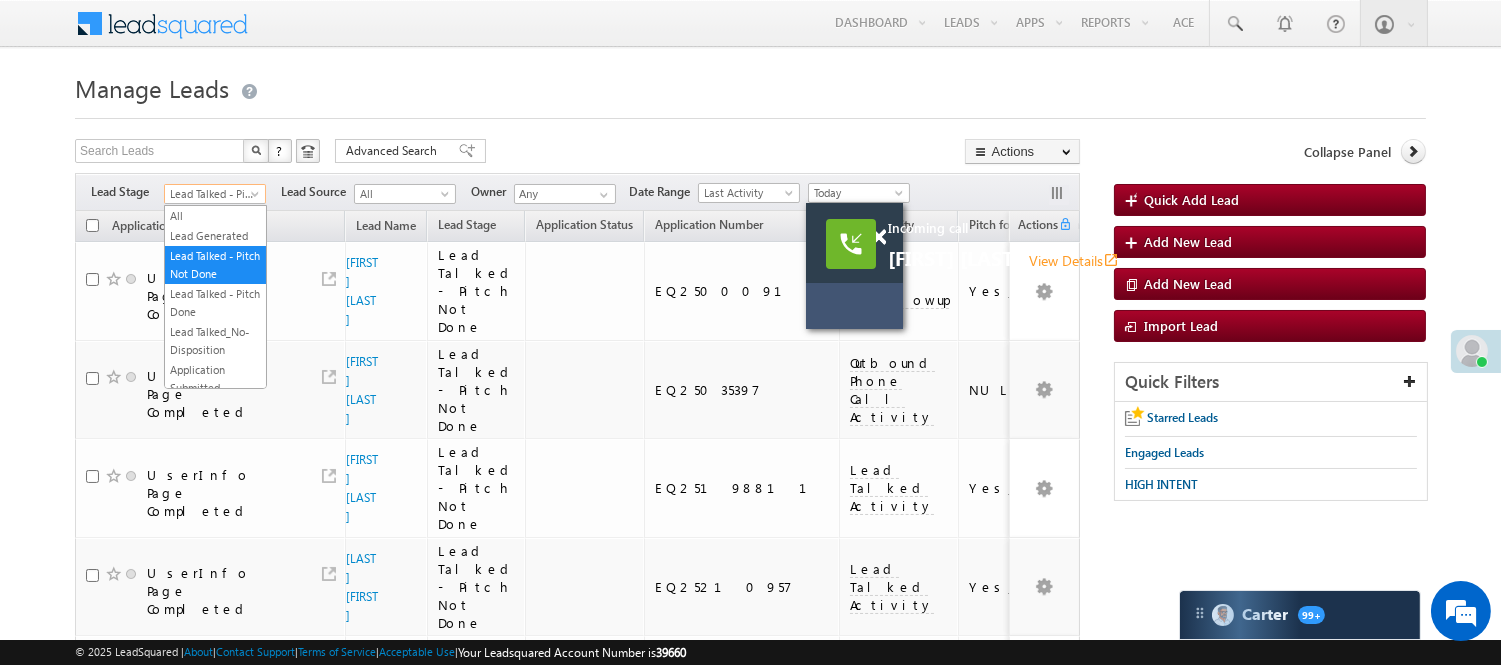 click on "Lead Talked - Pitch Not Done" at bounding box center [212, 194] 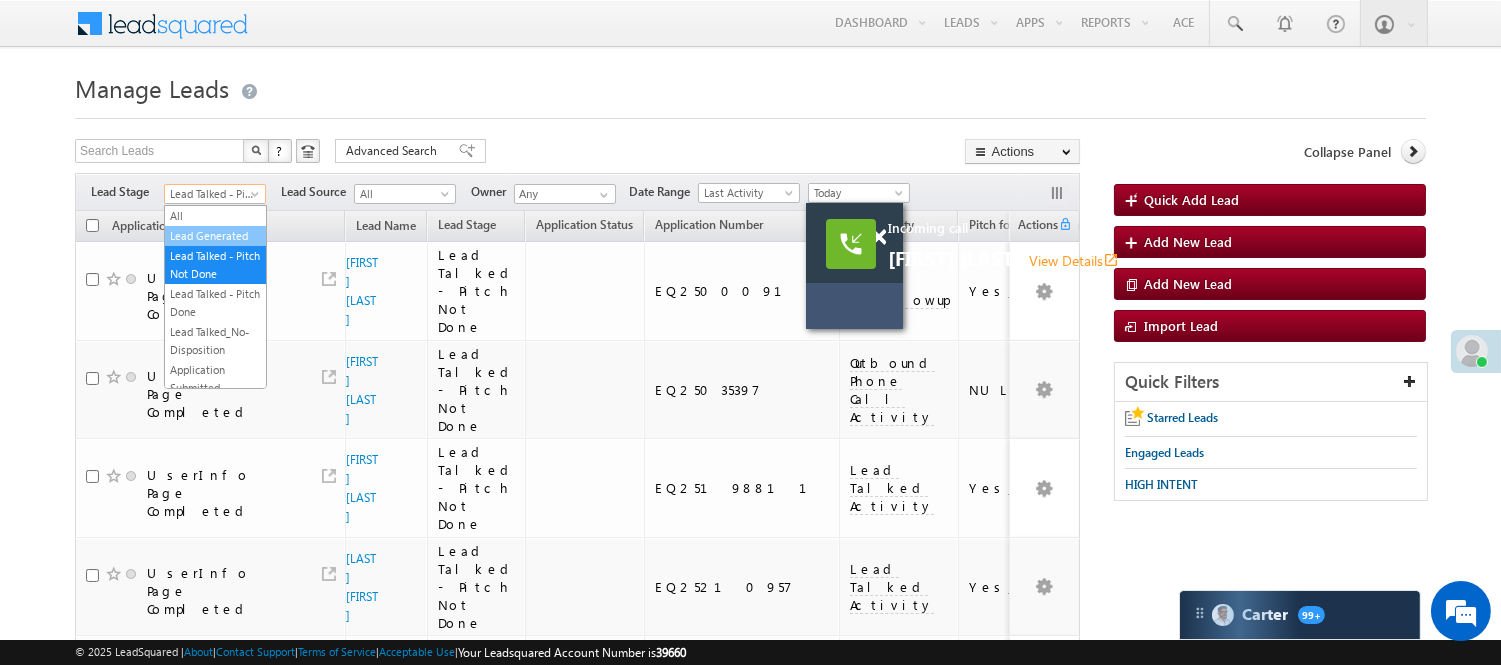 click on "Lead Generated" at bounding box center [215, 236] 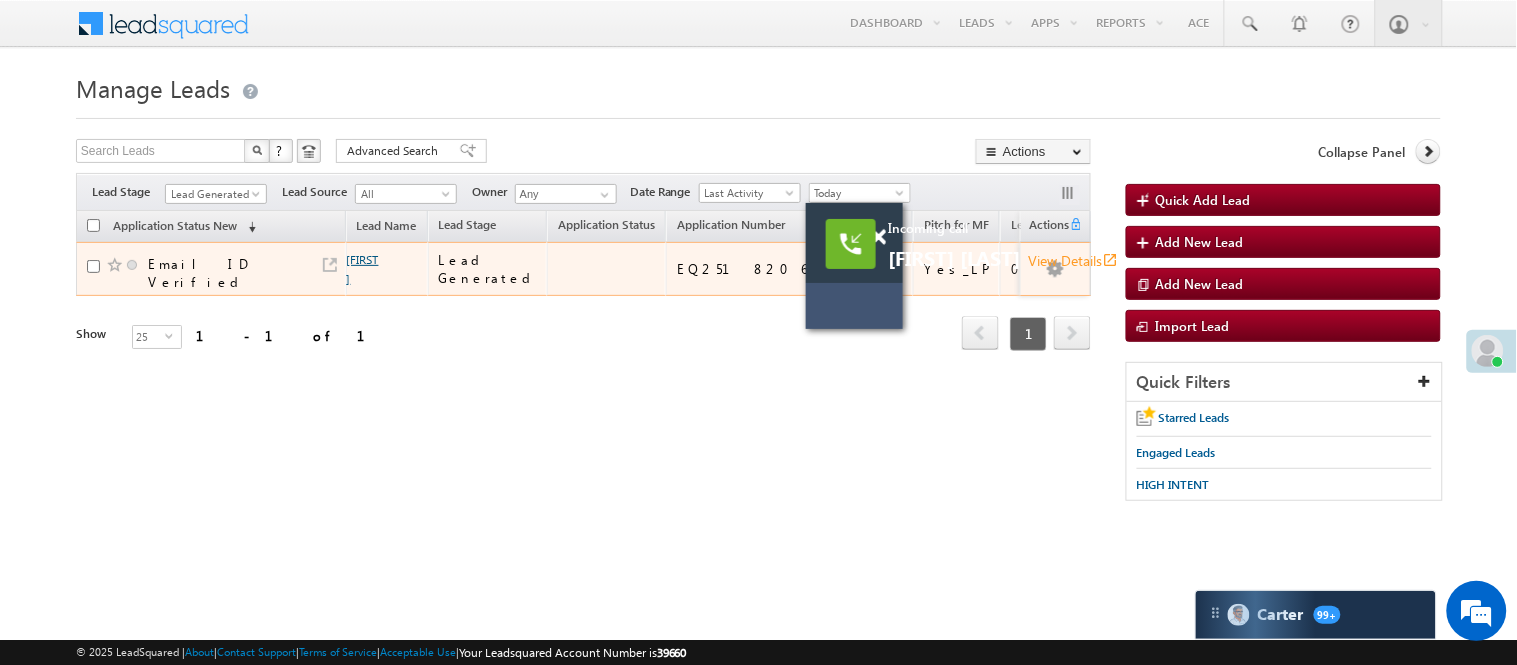 click on "Mahadevi" at bounding box center [363, 269] 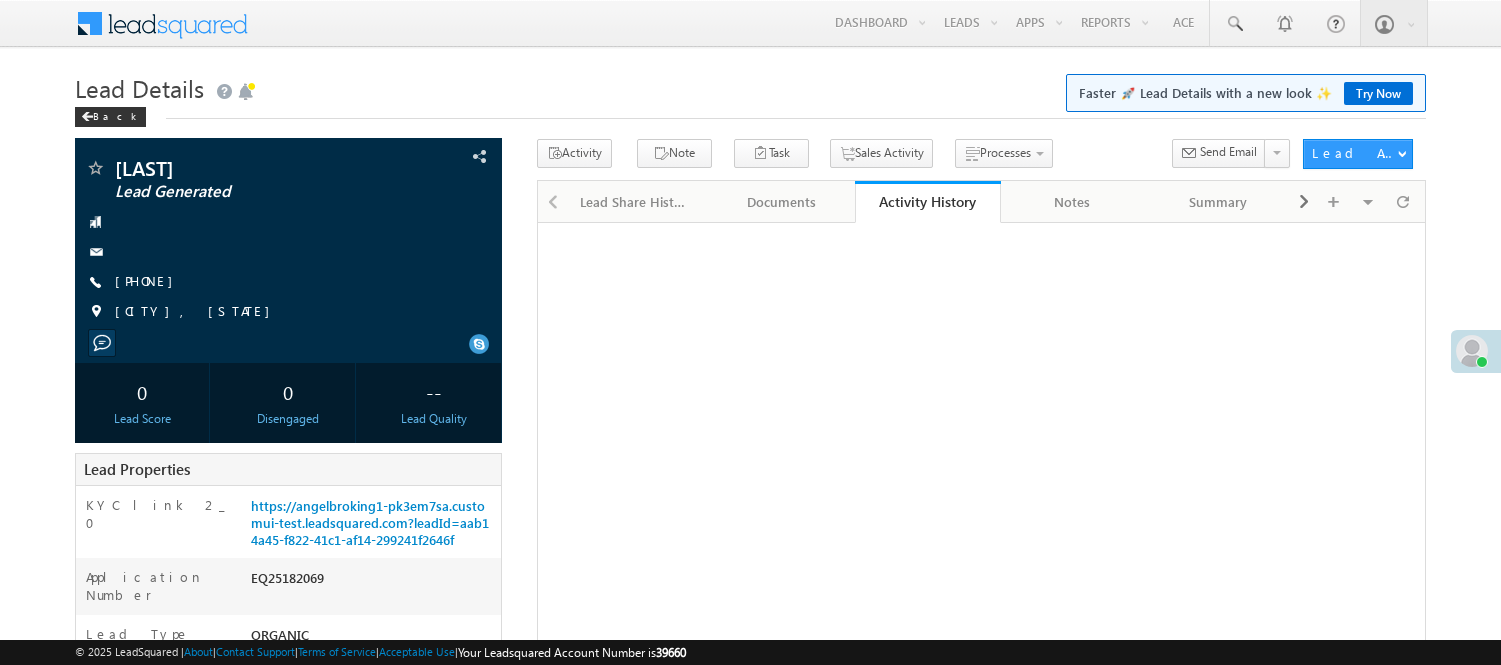 click on "[PHONE]" at bounding box center [149, 280] 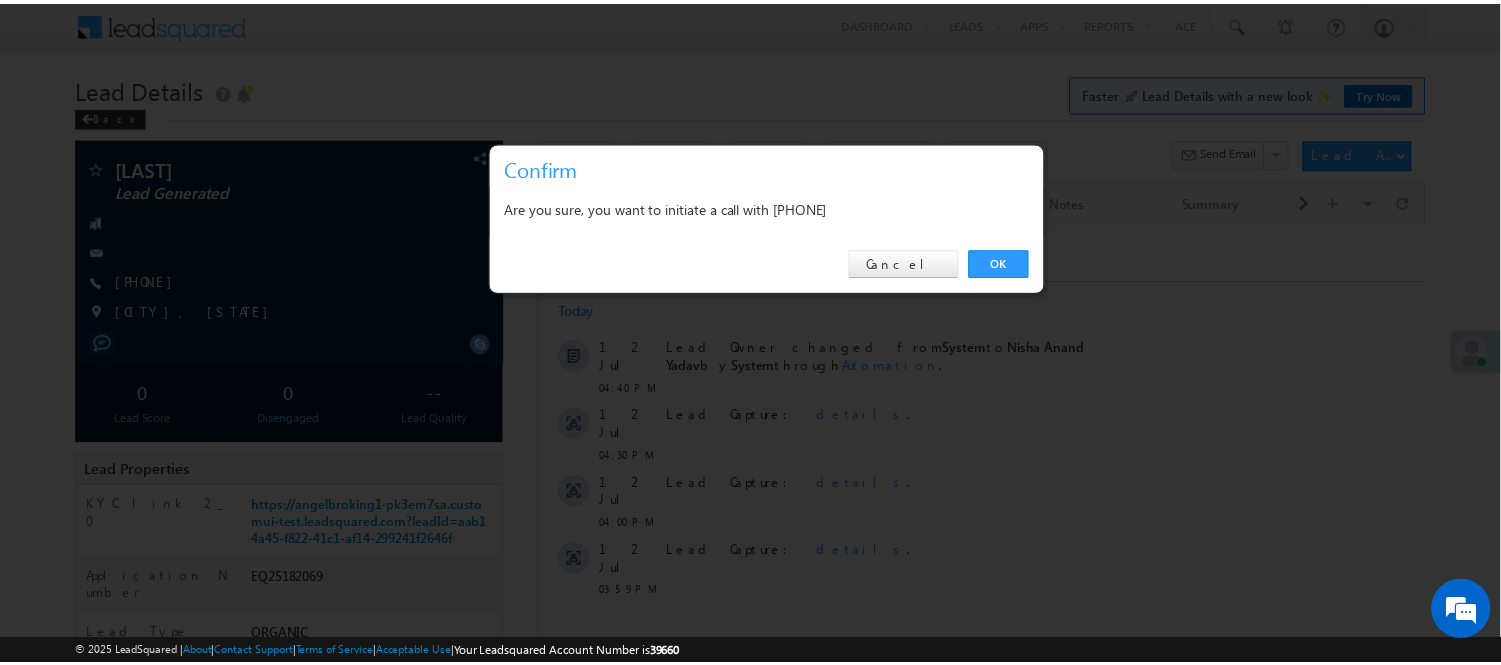 scroll, scrollTop: 0, scrollLeft: 0, axis: both 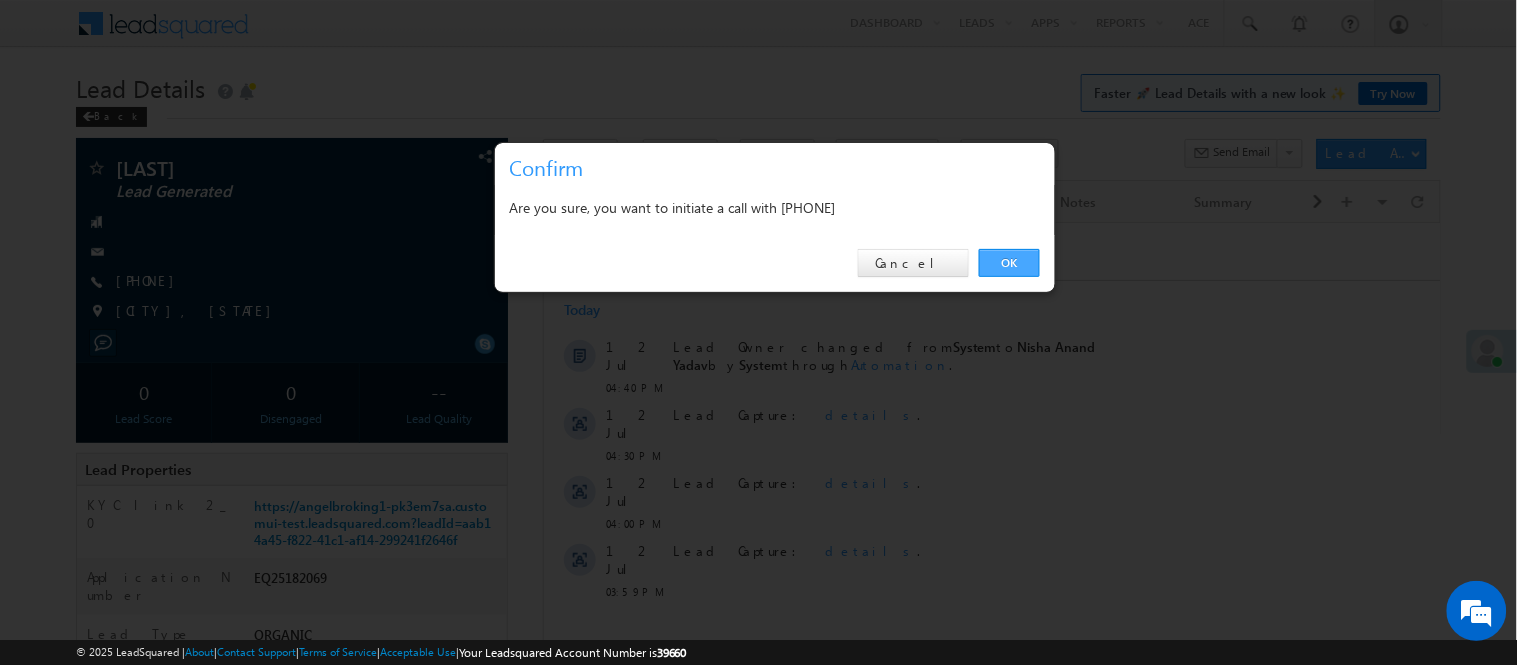 click on "OK" at bounding box center (1009, 263) 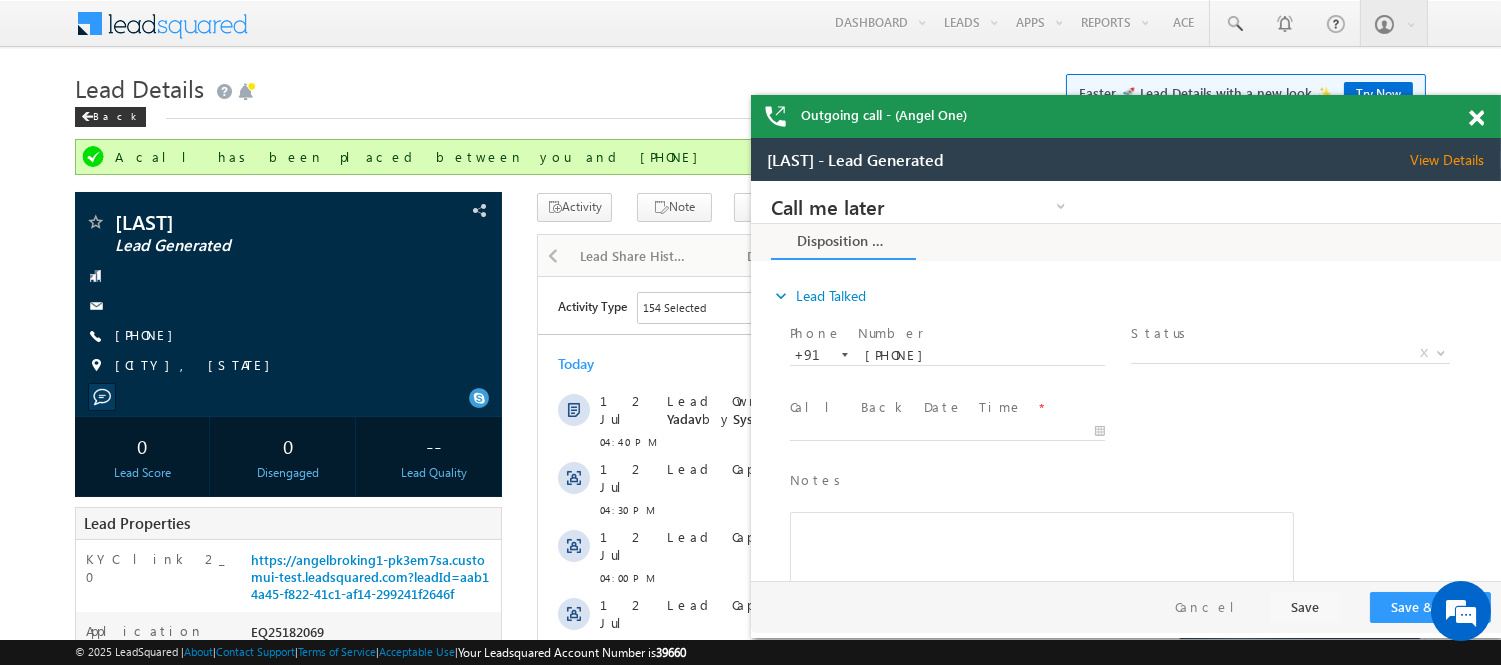 scroll, scrollTop: 0, scrollLeft: 0, axis: both 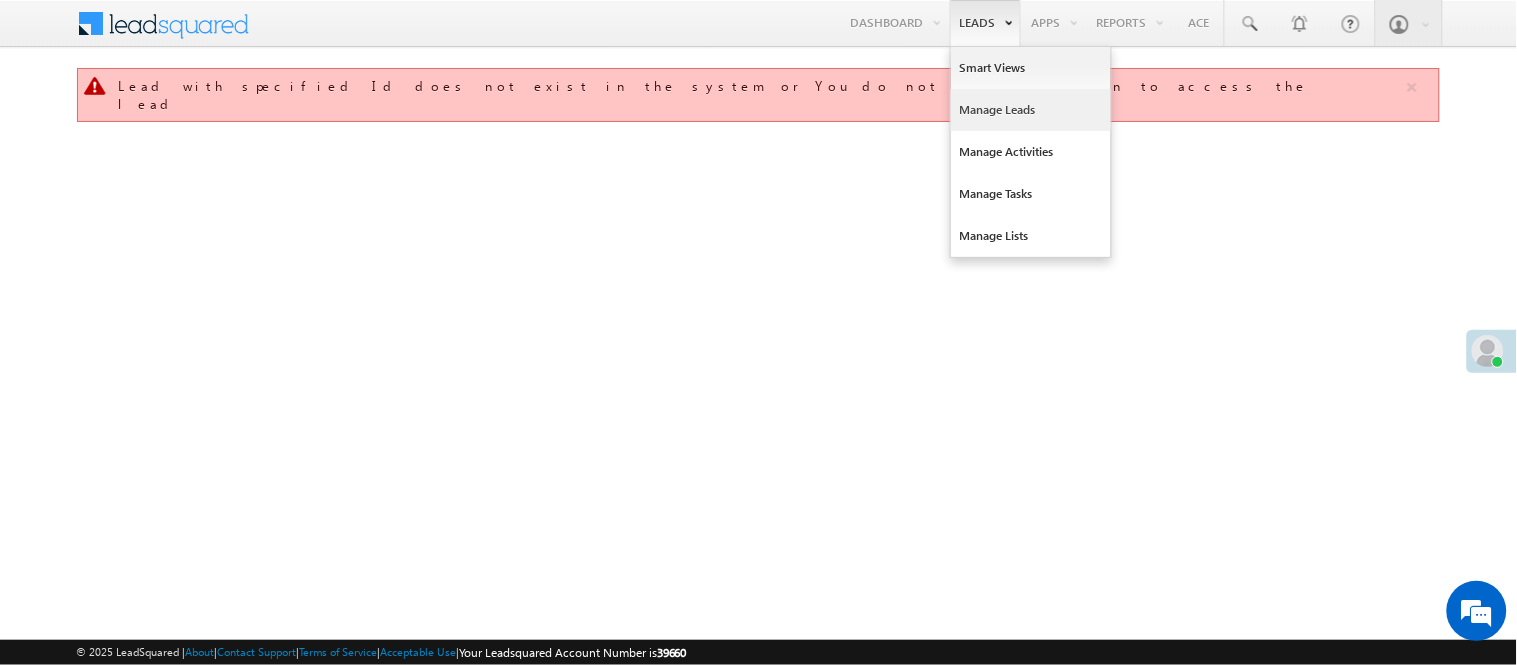 click on "Manage Leads" at bounding box center [1031, 110] 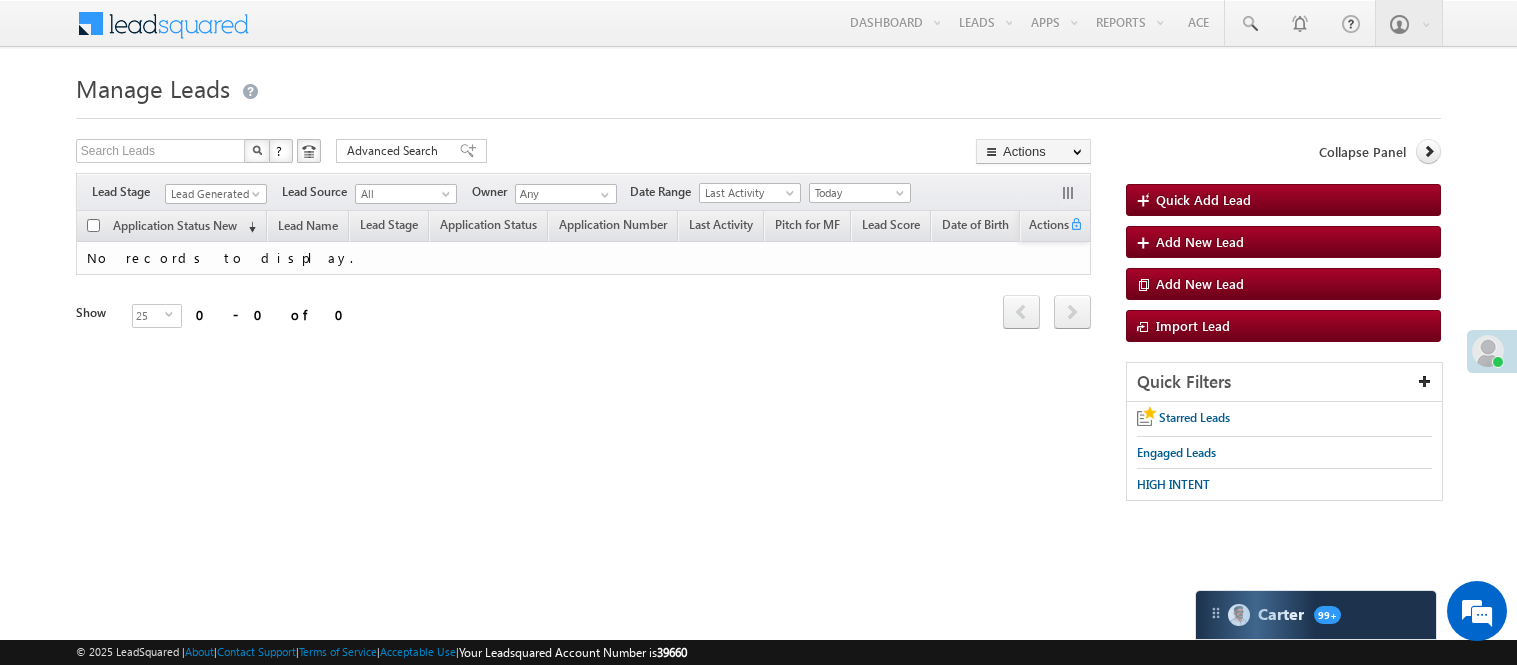 scroll, scrollTop: 0, scrollLeft: 0, axis: both 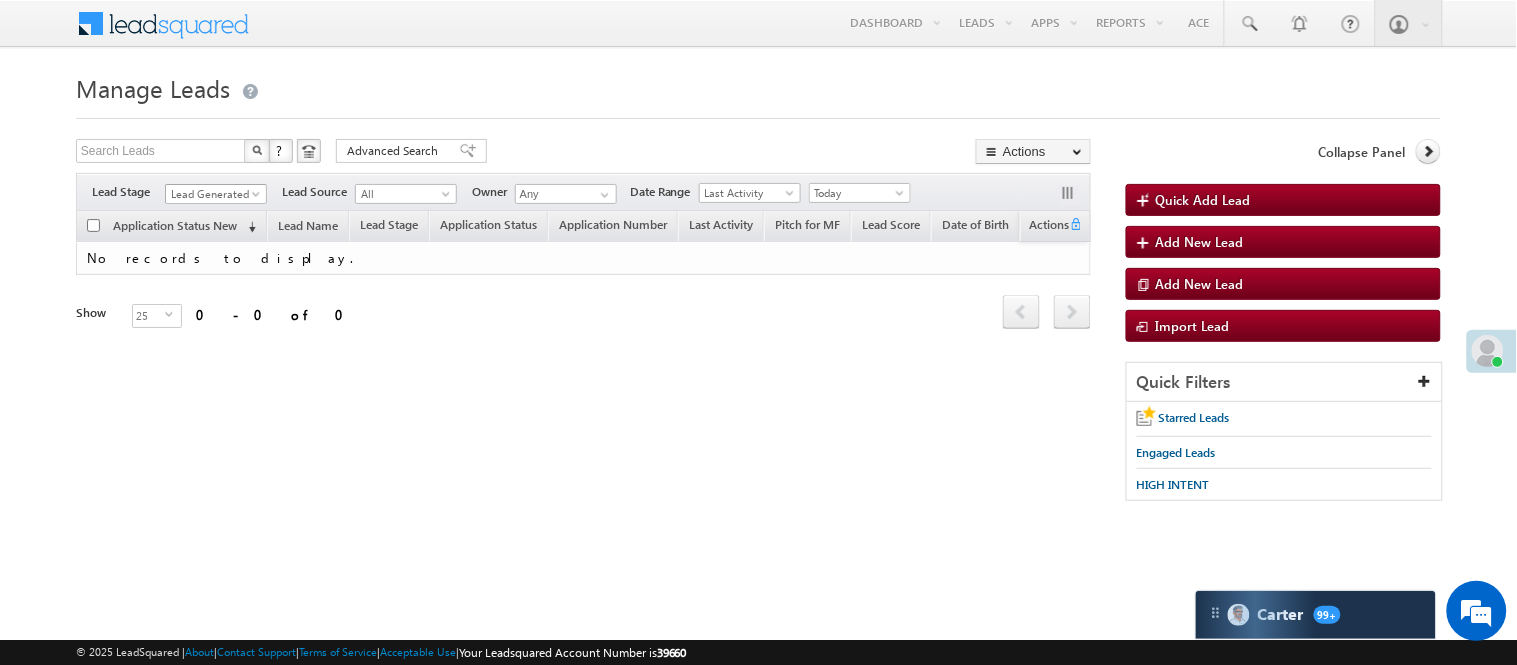 click on "Lead Generated" at bounding box center (213, 194) 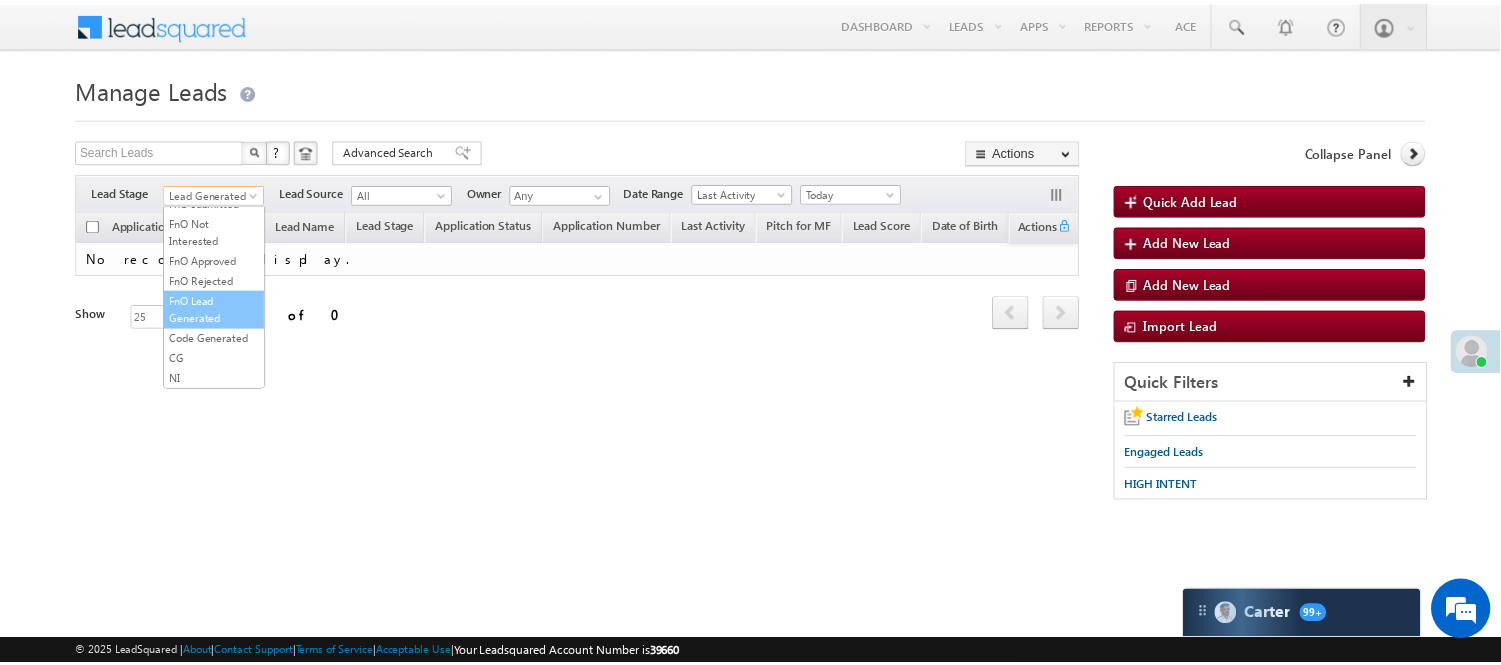 scroll, scrollTop: 496, scrollLeft: 0, axis: vertical 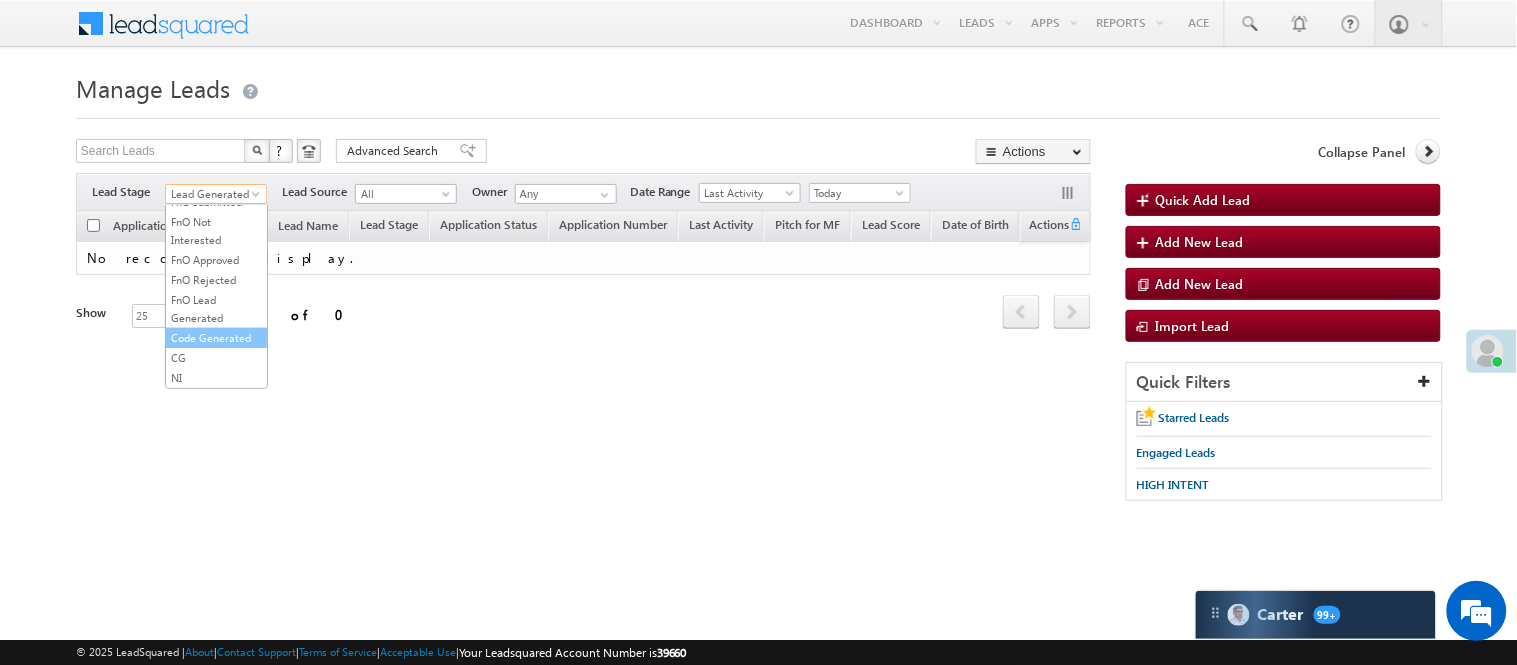 click on "Code Generated" at bounding box center (216, 338) 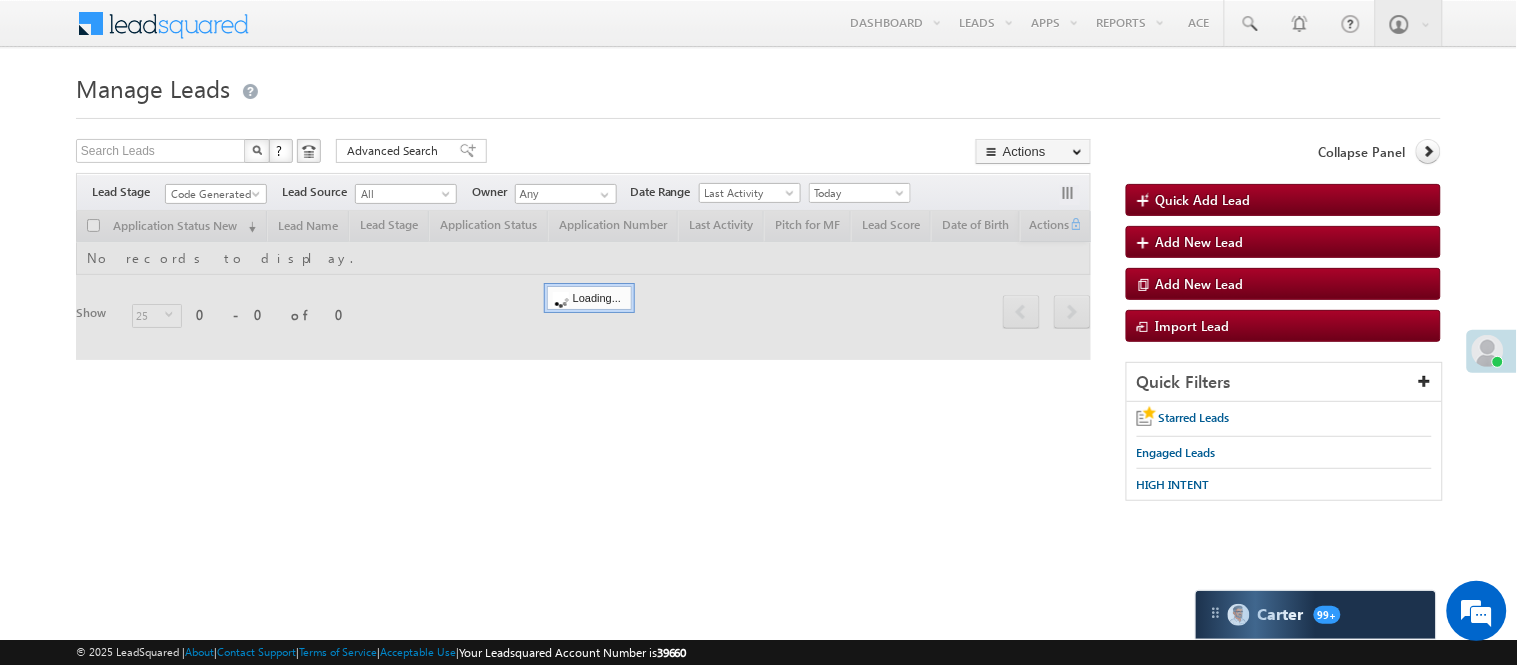 click on "Code Generated" at bounding box center (213, 194) 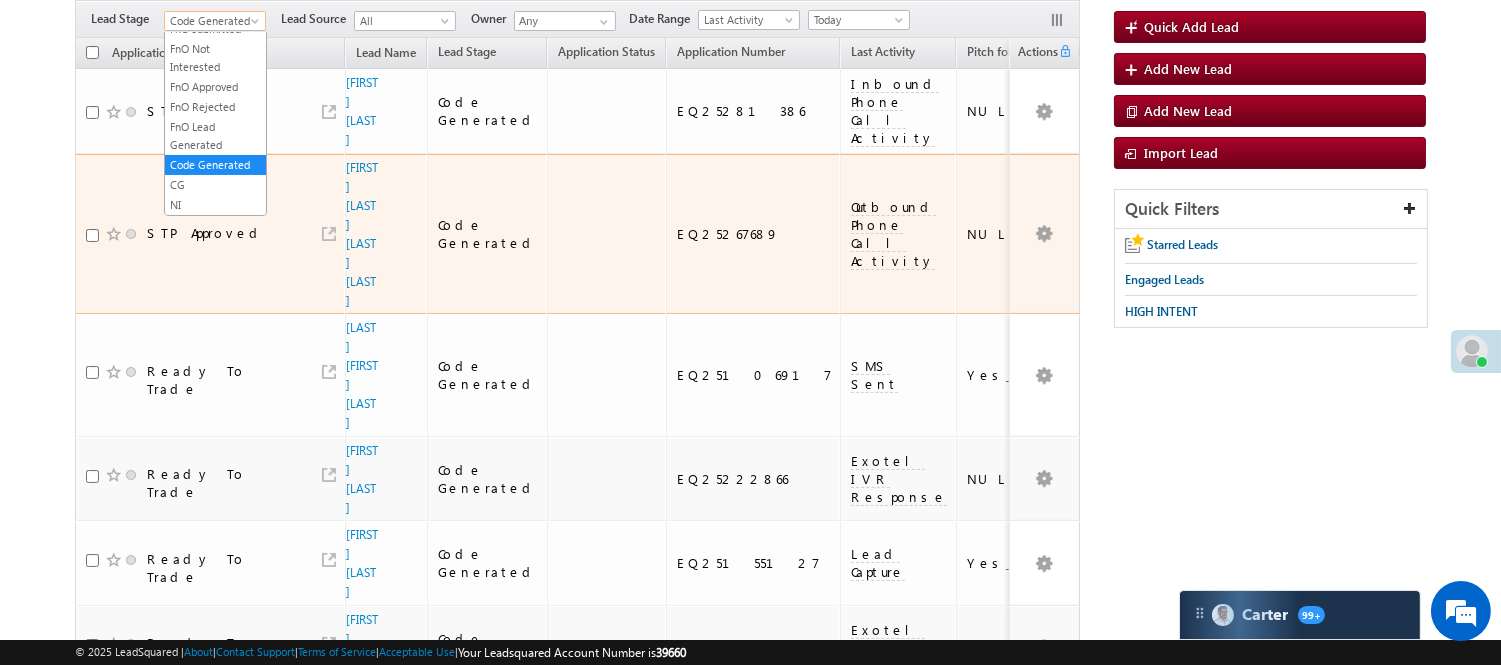scroll, scrollTop: 0, scrollLeft: 0, axis: both 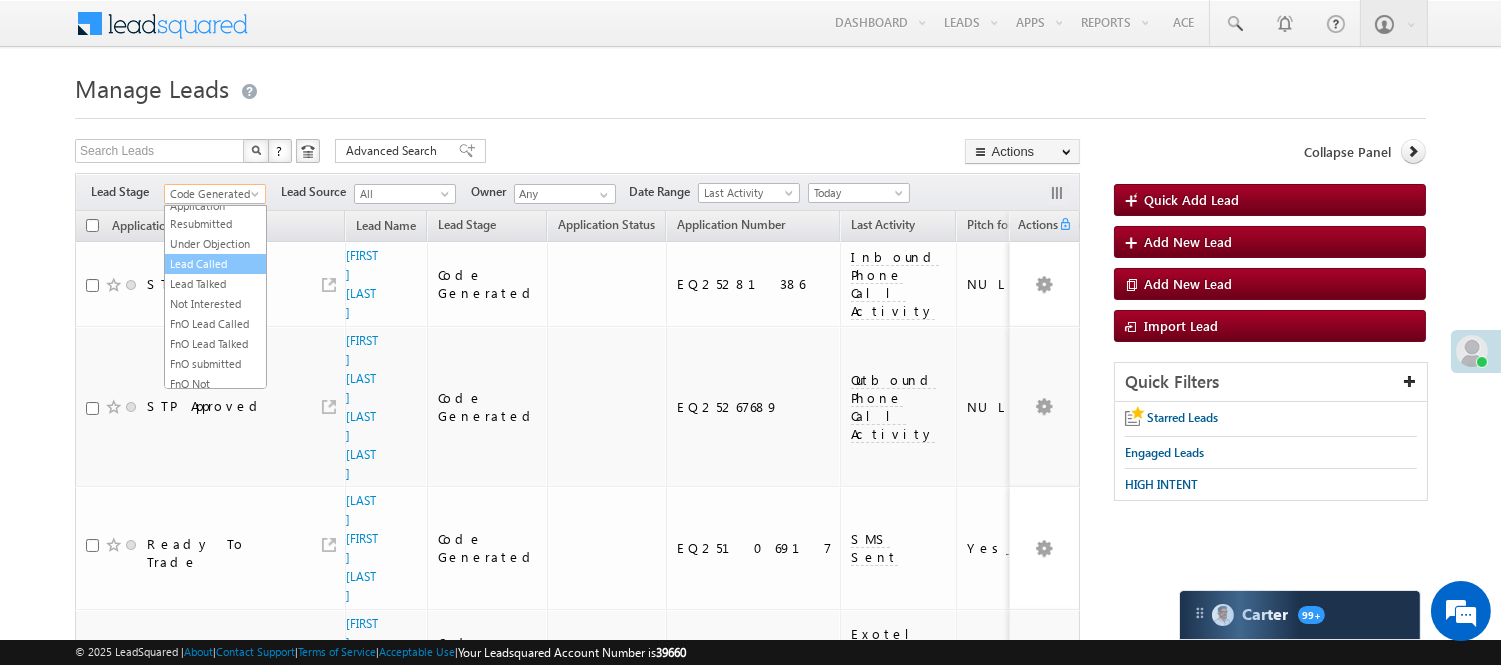 click on "Lead Called" at bounding box center [215, 264] 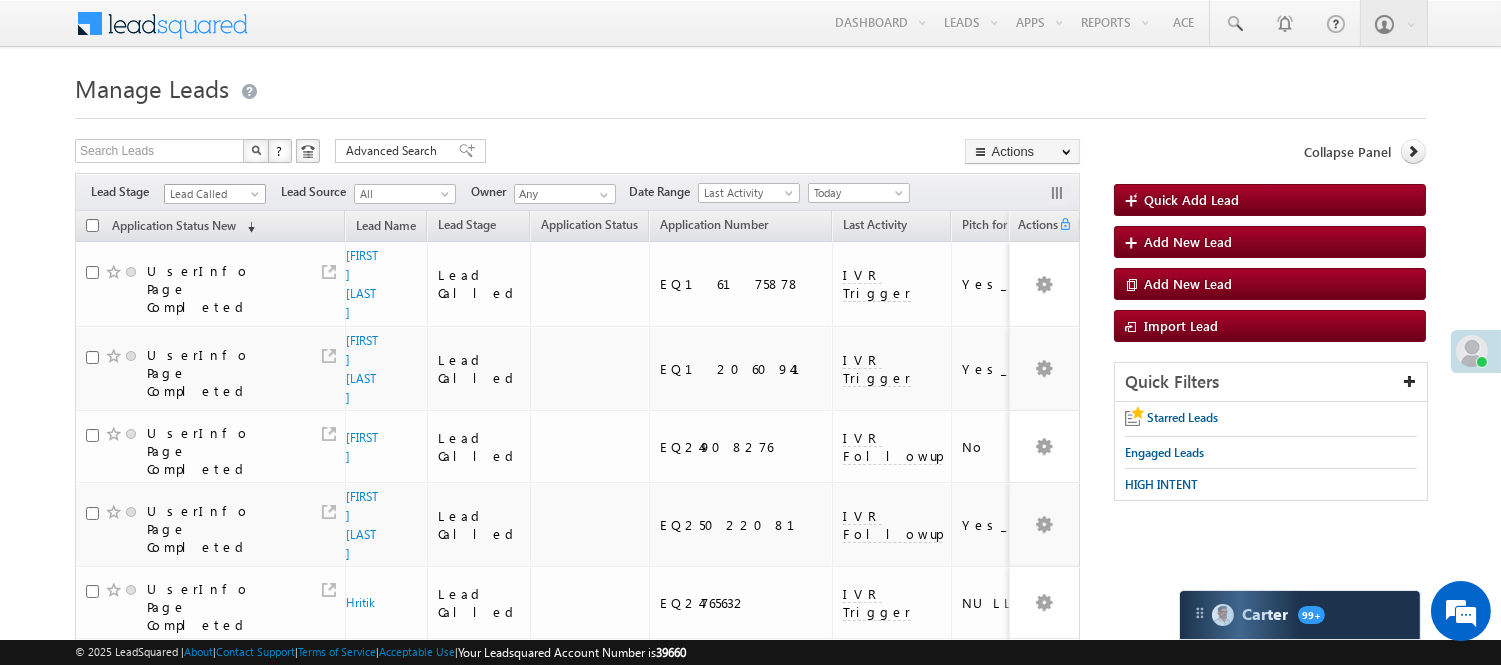 click on "Lead Called" at bounding box center (212, 194) 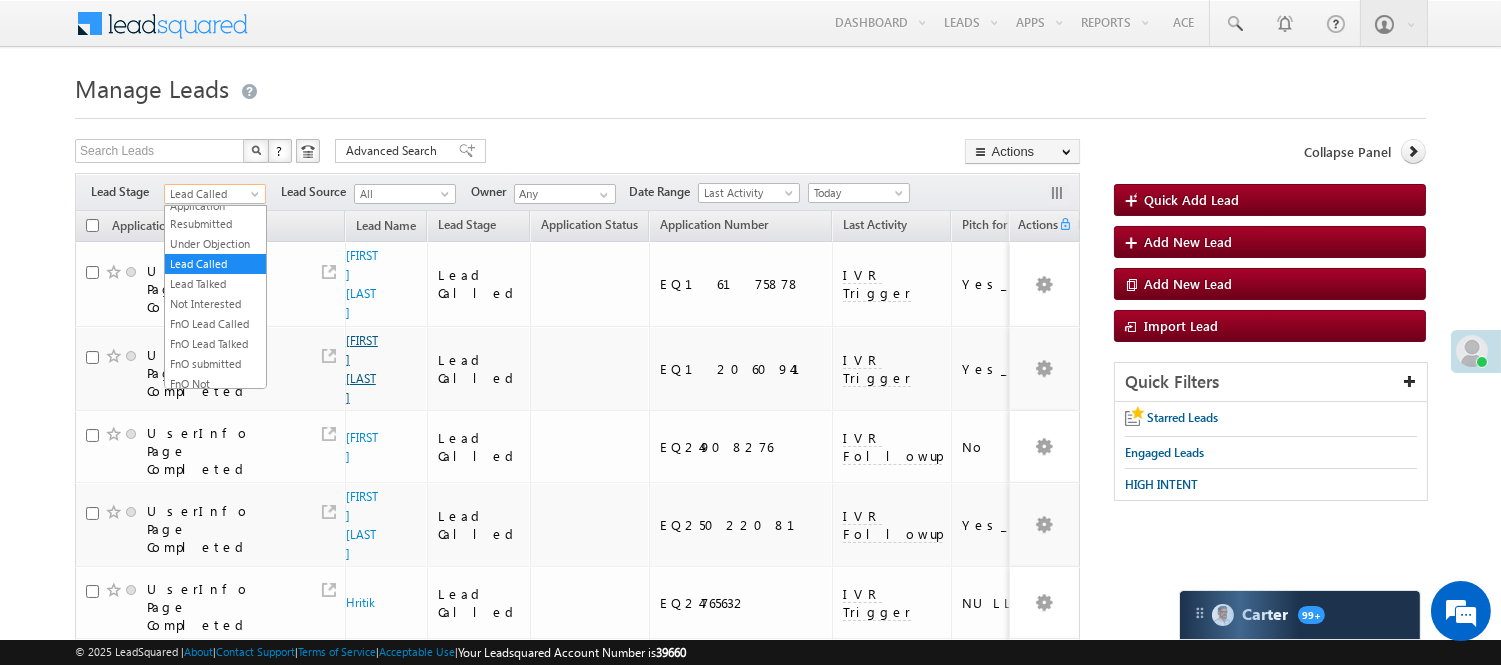 scroll, scrollTop: 496, scrollLeft: 0, axis: vertical 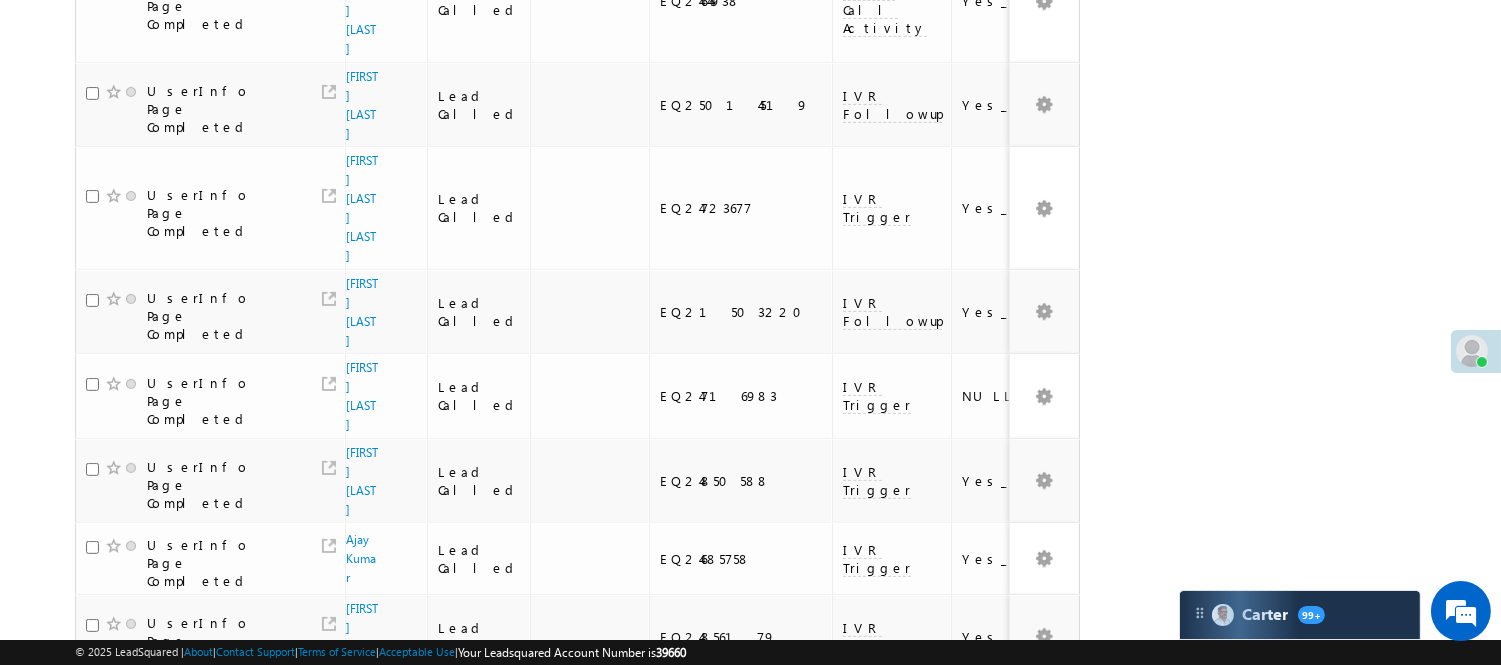 click on "3" at bounding box center [938, 1178] 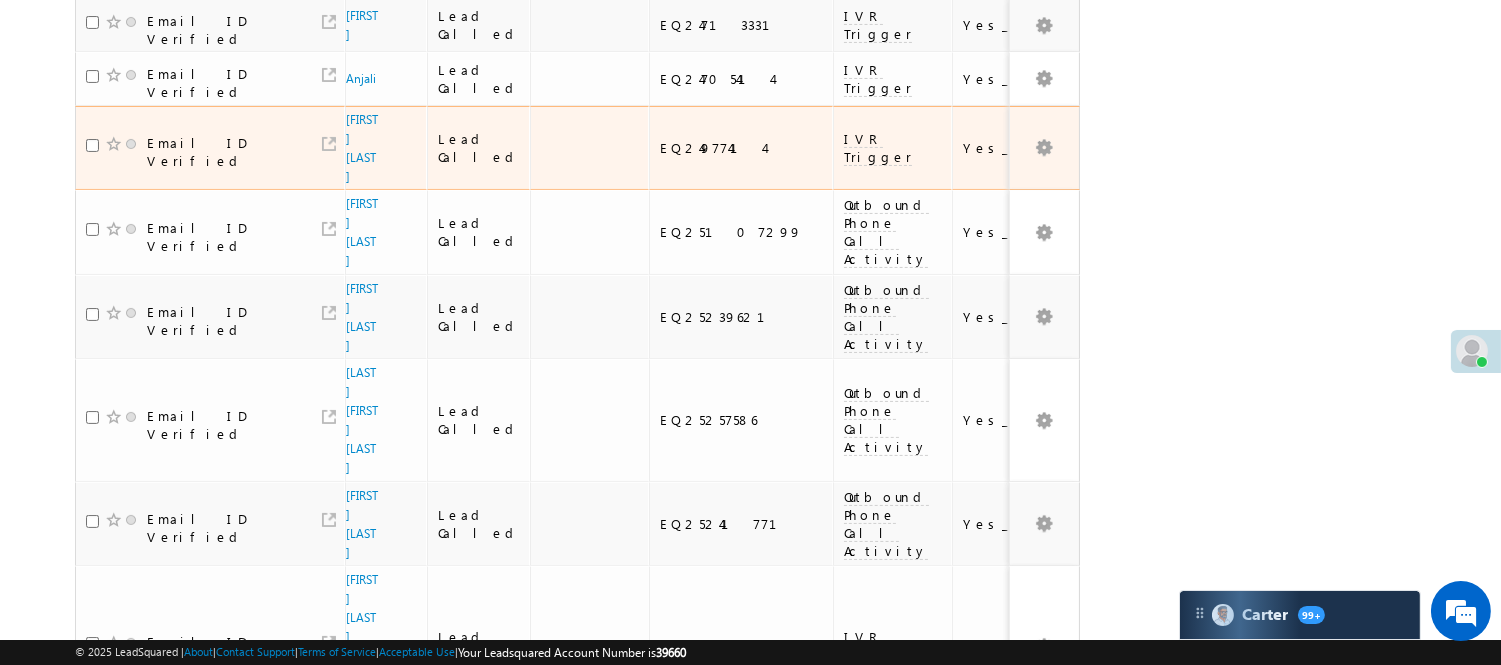 scroll, scrollTop: 0, scrollLeft: 0, axis: both 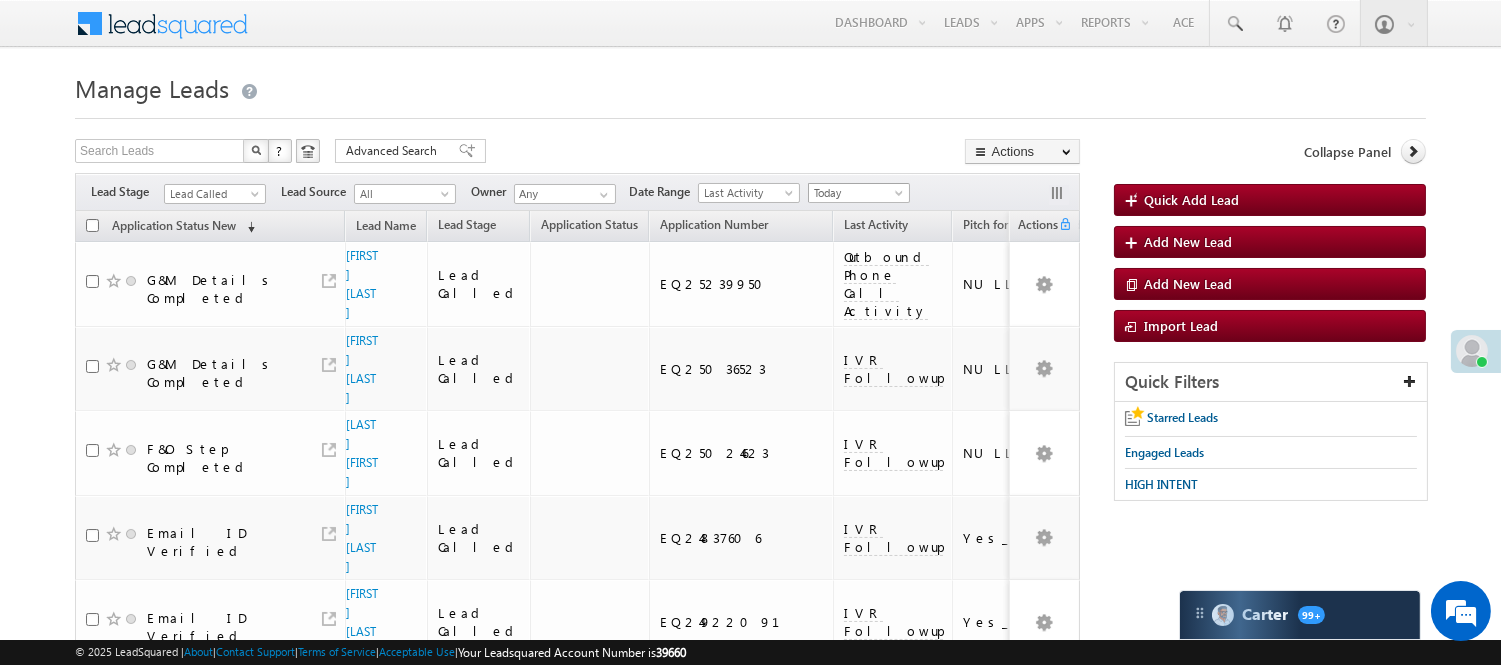 click on "Today" at bounding box center (856, 193) 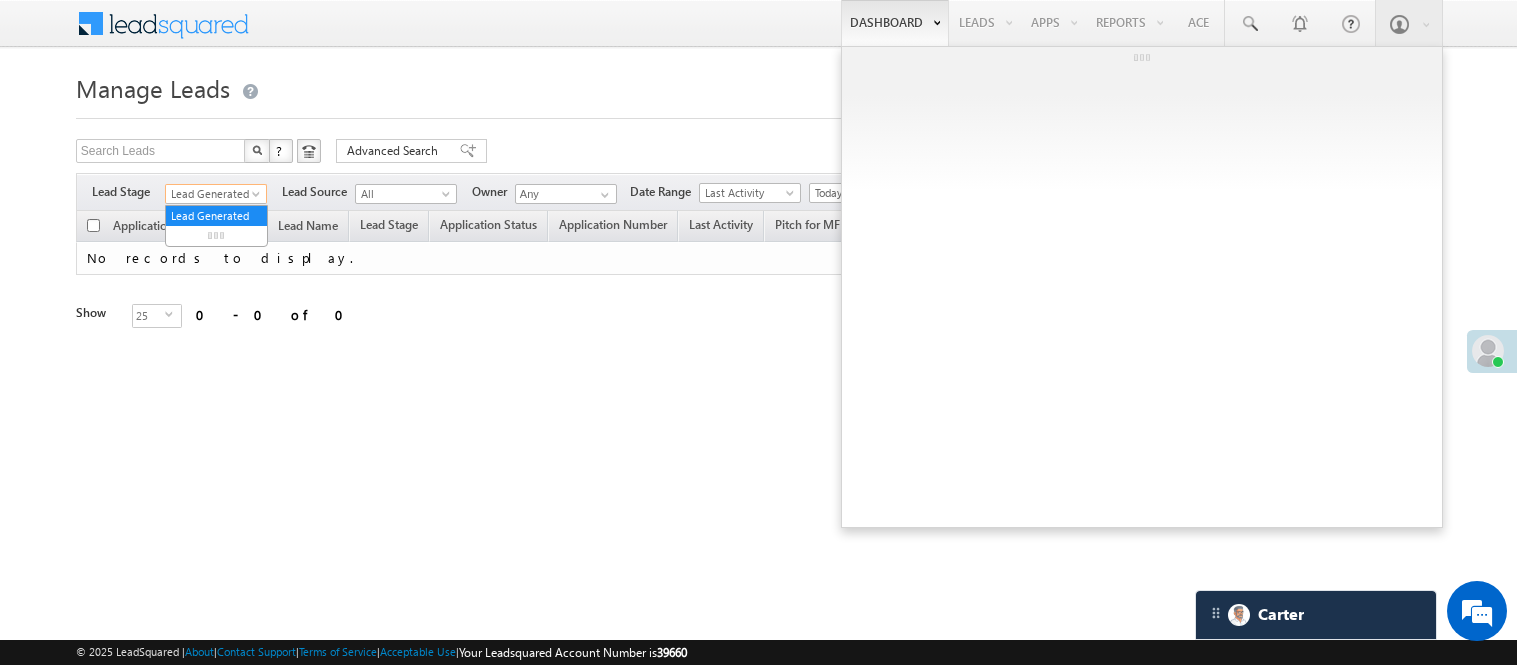 scroll, scrollTop: 0, scrollLeft: 0, axis: both 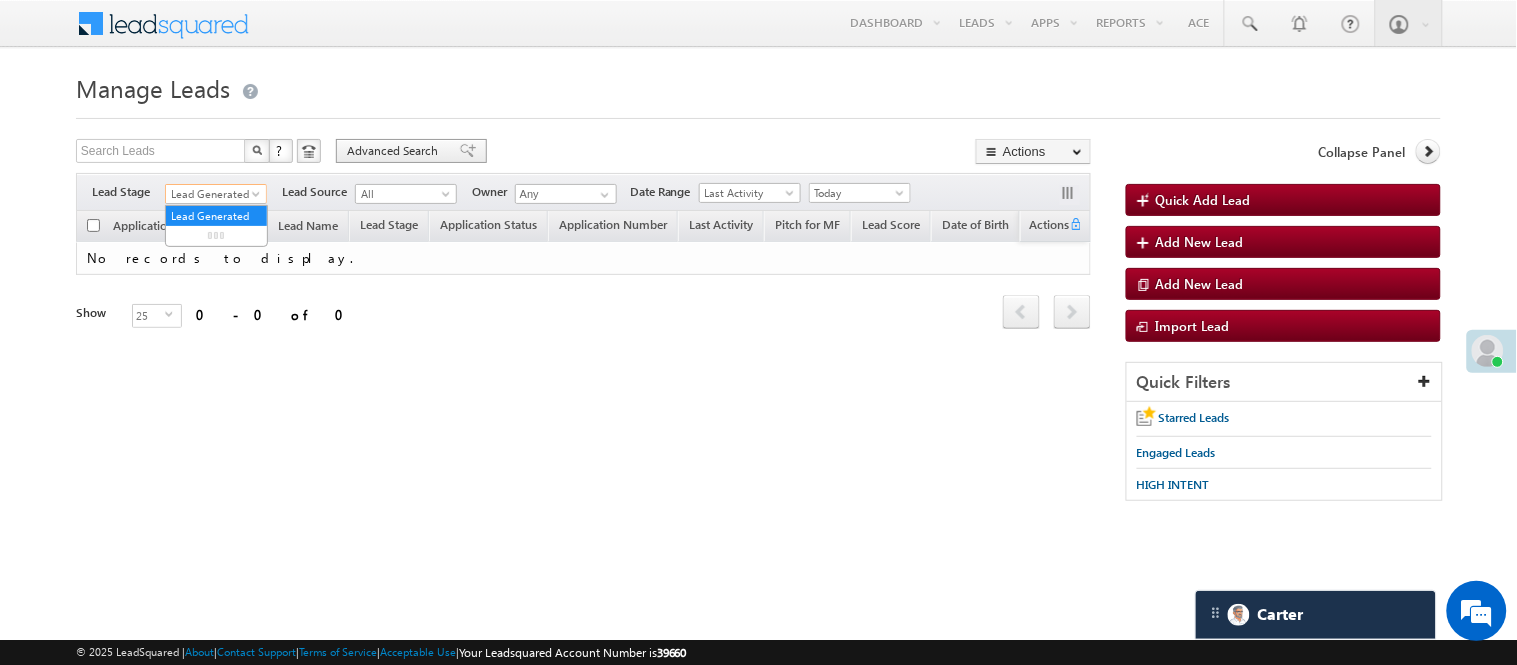 click on "Advanced Search" at bounding box center [395, 151] 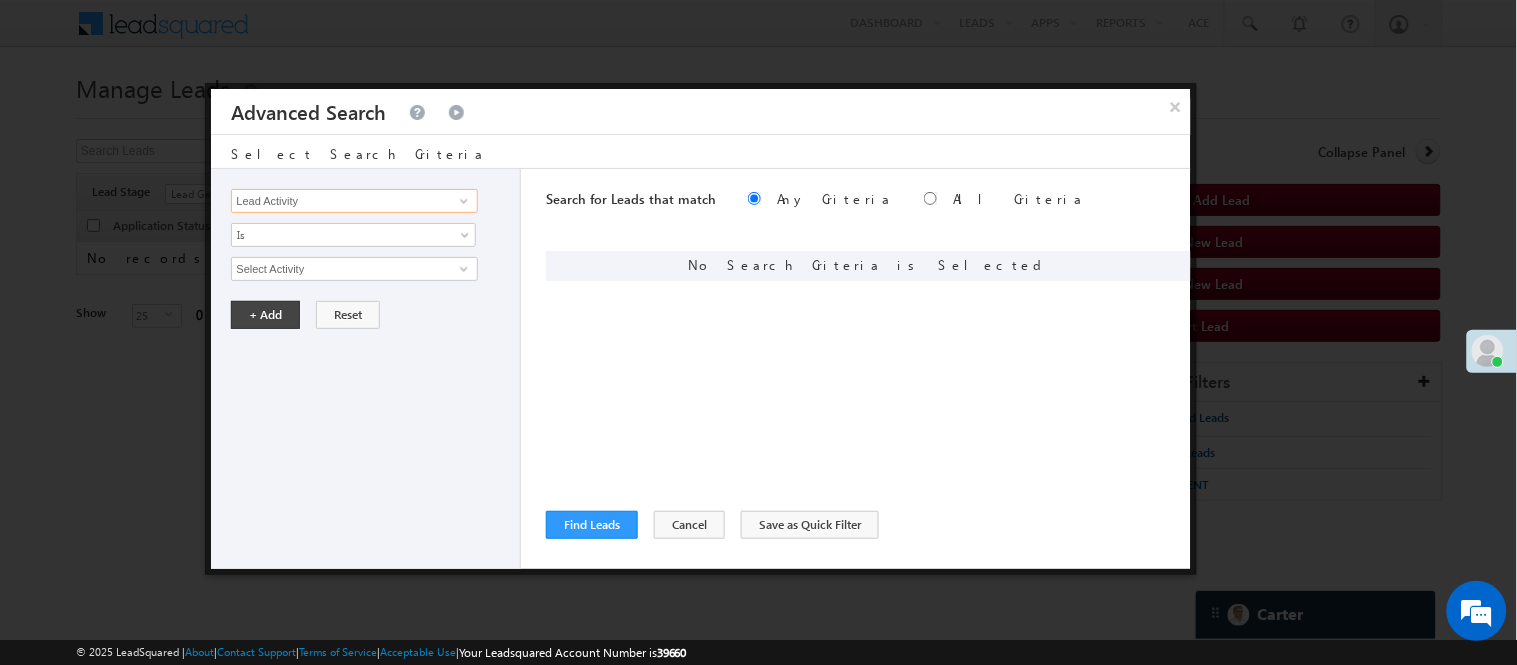 click on "Lead Activity" at bounding box center (354, 201) 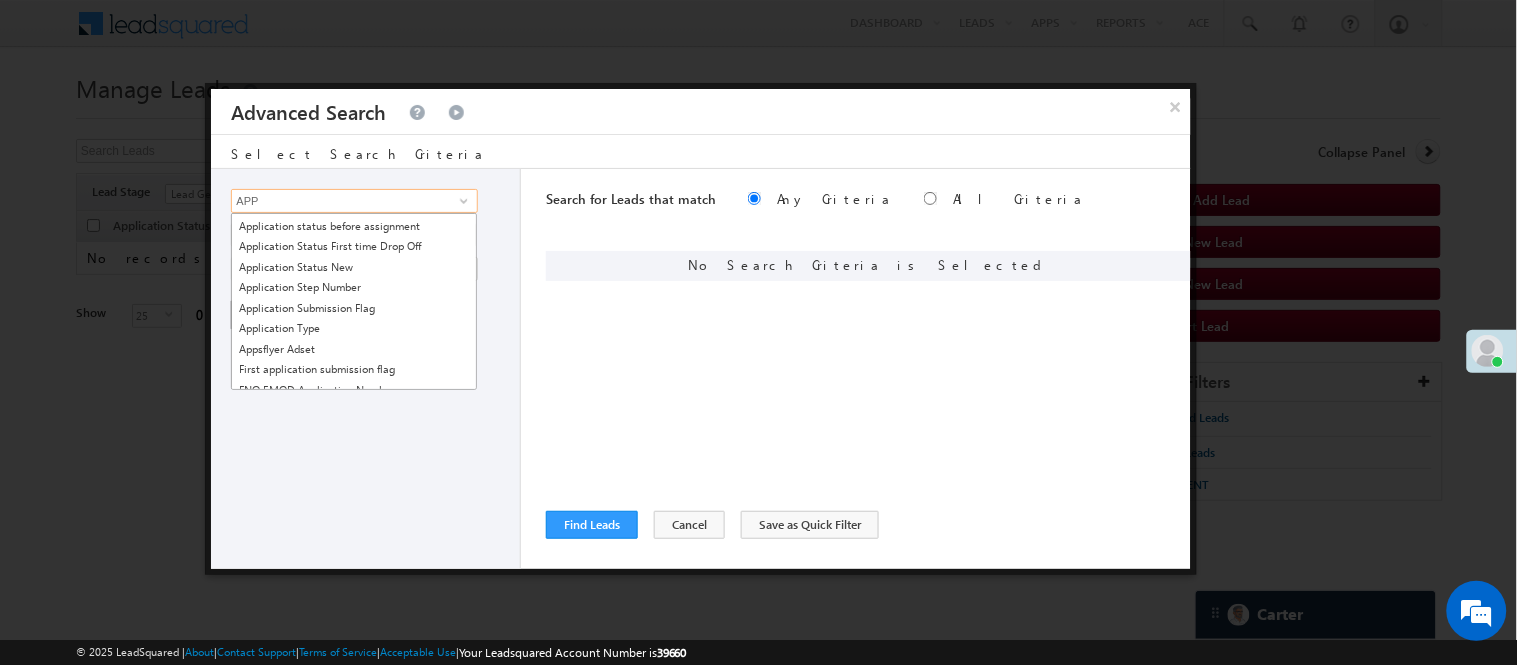 scroll, scrollTop: 222, scrollLeft: 0, axis: vertical 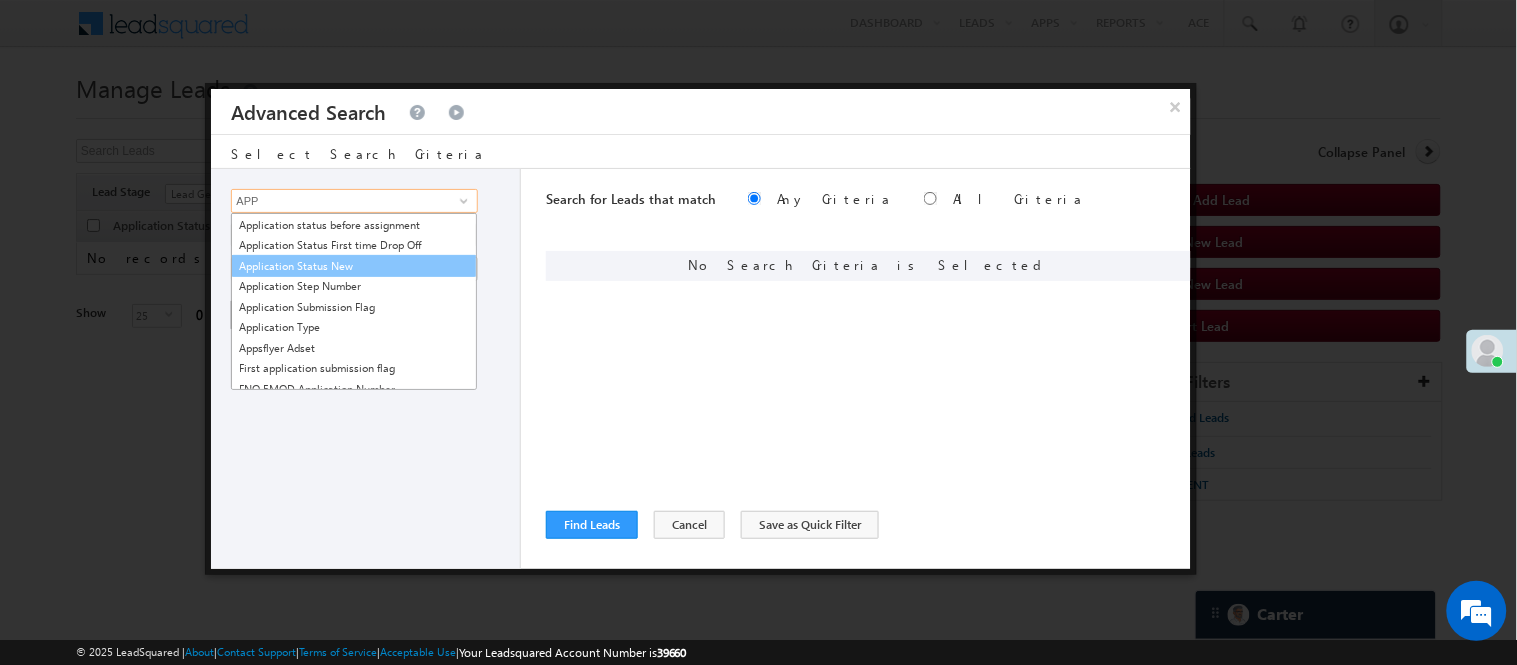 click on "Application Status New" at bounding box center [354, 266] 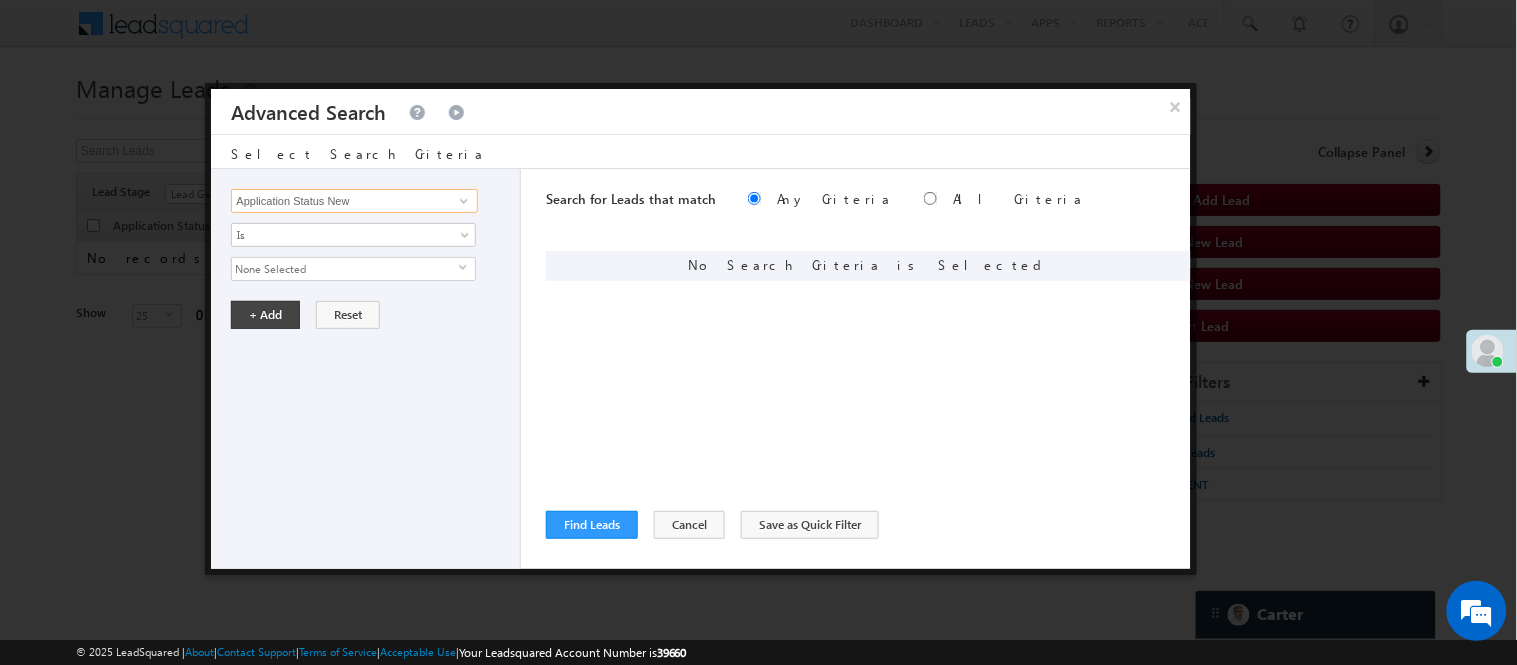 type on "Application Status New" 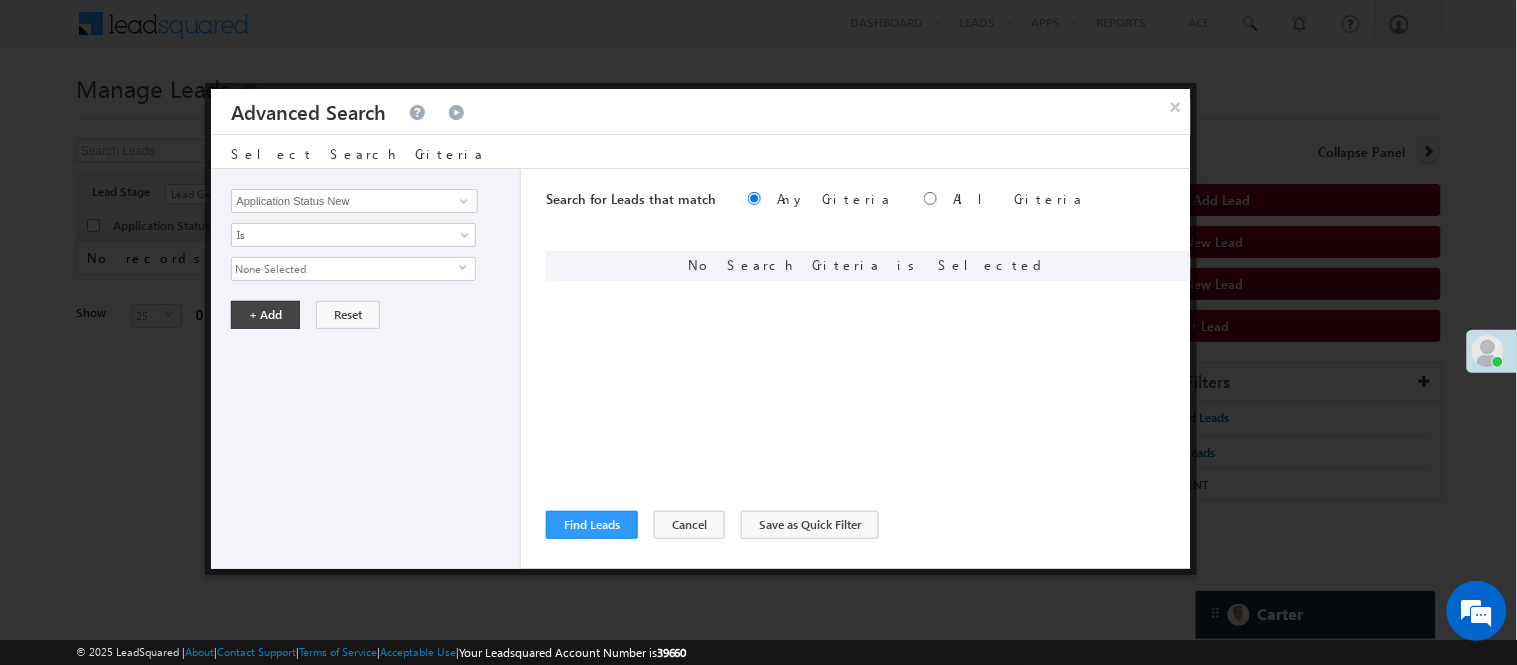 click on "None Selected" at bounding box center (345, 269) 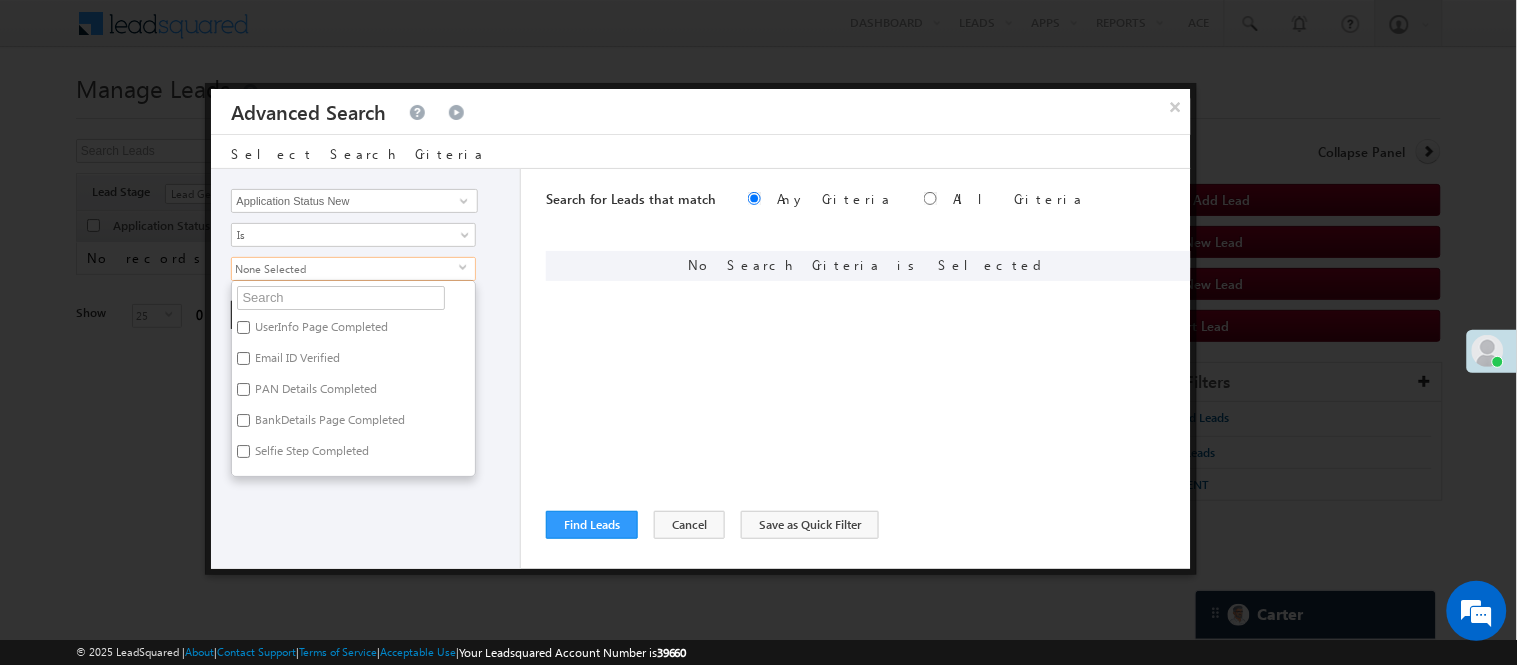 click on "PAN Details Completed" at bounding box center (314, 392) 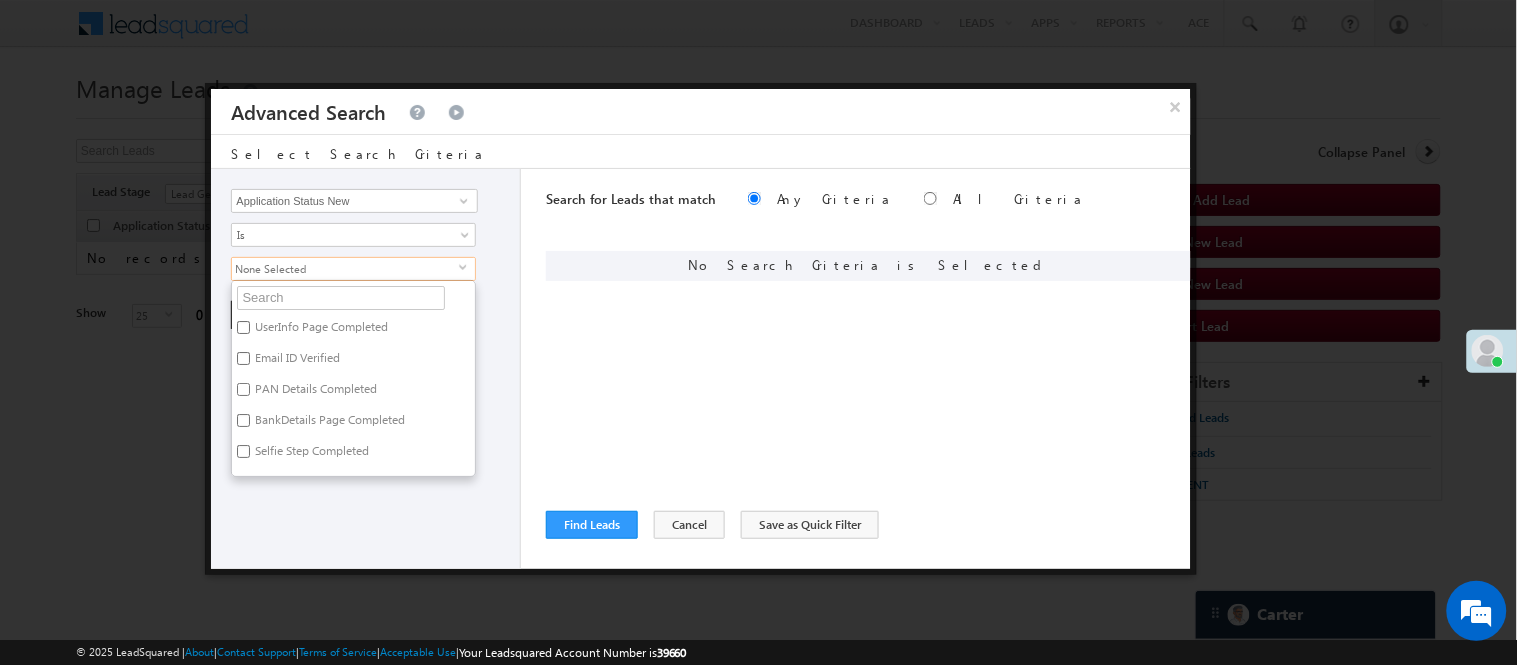 click on "PAN Details Completed" at bounding box center (243, 389) 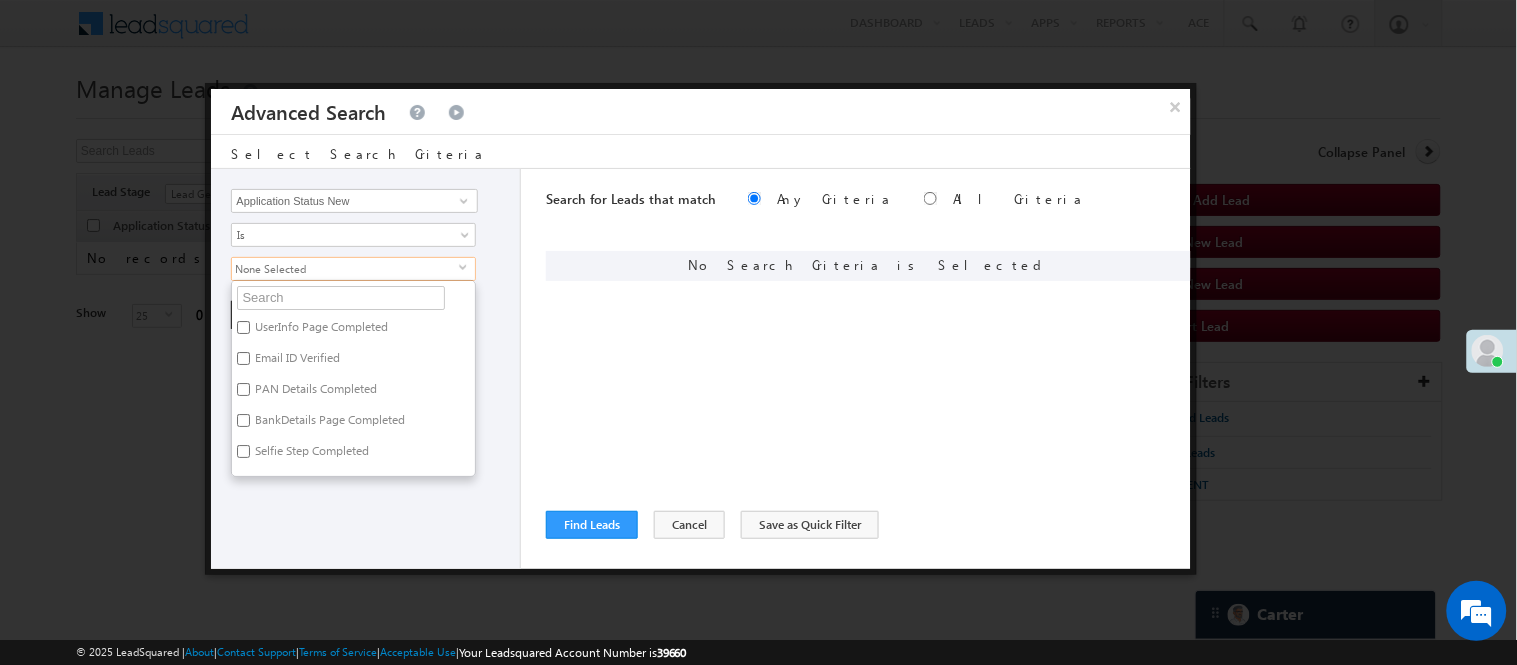 checkbox on "true" 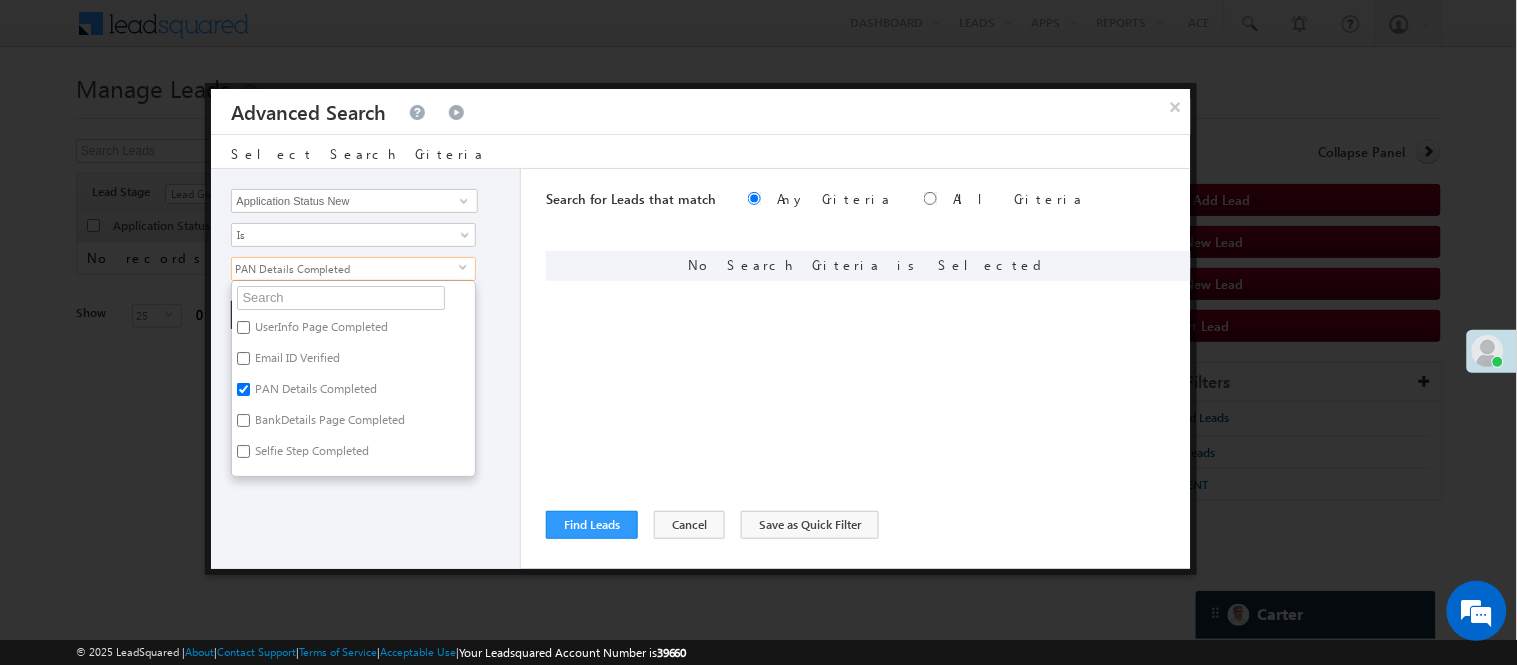 click on "BankDetails Page Completed" at bounding box center [328, 423] 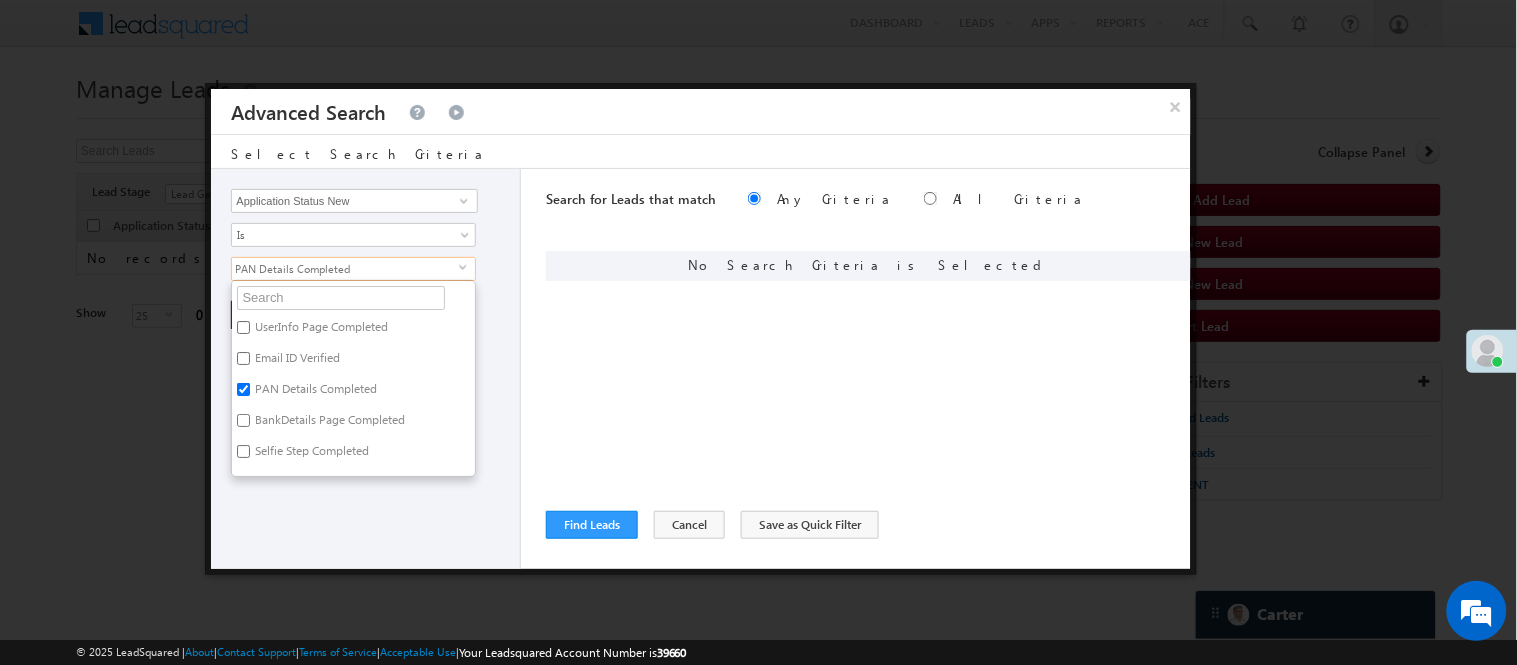 click on "BankDetails Page Completed" at bounding box center [243, 420] 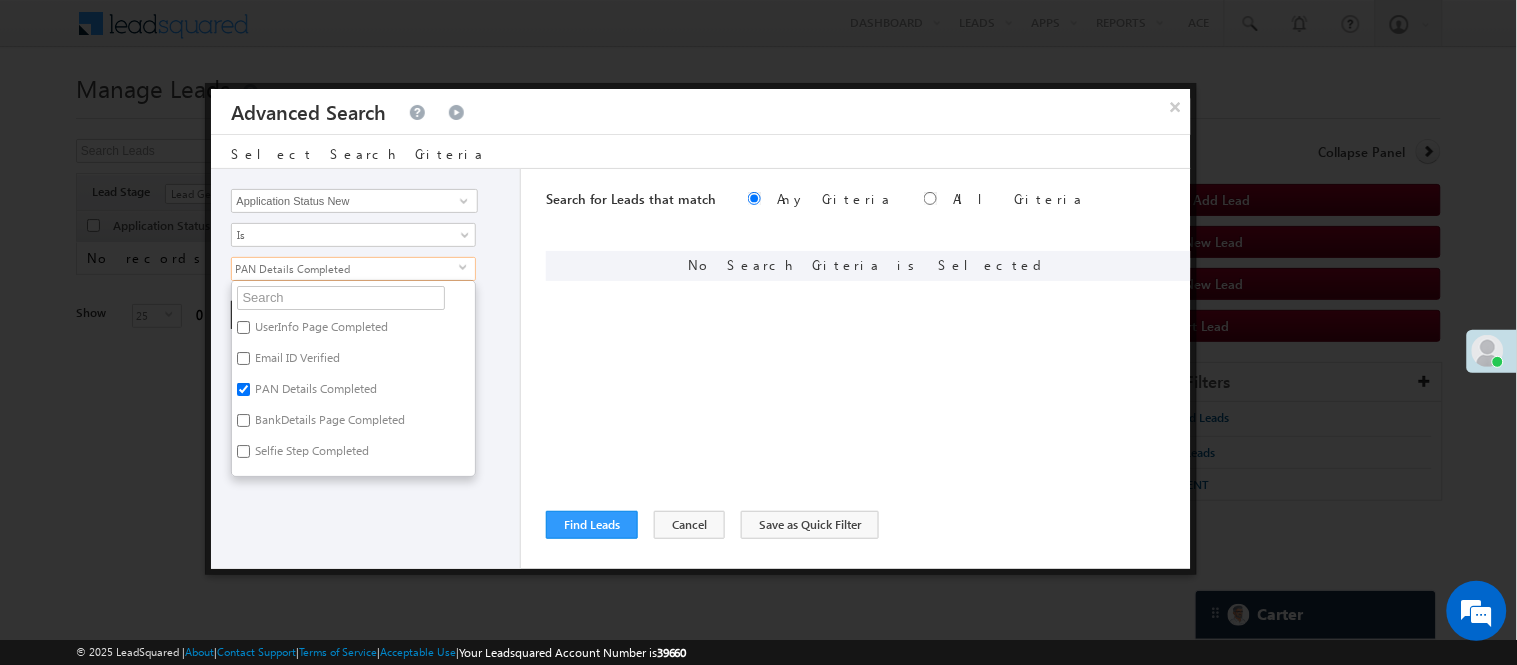checkbox on "true" 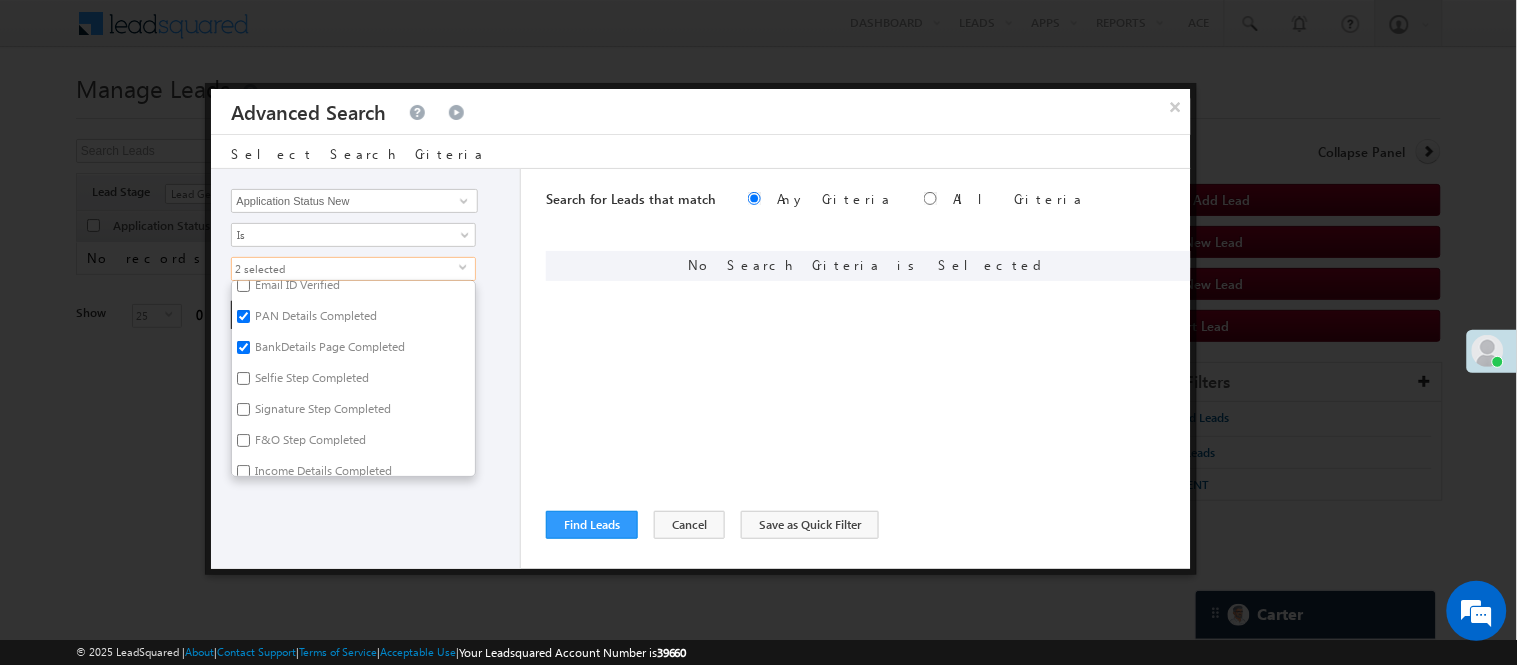 scroll, scrollTop: 111, scrollLeft: 0, axis: vertical 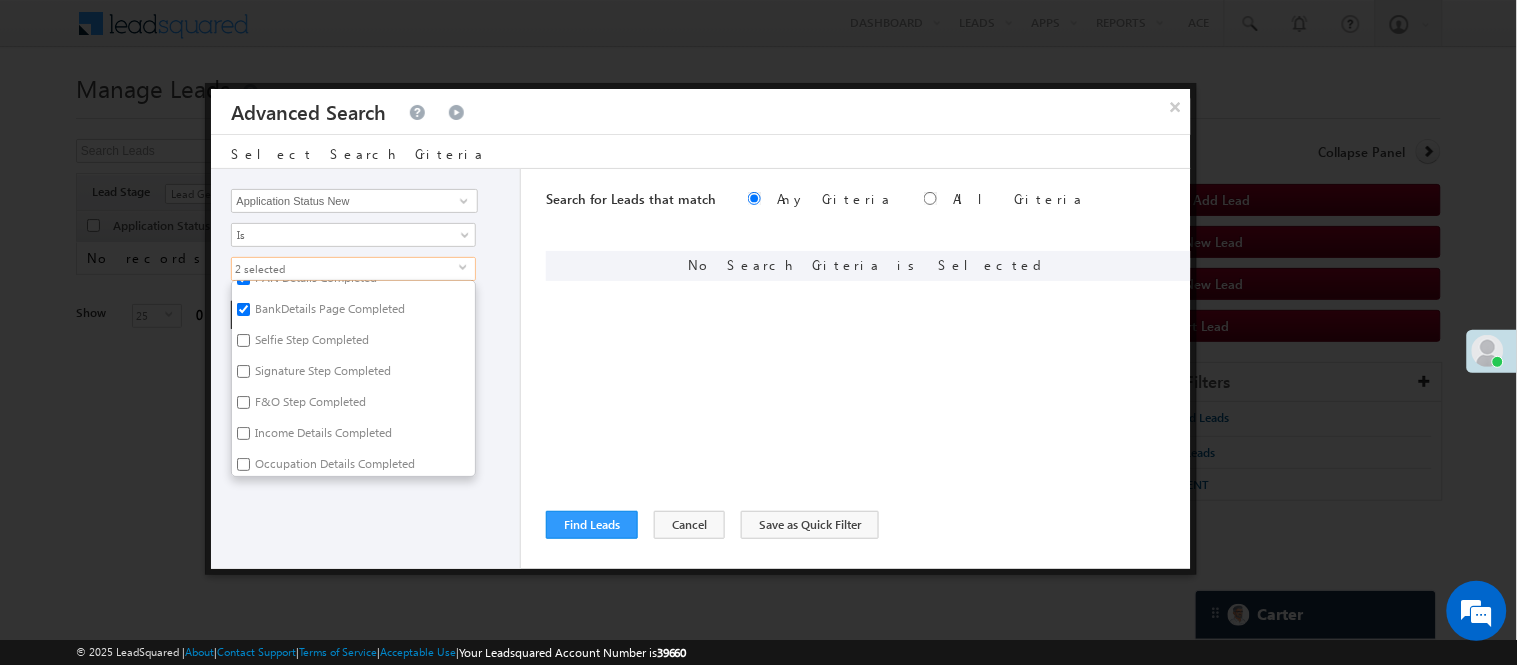 click on "Signature Step Completed" at bounding box center [321, 374] 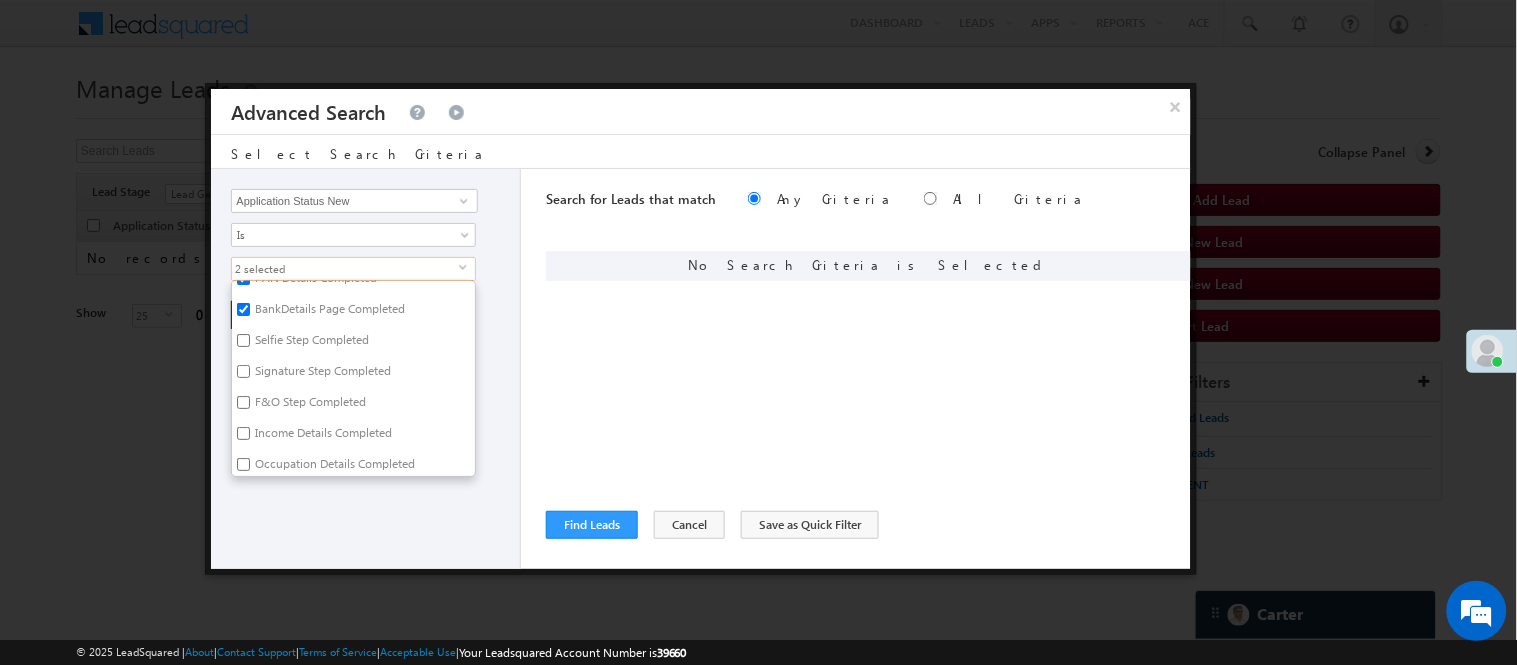 click on "Signature Step Completed" at bounding box center [243, 371] 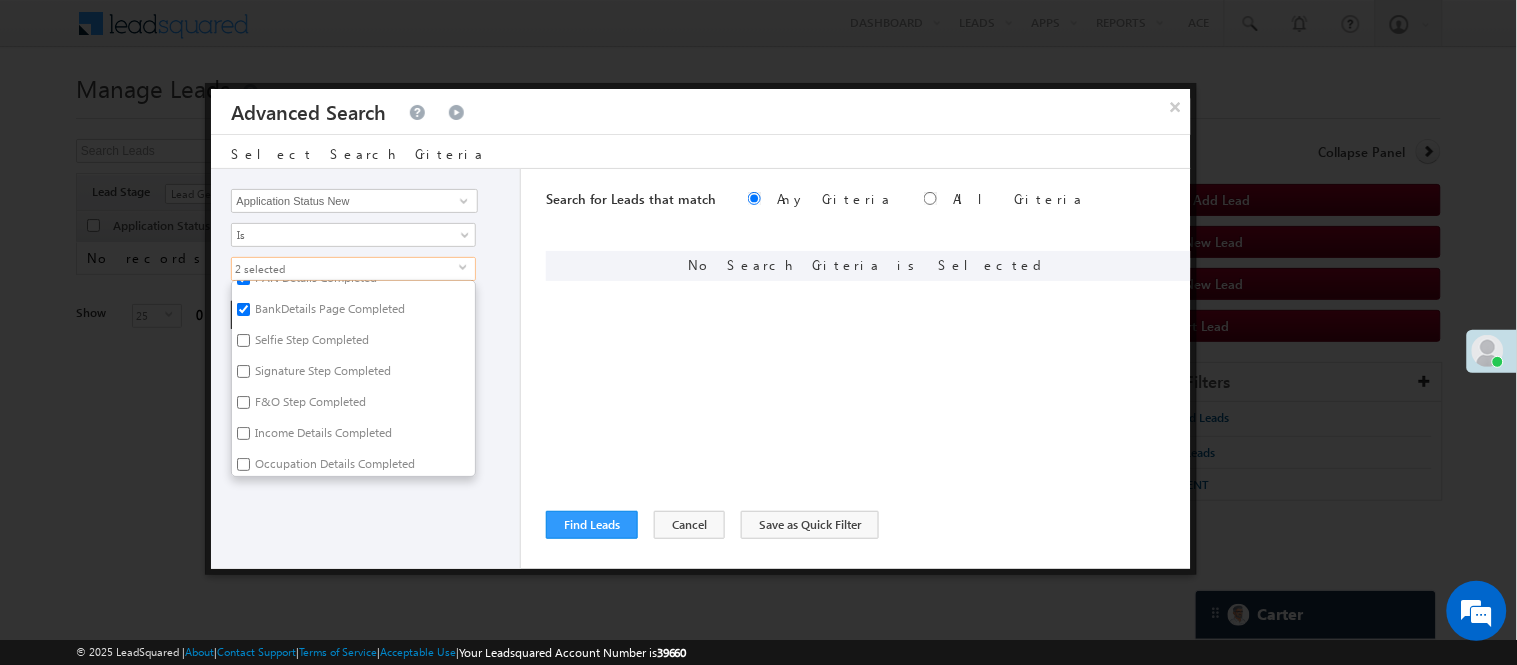 checkbox on "true" 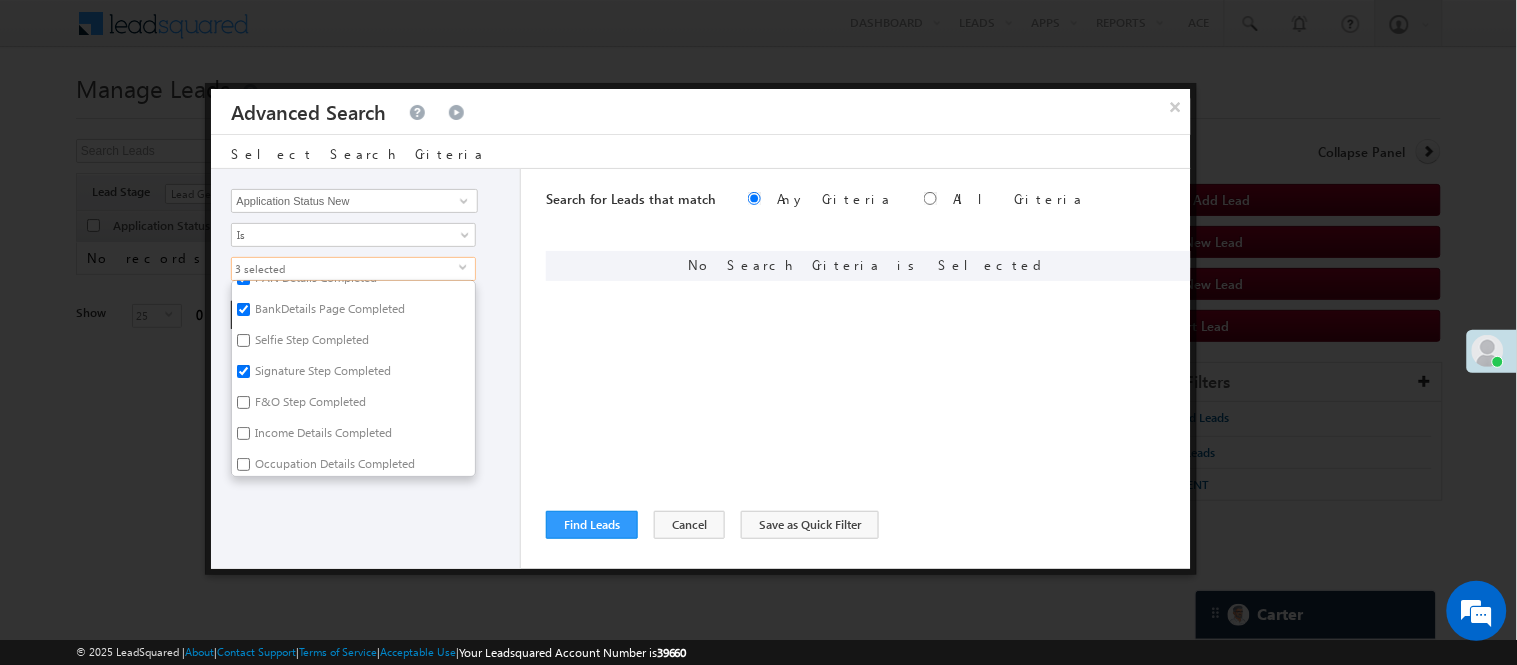 click on "Selfie Step Completed" at bounding box center [310, 343] 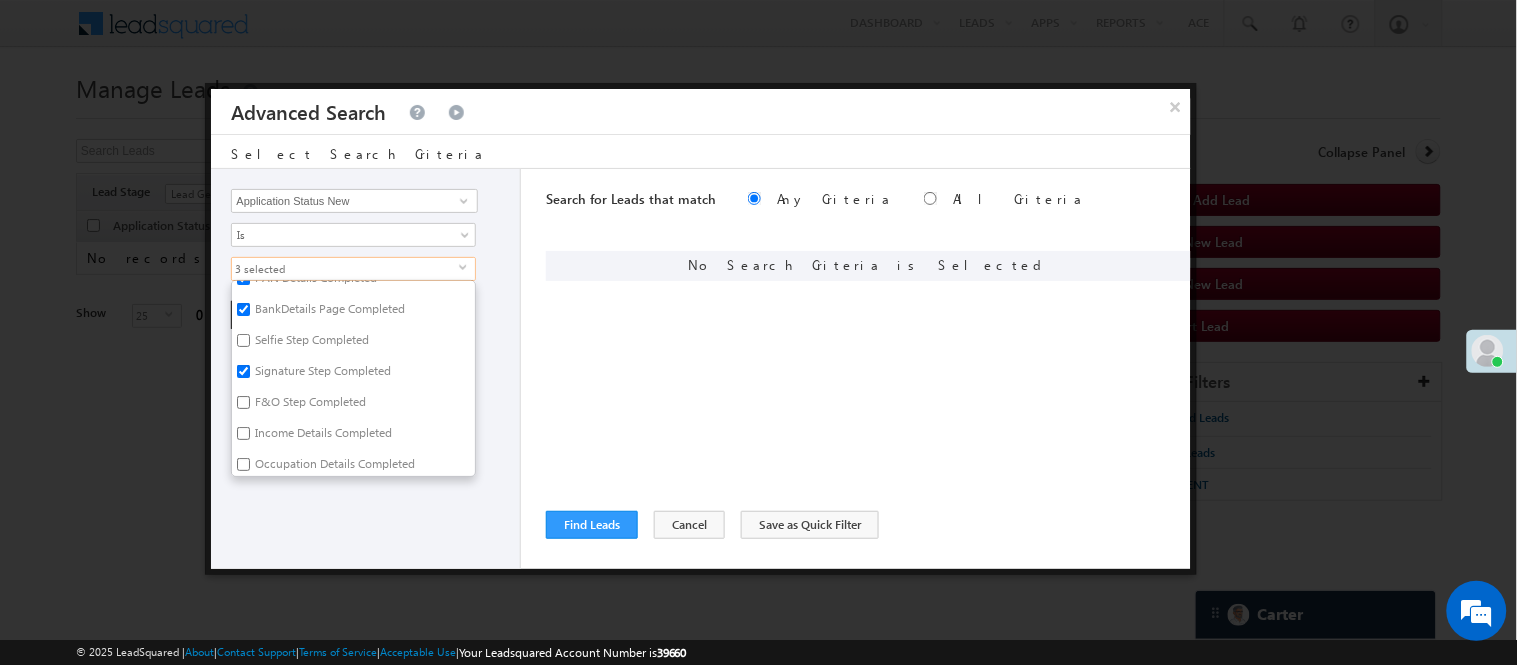 click on "Selfie Step Completed" at bounding box center (243, 340) 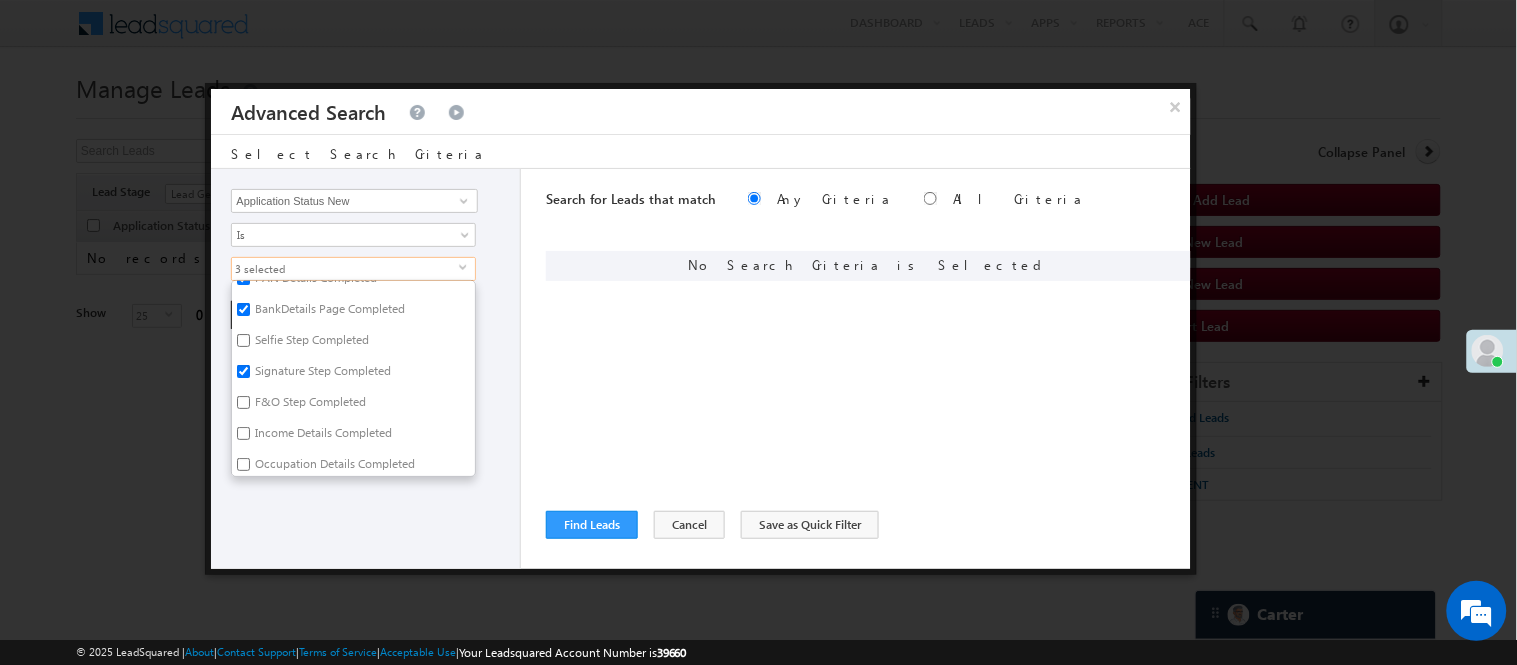 checkbox on "true" 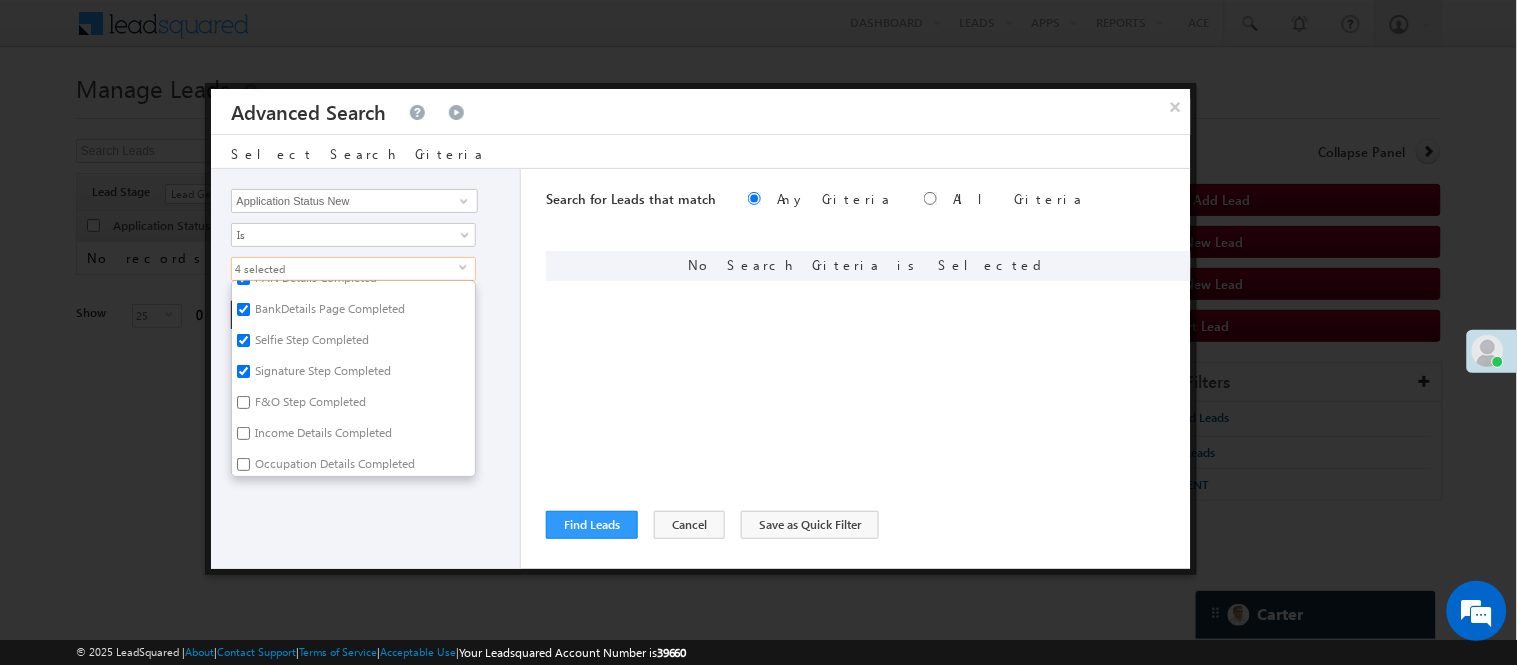 click on "Income Details Completed" at bounding box center [322, 436] 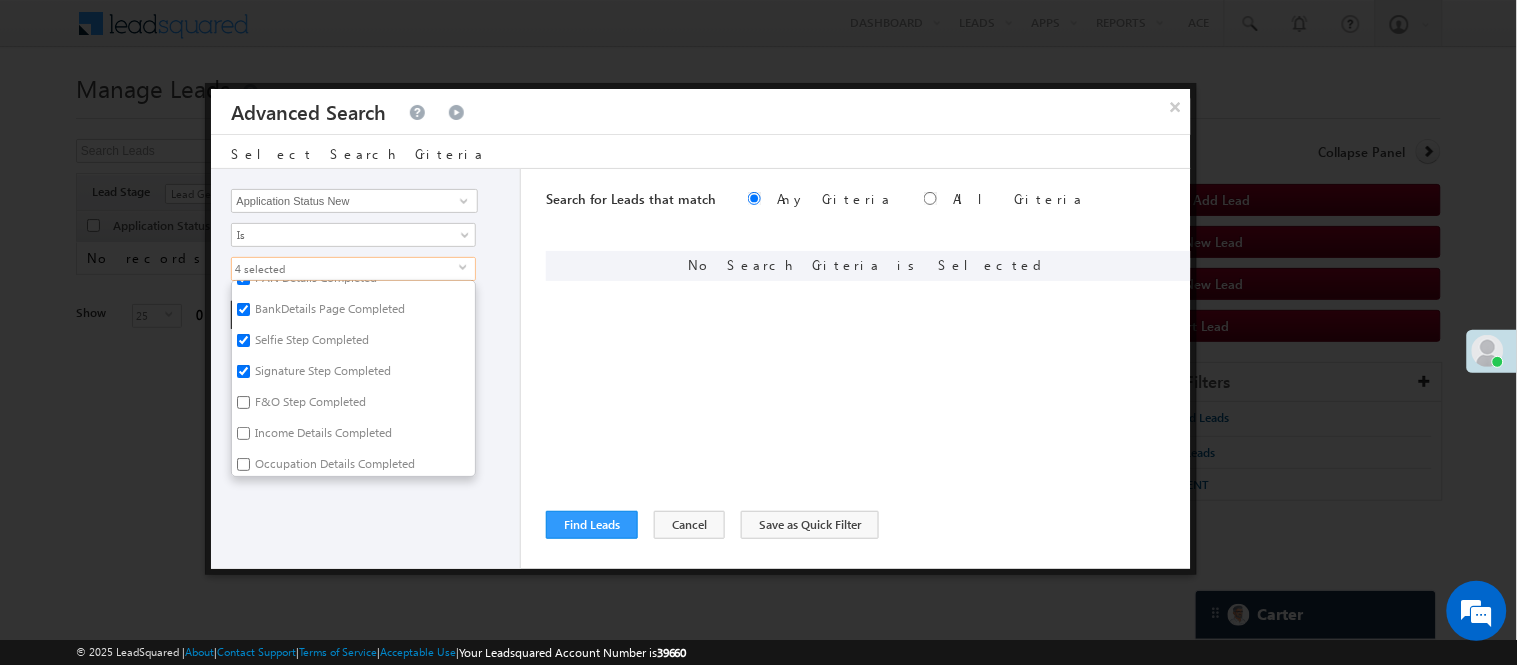 click on "Income Details Completed" at bounding box center (243, 433) 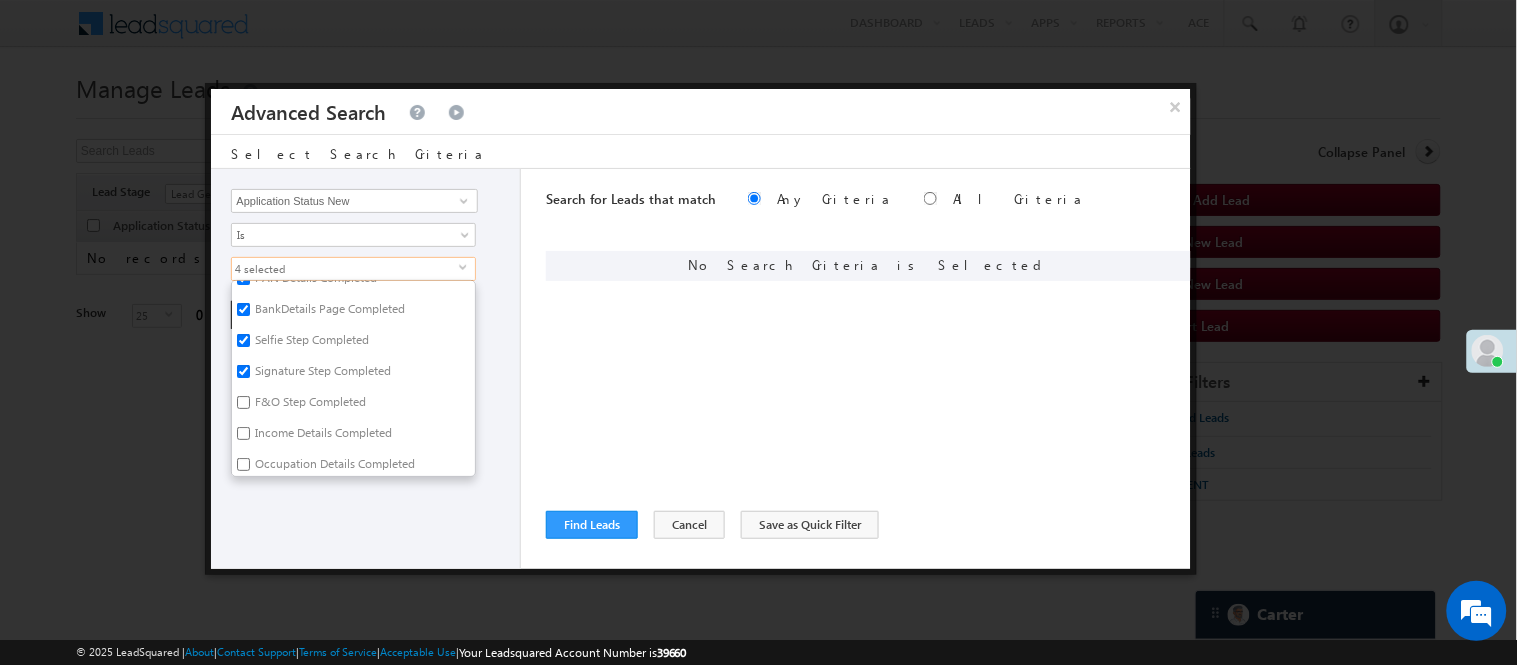 checkbox on "true" 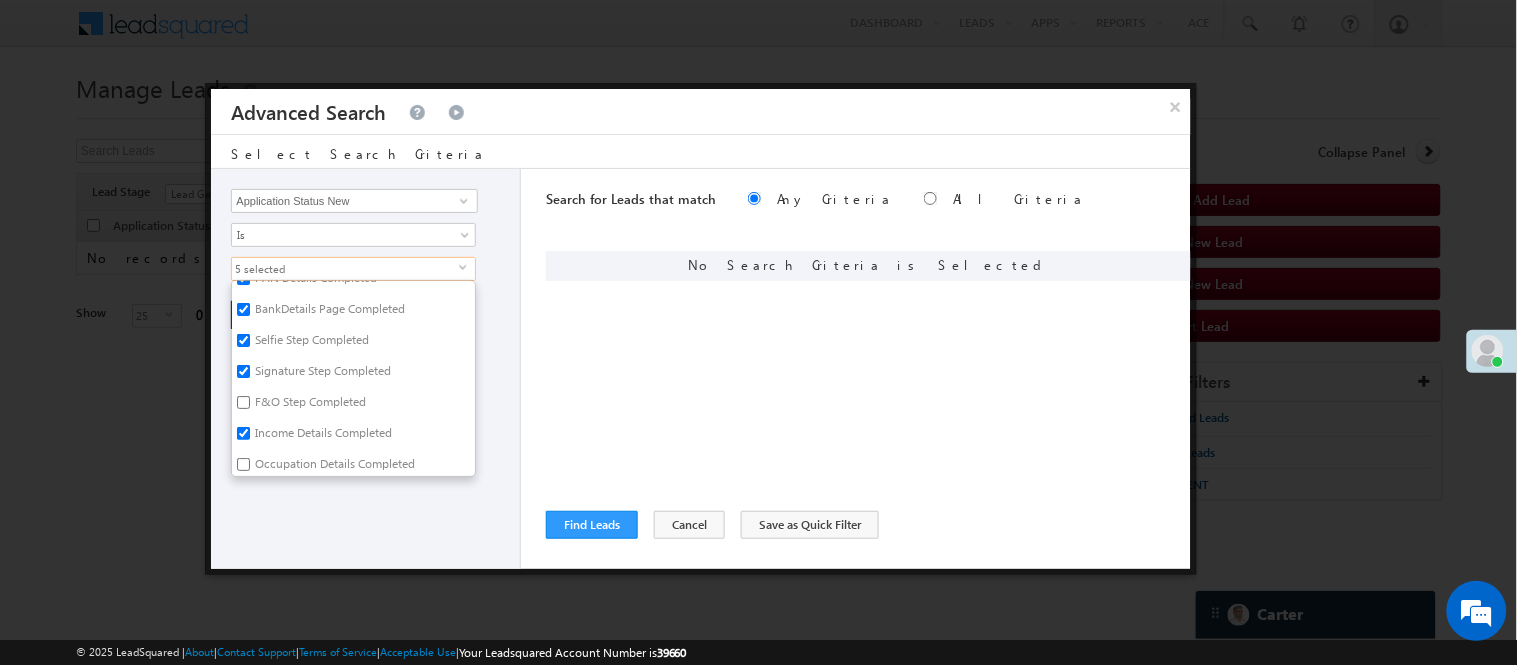 click on "F&O Step Completed" at bounding box center (309, 405) 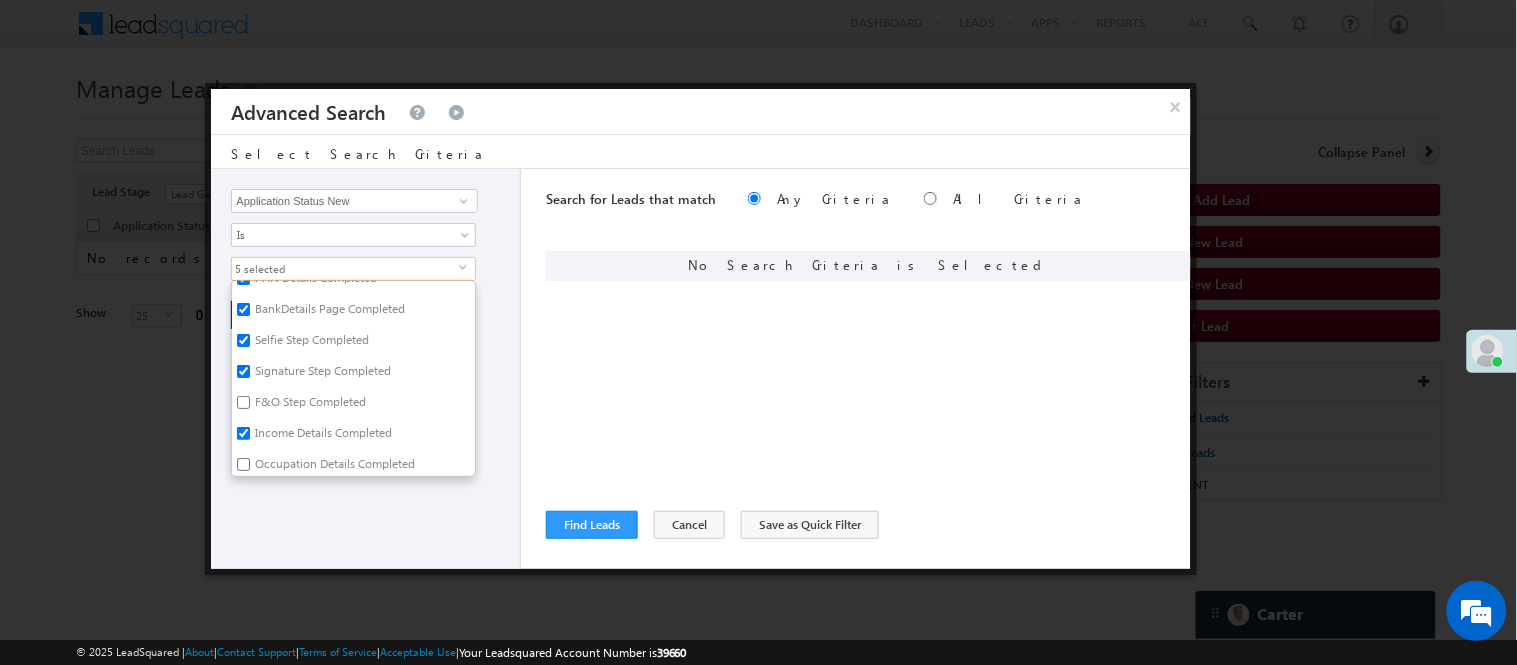 click on "F&O Step Completed" at bounding box center (243, 402) 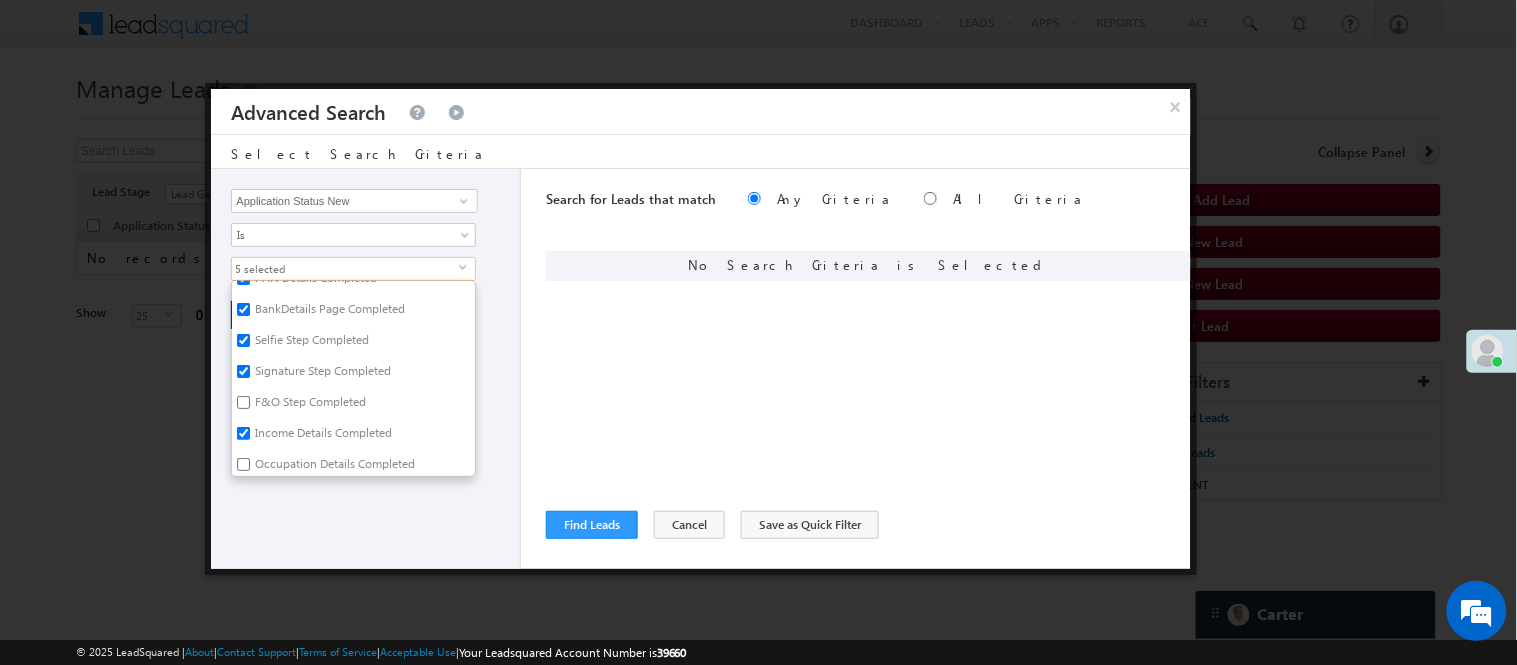 checkbox on "true" 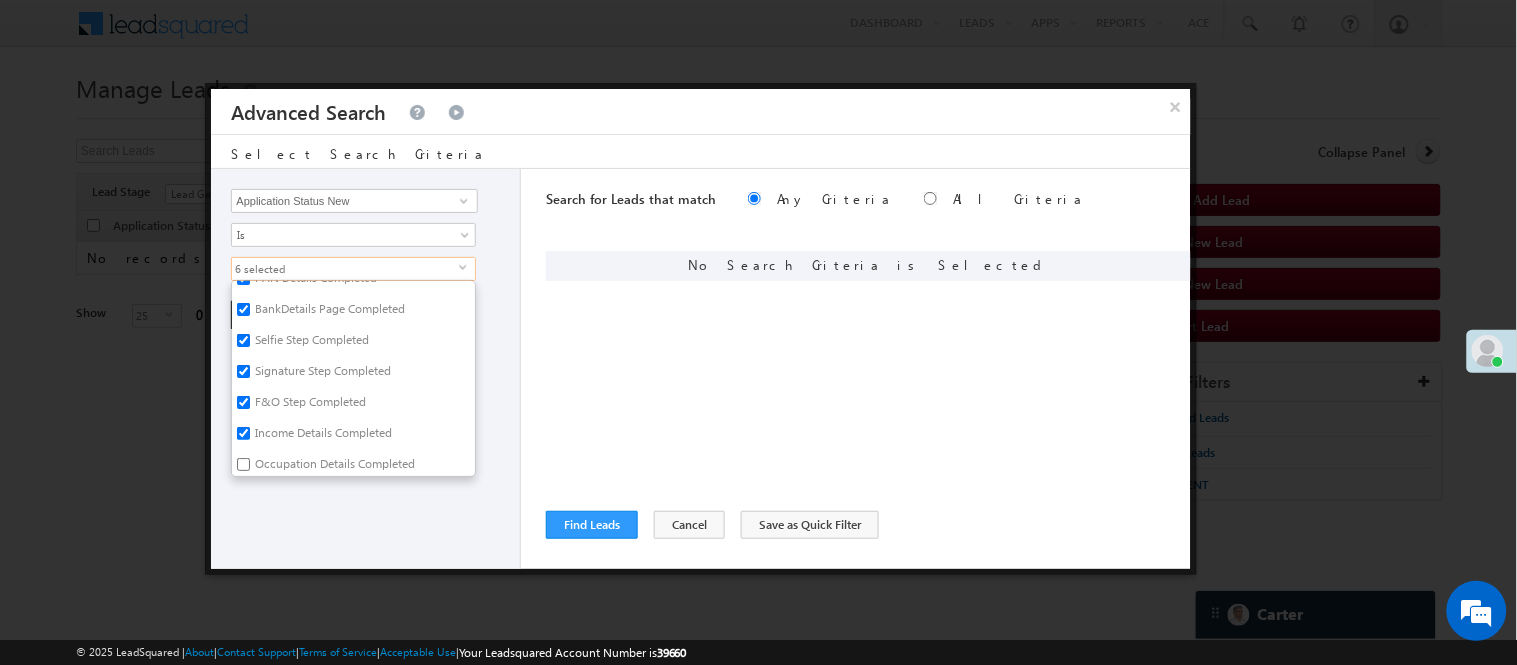 click on "Lead Activity Task Sales Group  Prospect Id  WA Last Message Timestamp 4th Day Disposition Aadhaar_MobileLinked Account Application Status Activation_Score Age Bucket AI_ML AngelCode App Download App Download Date App Status Compare Application Number Application Owner Application Source Application Status  Application Status at Assignment Application Status at Dropoff Application status before assignment  Application Status First time Drop Off  Application Status New Application Step Number Application Submission Flag Application Type Appsflyer Adset Area Manager Name Assignment Date Assignment Quota Assignment Status Attempt counter post coding  BO Branch Browser Call Back Counter Call back Date & Time Call Back Requested Created At Call Back Requested on  Call Back Requested Slot Call Duration Call Later Overall Counter Call Later_Insurance call back date Callid Campaign Call Counter Campaign Date Campaign flag for smart view Campaign Talktime counter Campaign Trade Date Is" at bounding box center (366, 369) 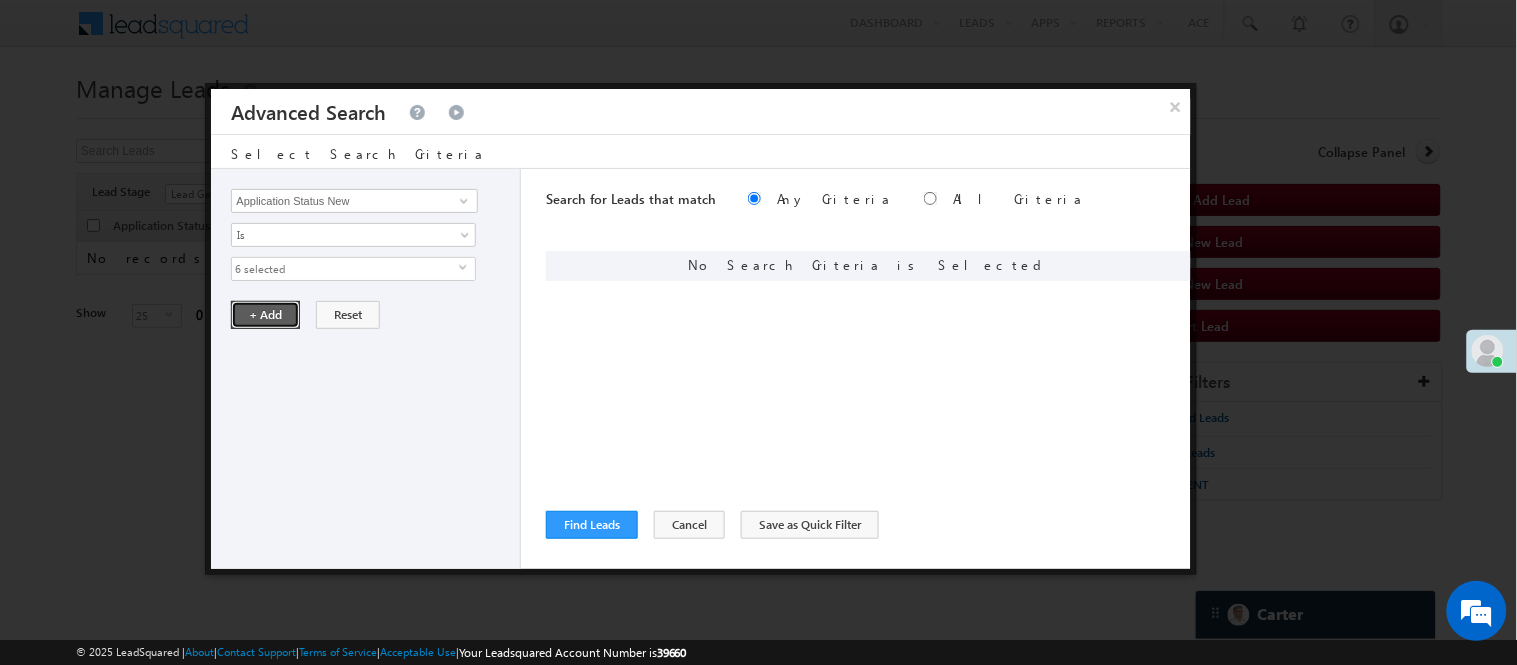 click on "+ Add" at bounding box center (265, 315) 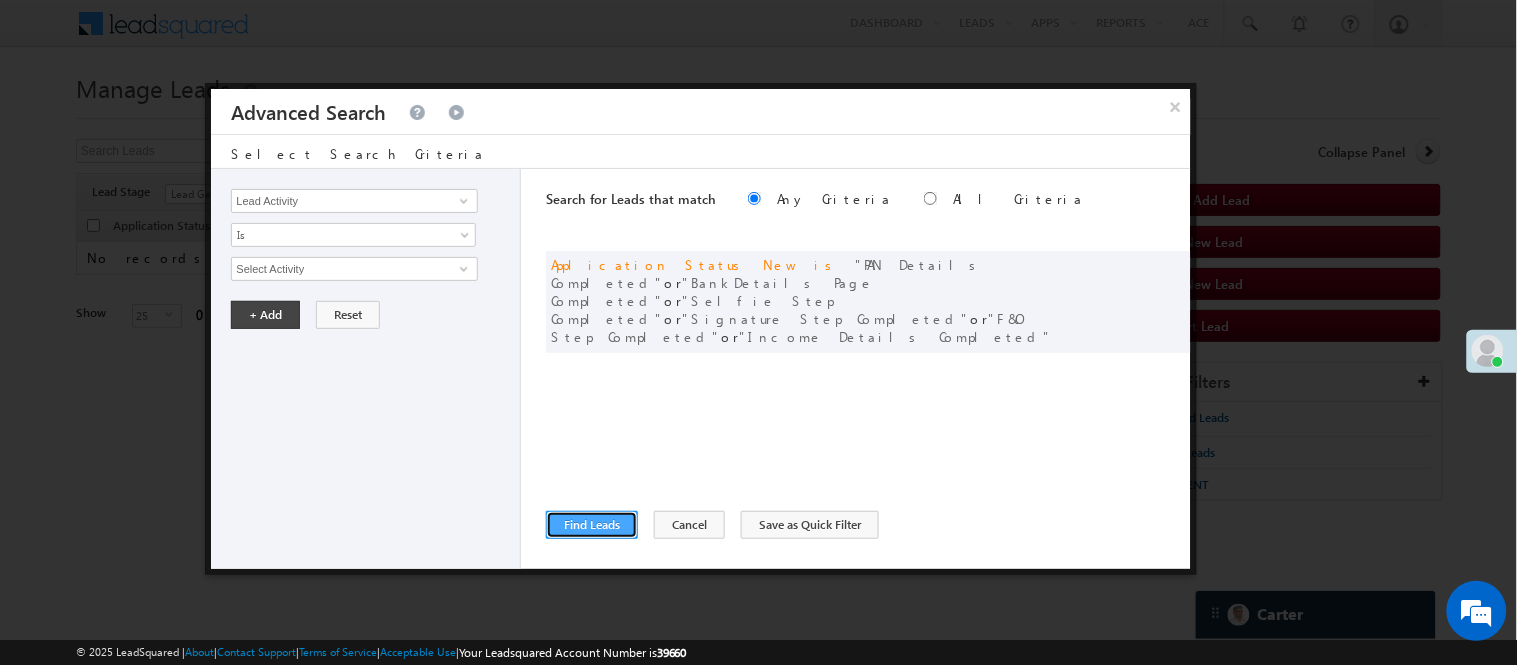 click on "Find Leads" at bounding box center [592, 525] 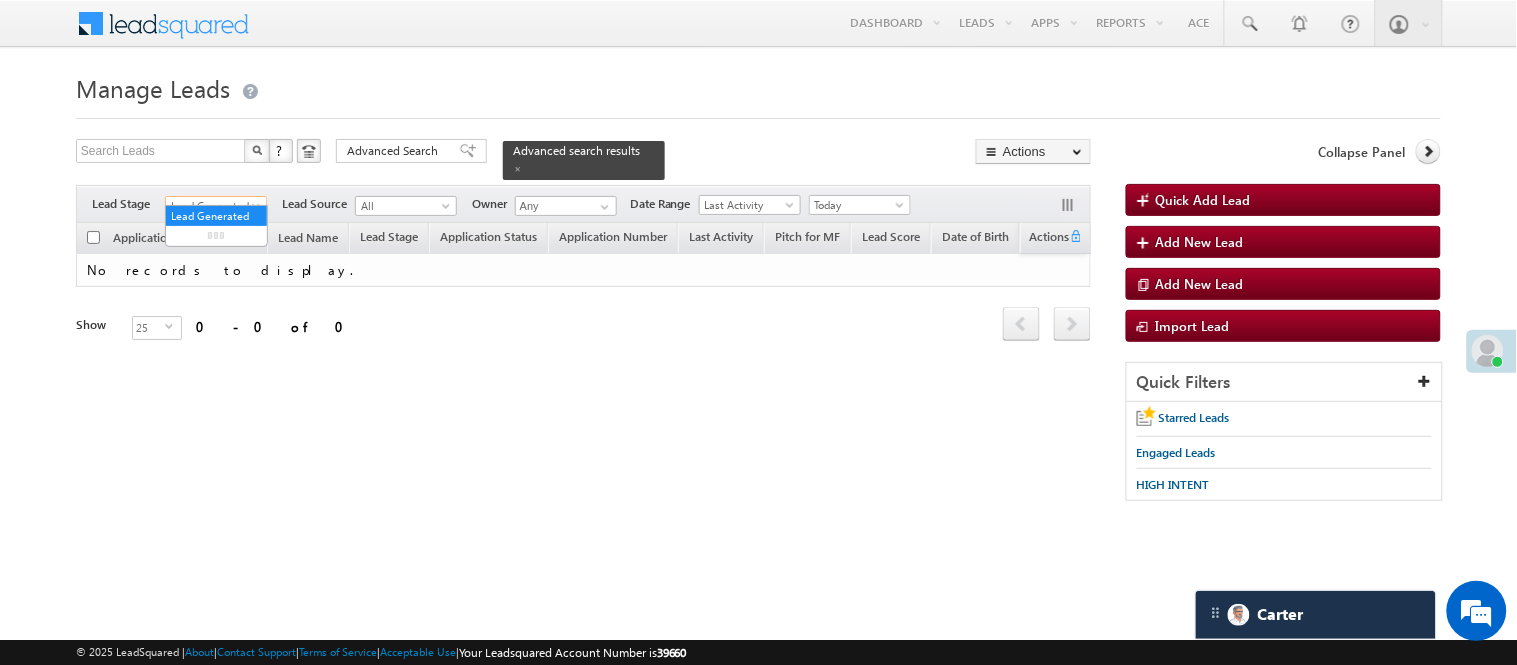 click on "Lead Generated" at bounding box center [213, 206] 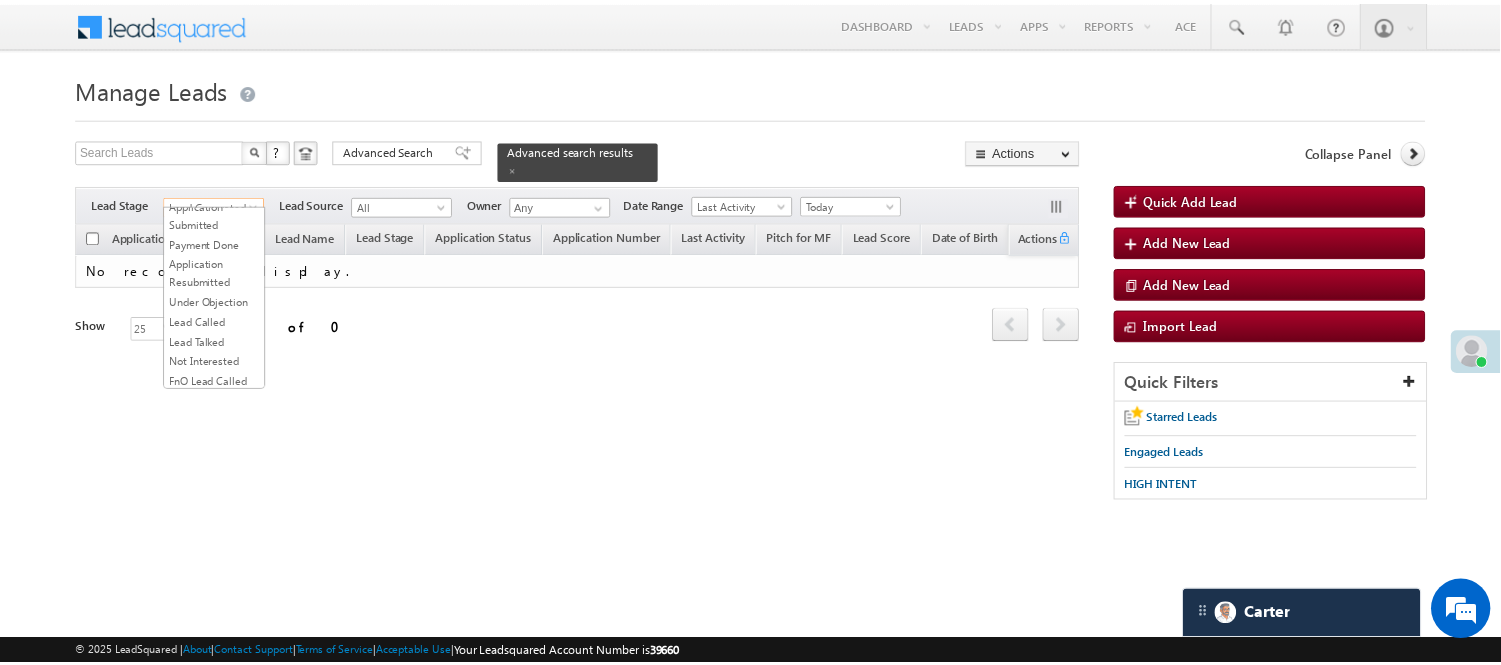 scroll, scrollTop: 163, scrollLeft: 0, axis: vertical 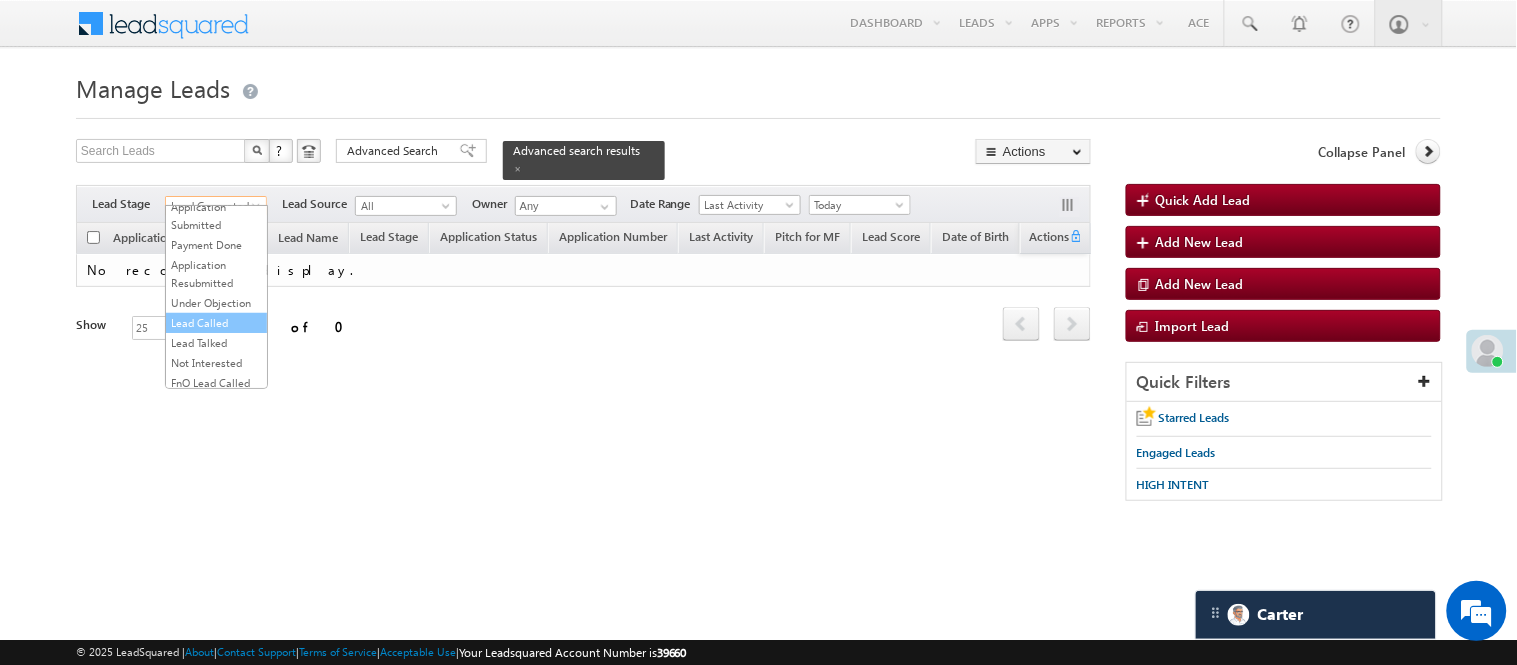 click on "Lead Called" at bounding box center [216, 323] 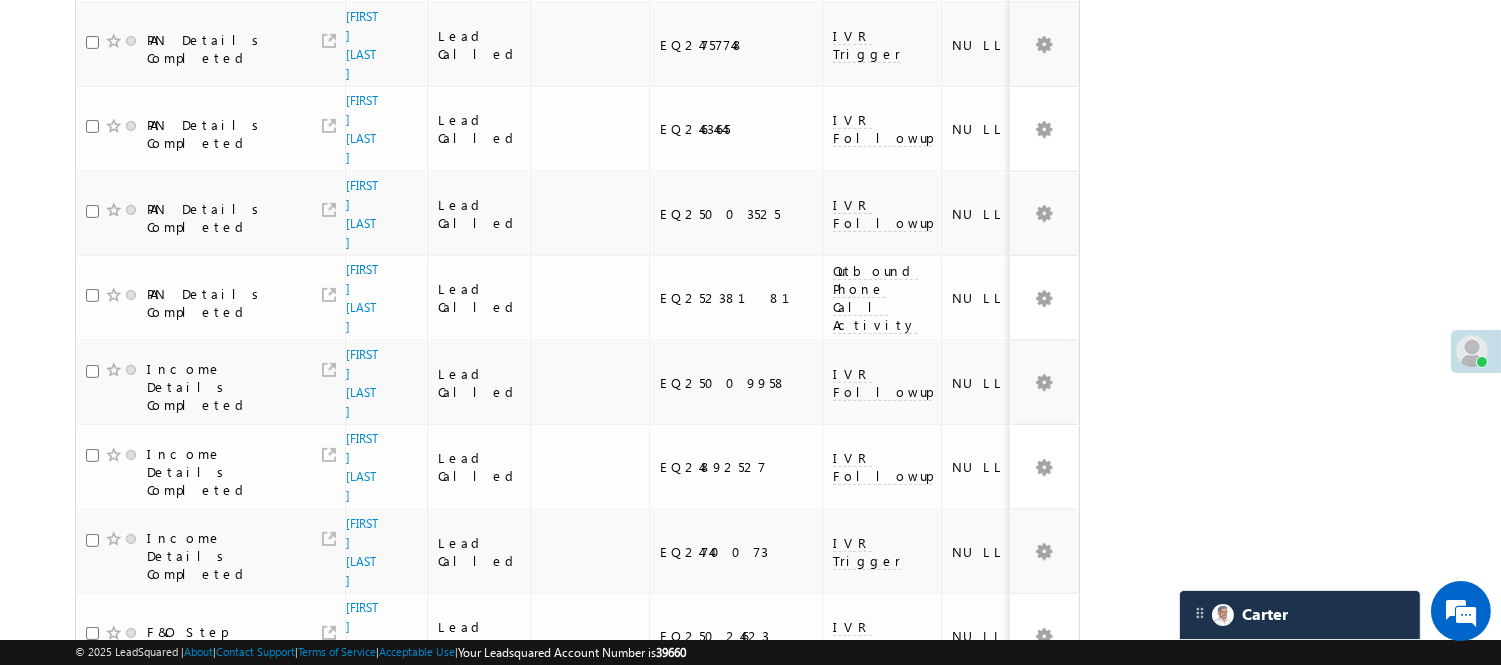 scroll, scrollTop: 1487, scrollLeft: 0, axis: vertical 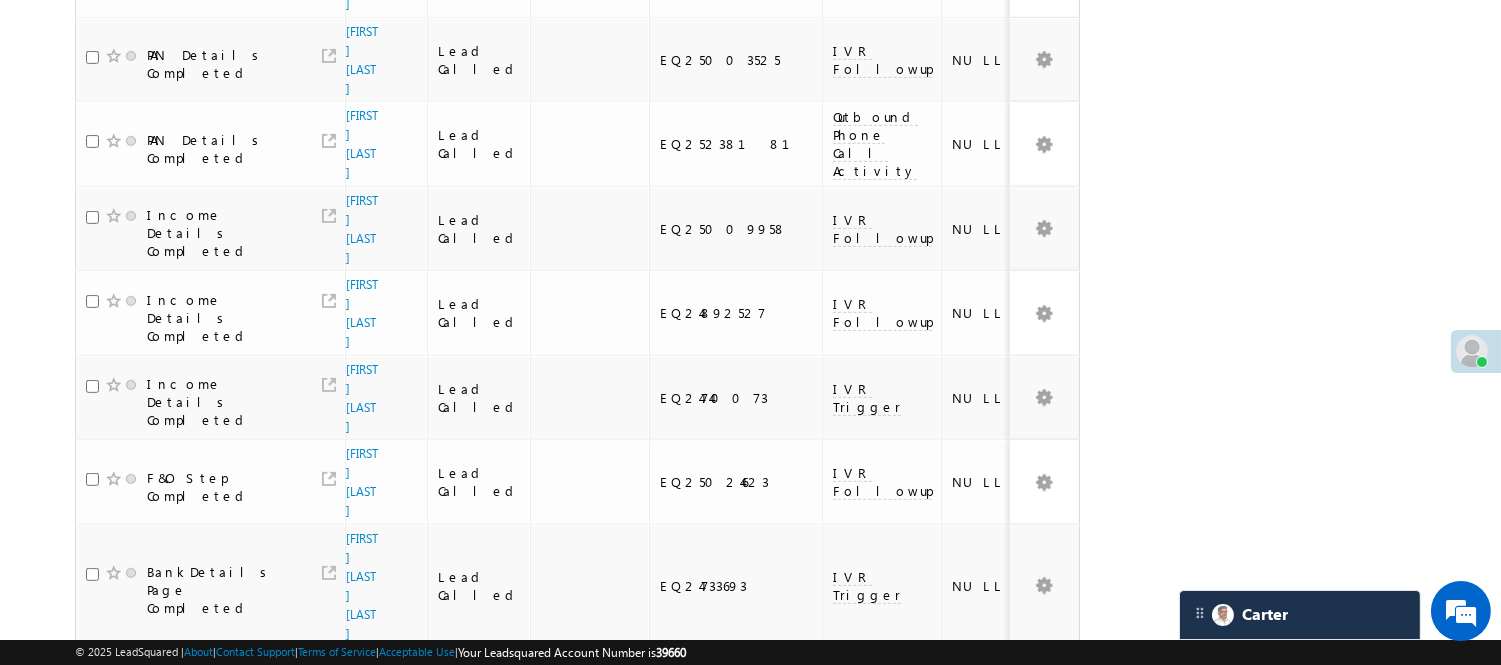 click on "[FIRST] [LAST]" at bounding box center [362, 896] 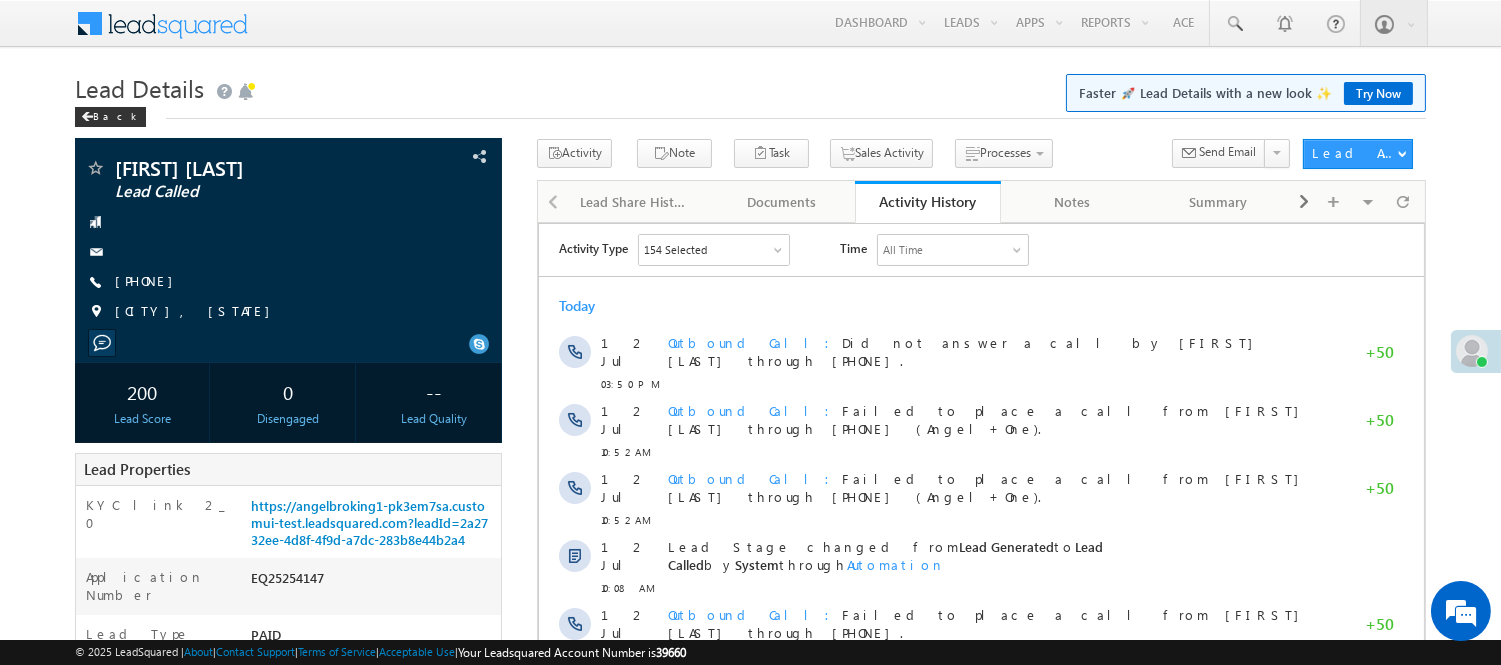 scroll, scrollTop: 0, scrollLeft: 0, axis: both 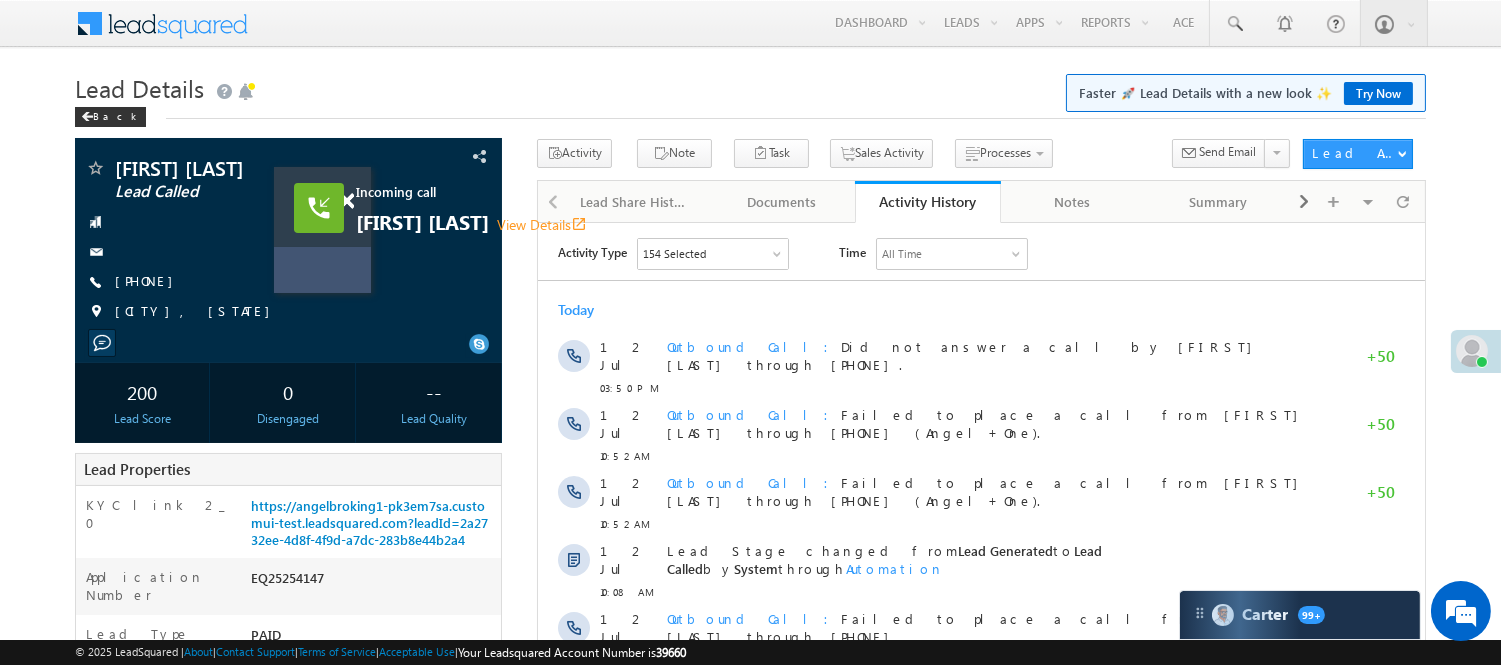 drag, startPoint x: 710, startPoint y: 295, endPoint x: 328, endPoint y: 260, distance: 383.60007 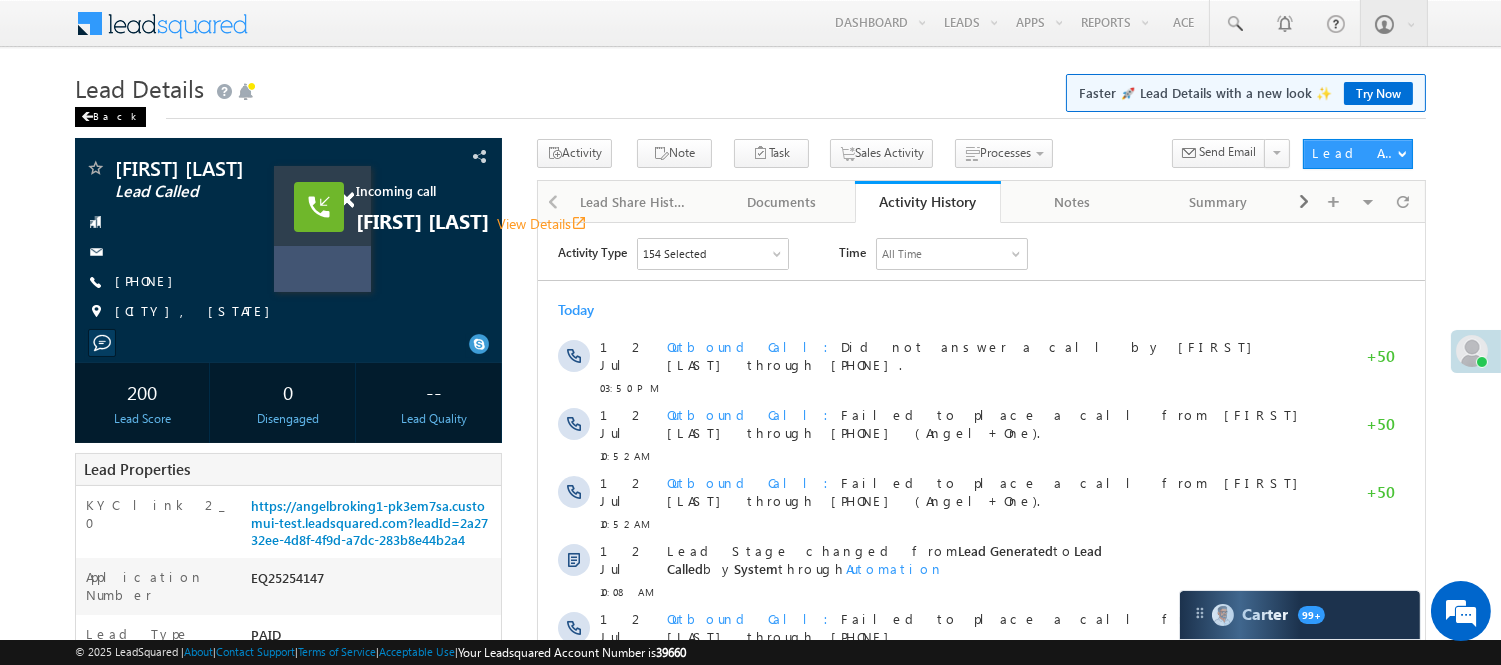 click on "Back" at bounding box center [110, 117] 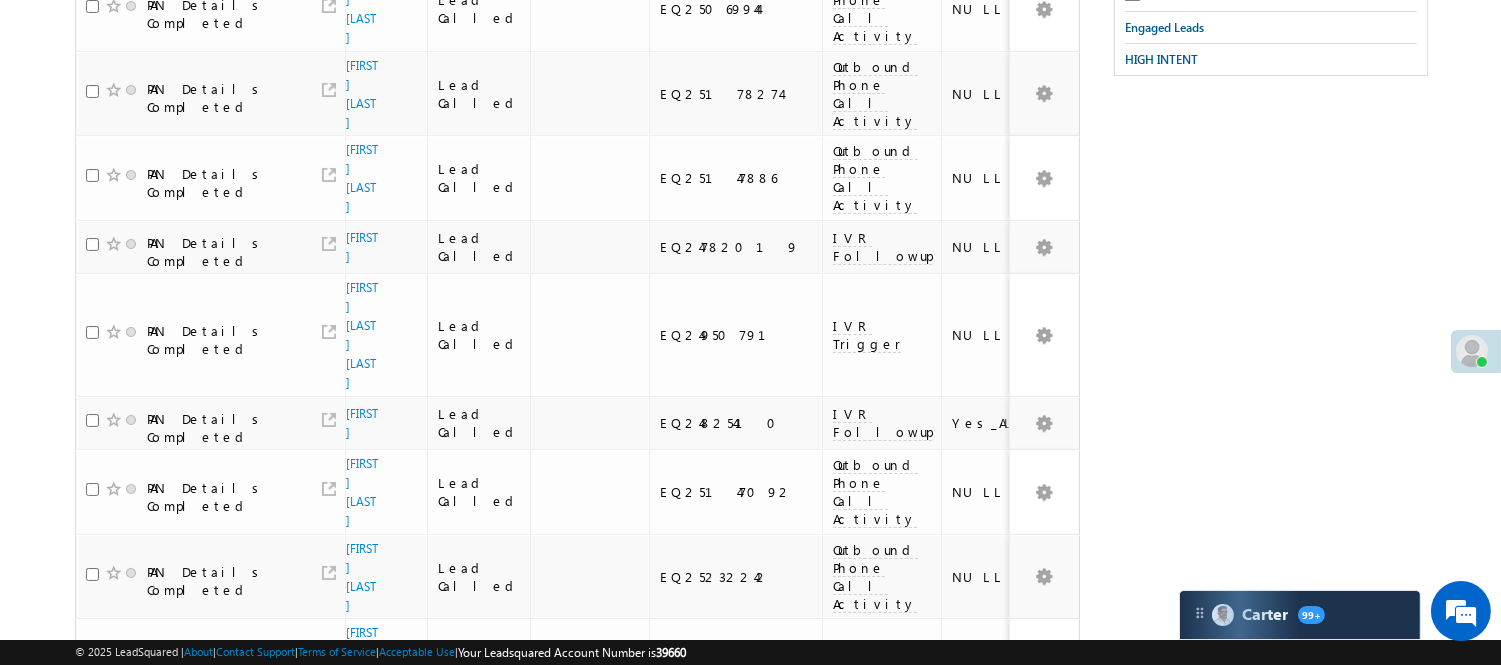 scroll, scrollTop: 0, scrollLeft: 0, axis: both 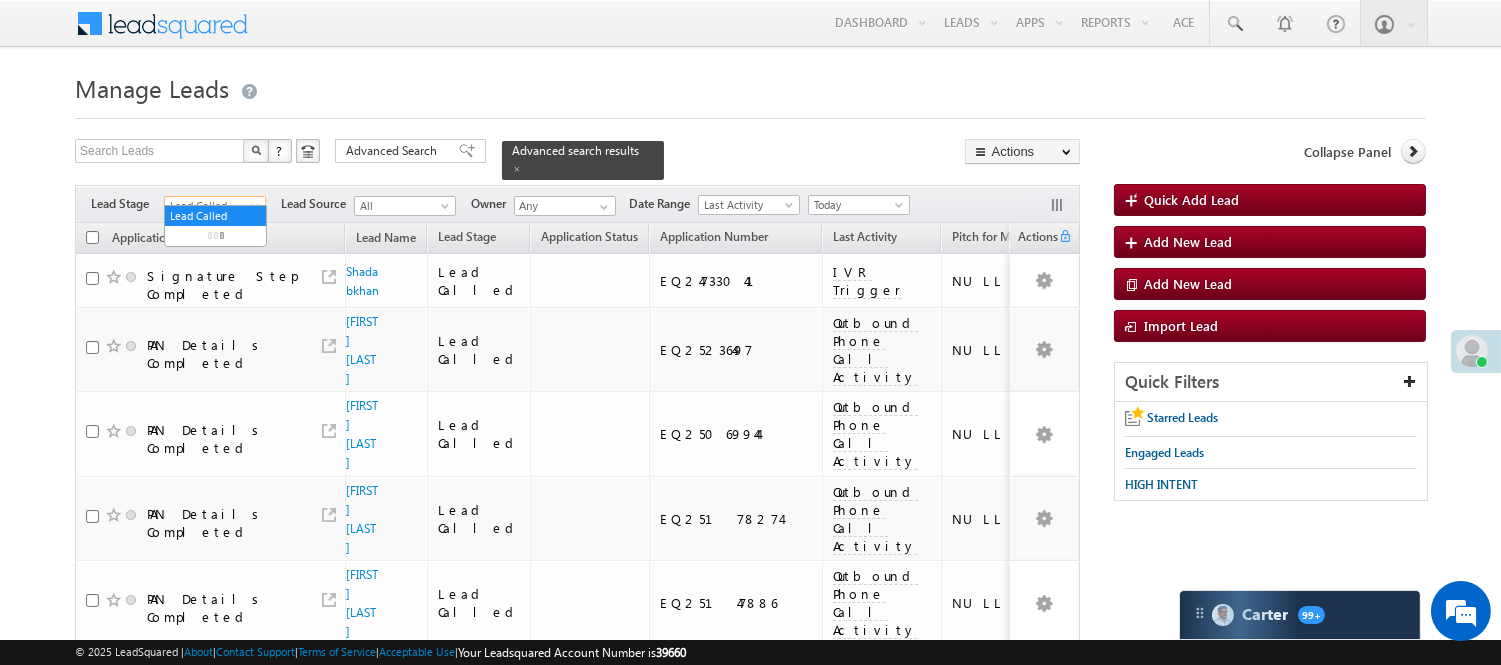 click on "Lead Called" at bounding box center [212, 206] 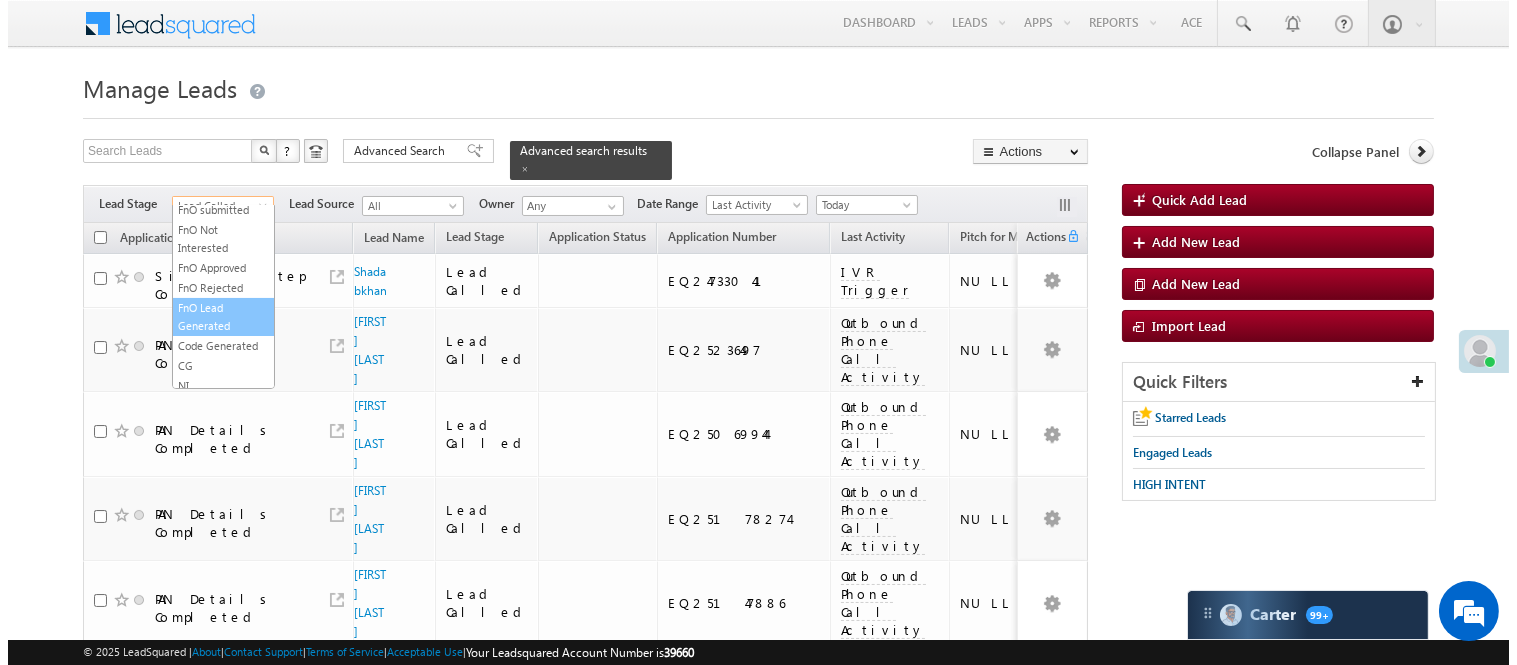 scroll, scrollTop: 496, scrollLeft: 0, axis: vertical 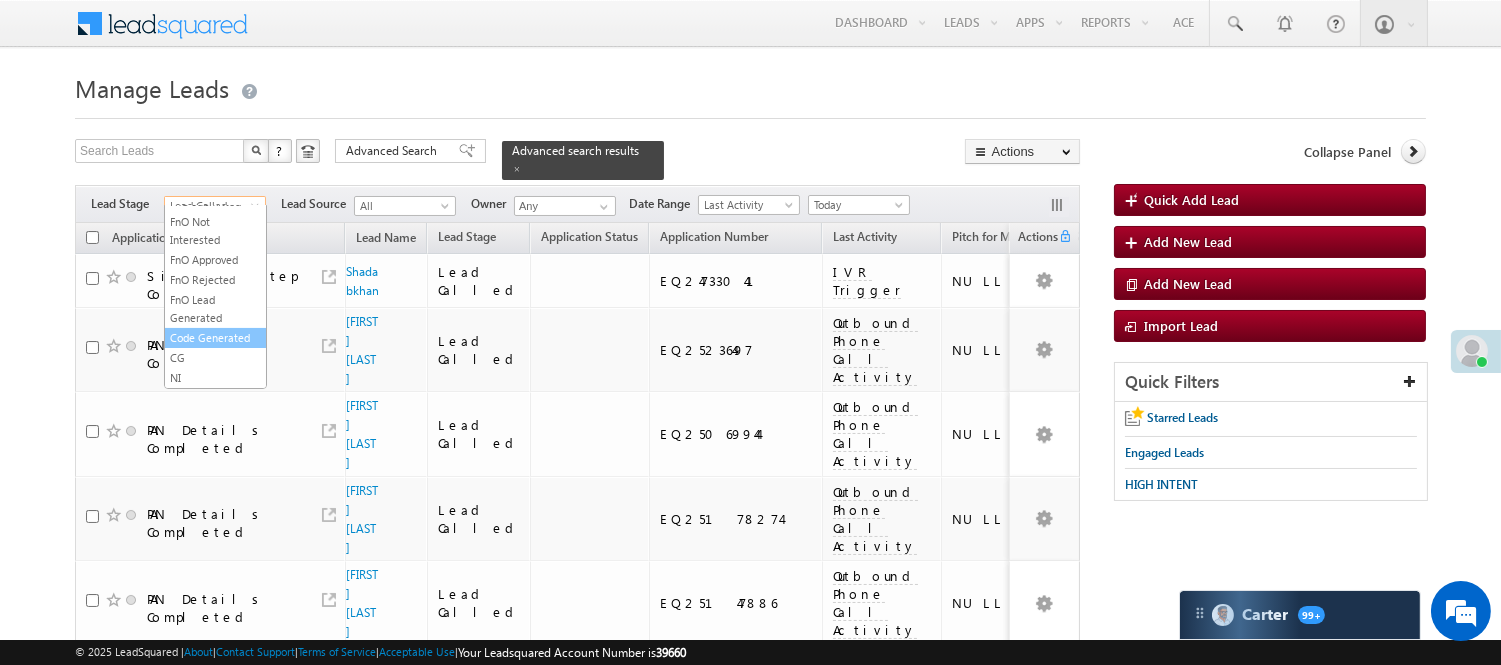 click on "Code Generated" at bounding box center (215, 338) 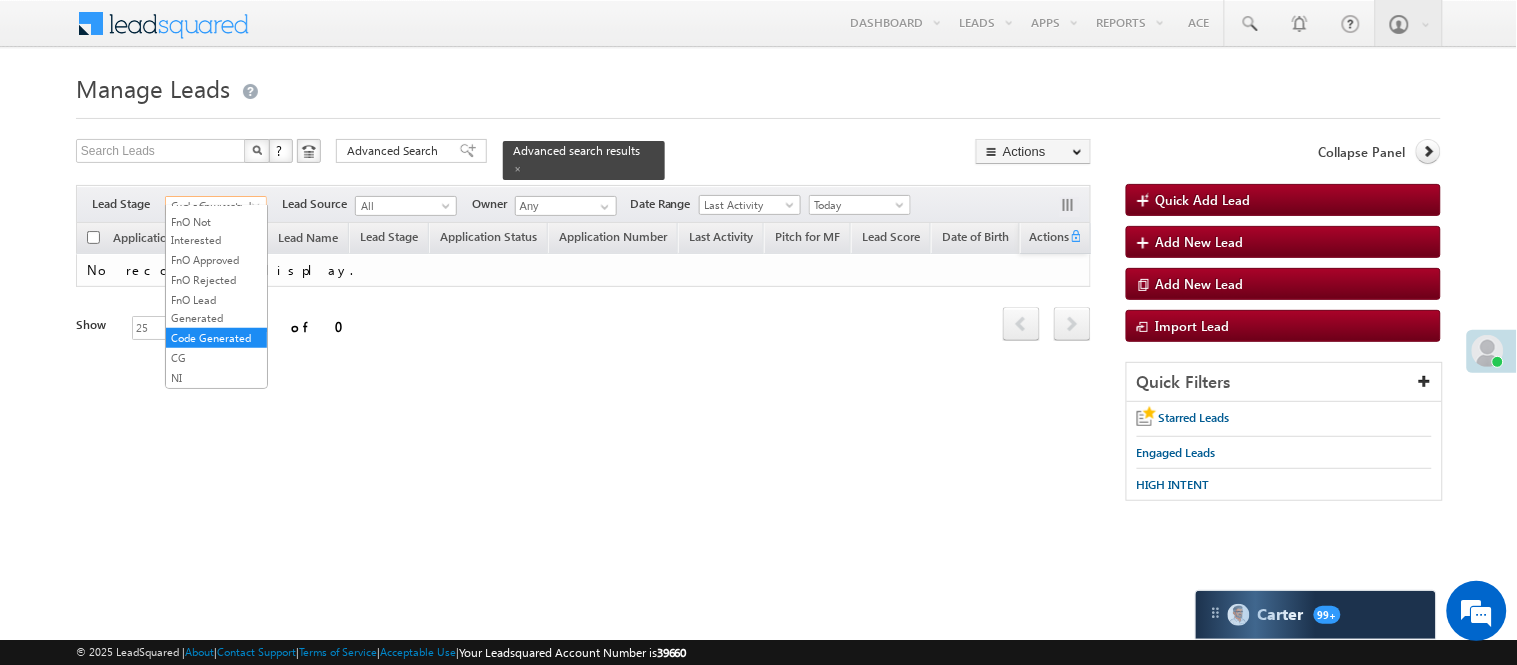 click on "Code Generated" at bounding box center (213, 206) 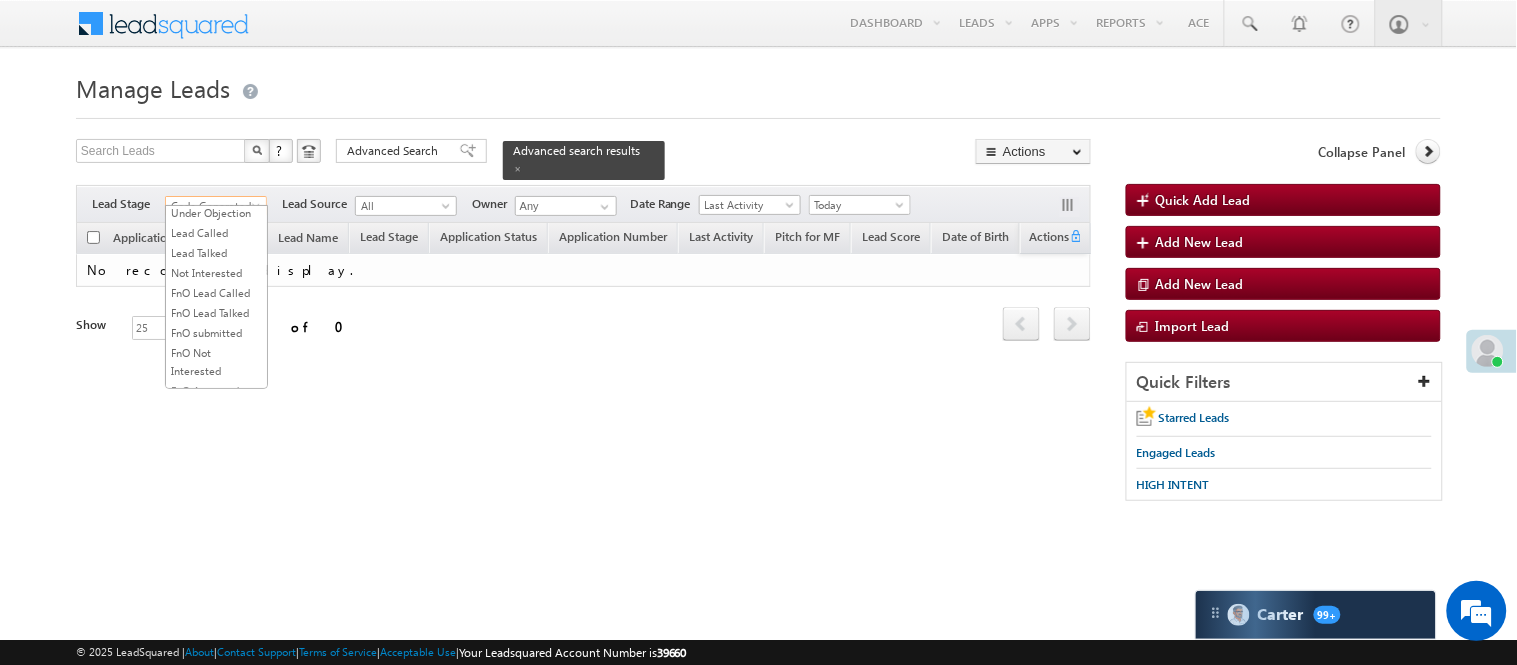 scroll, scrollTop: 0, scrollLeft: 0, axis: both 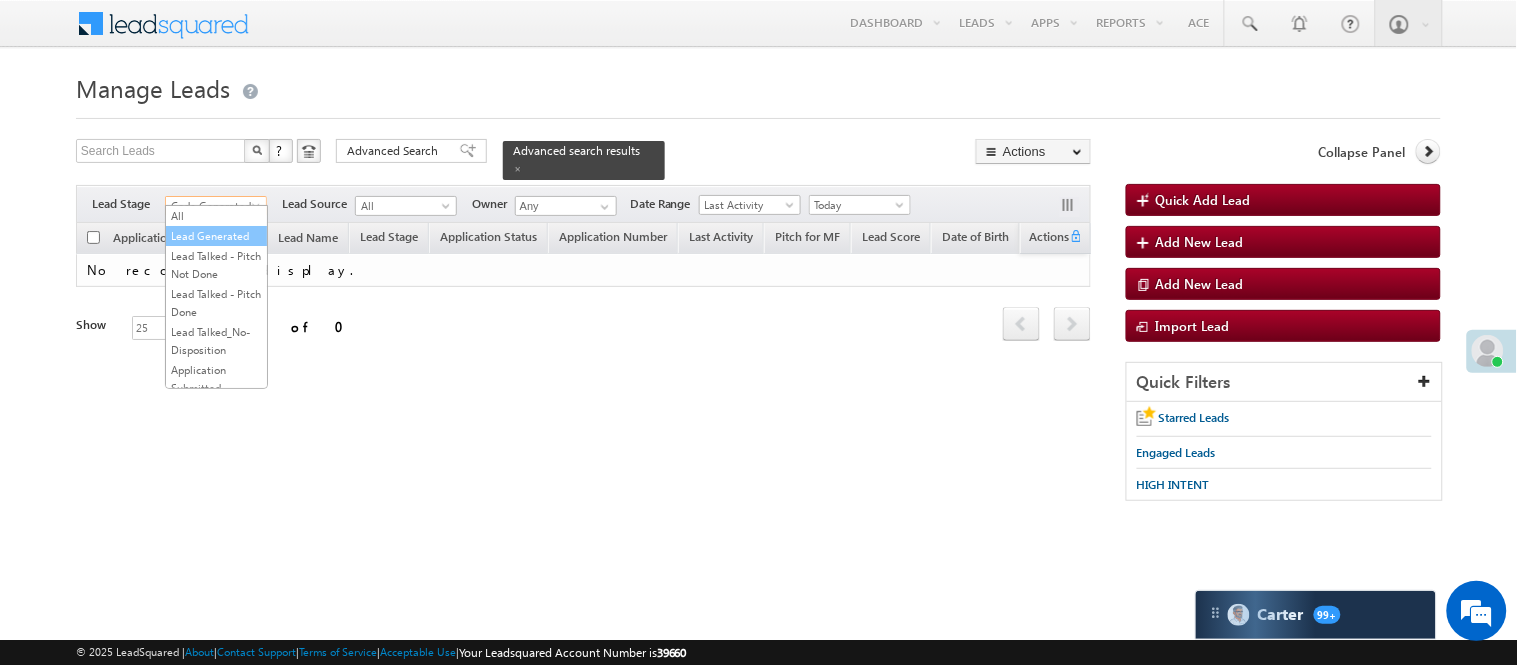 click on "Lead Generated" at bounding box center [216, 236] 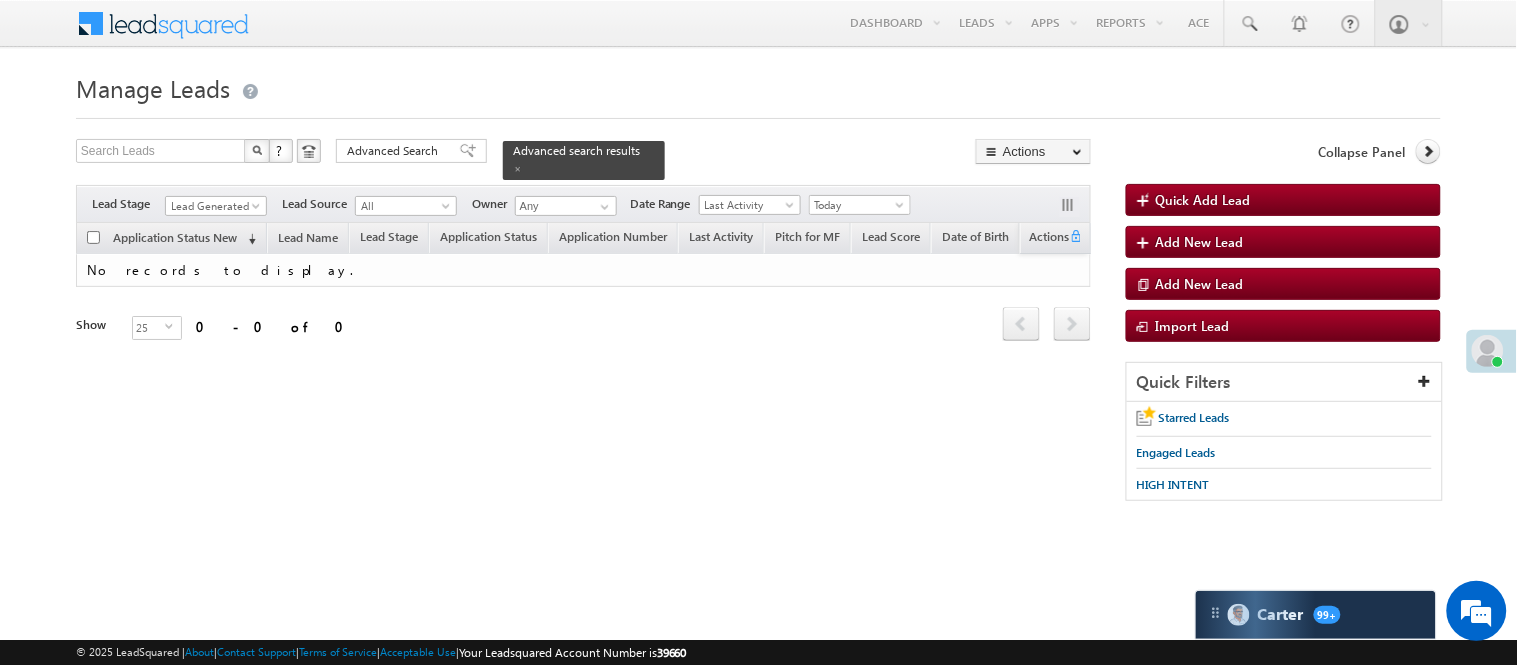 scroll, scrollTop: 0, scrollLeft: 0, axis: both 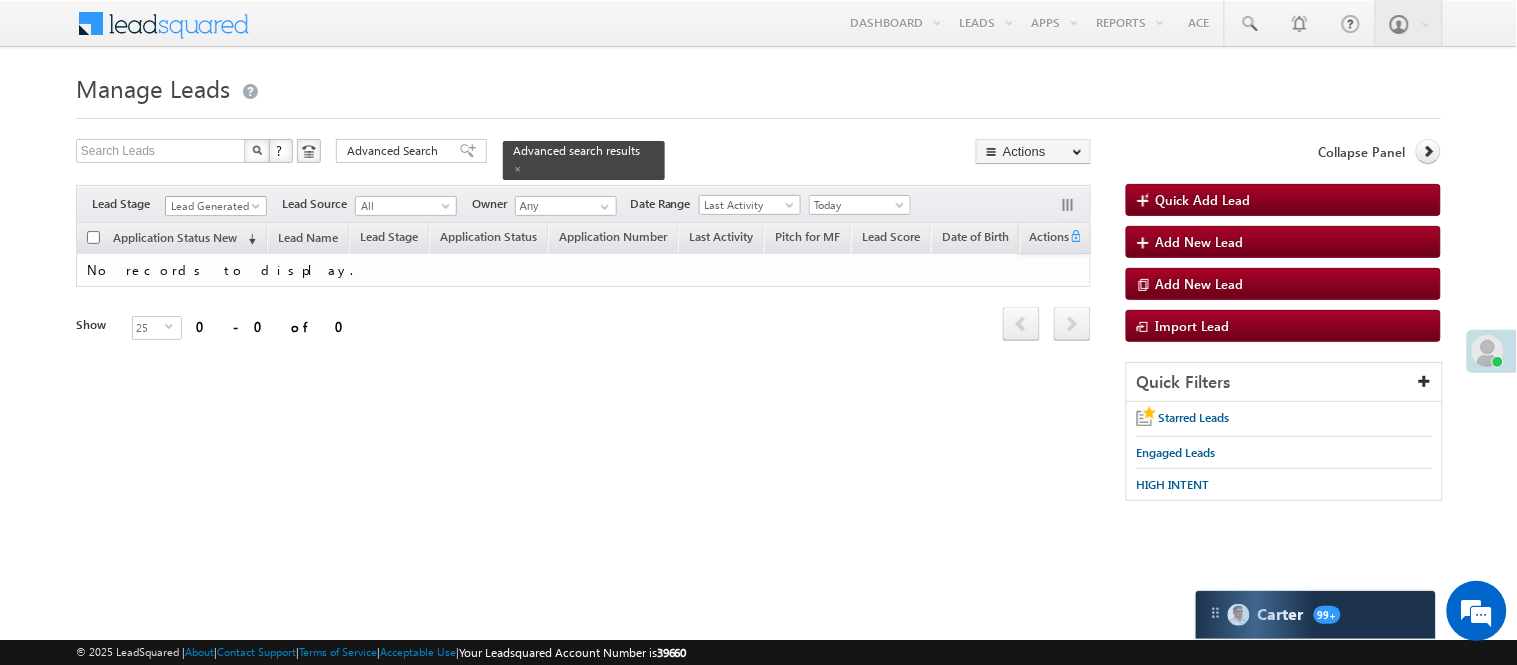 click on "Lead Generated" at bounding box center (216, 206) 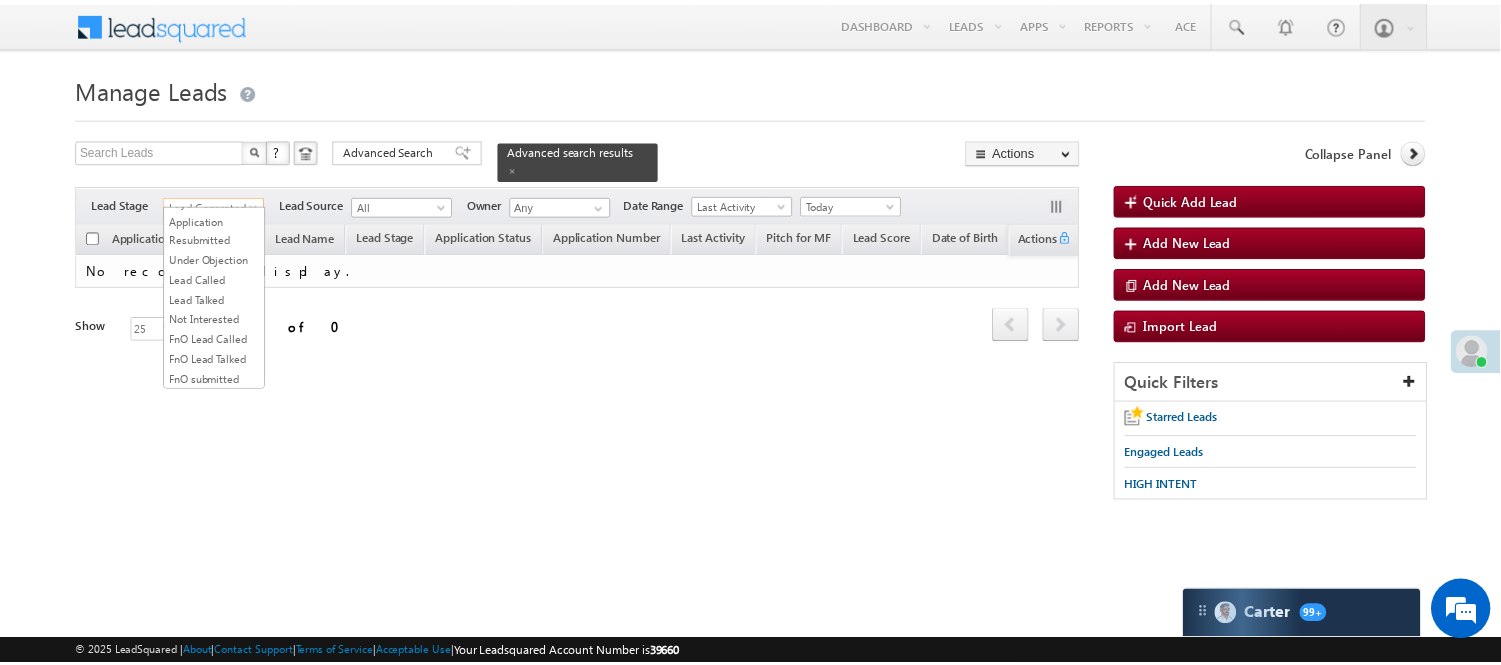 scroll, scrollTop: 222, scrollLeft: 0, axis: vertical 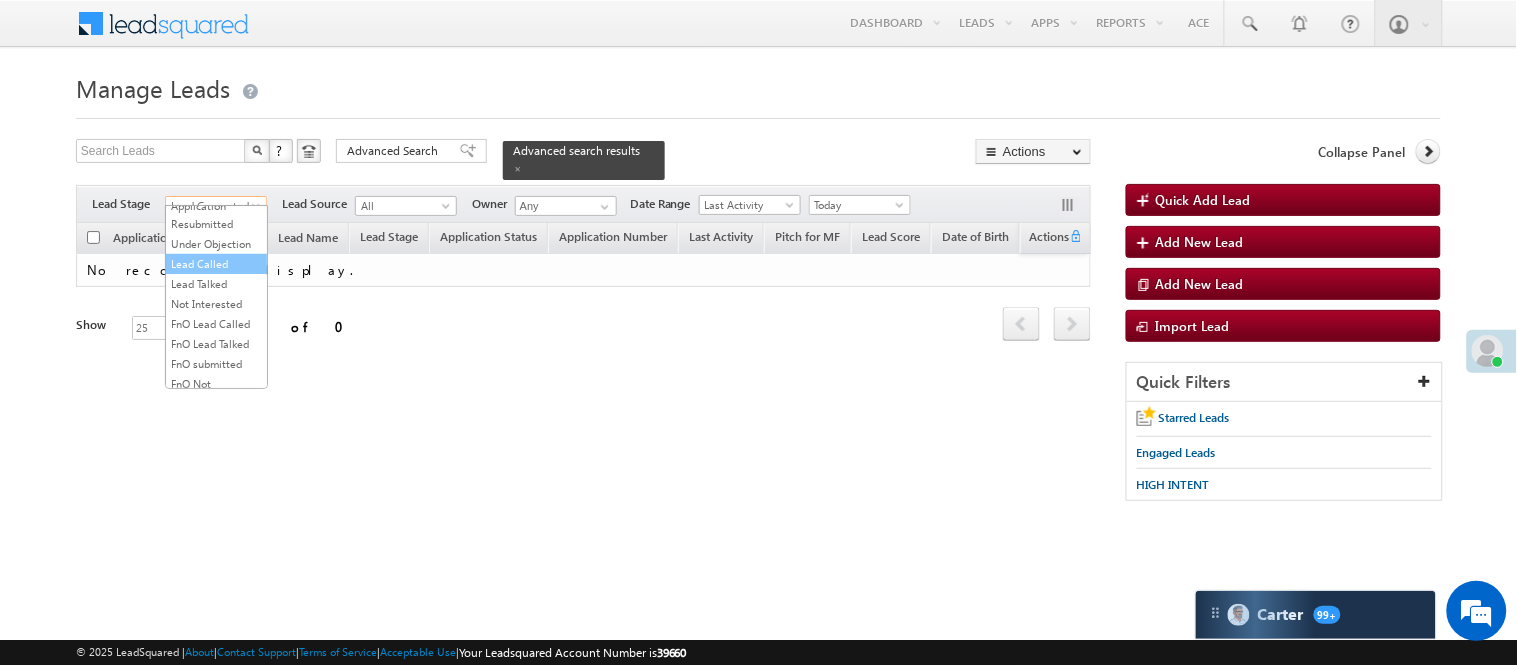 click on "Lead Called" at bounding box center (216, 264) 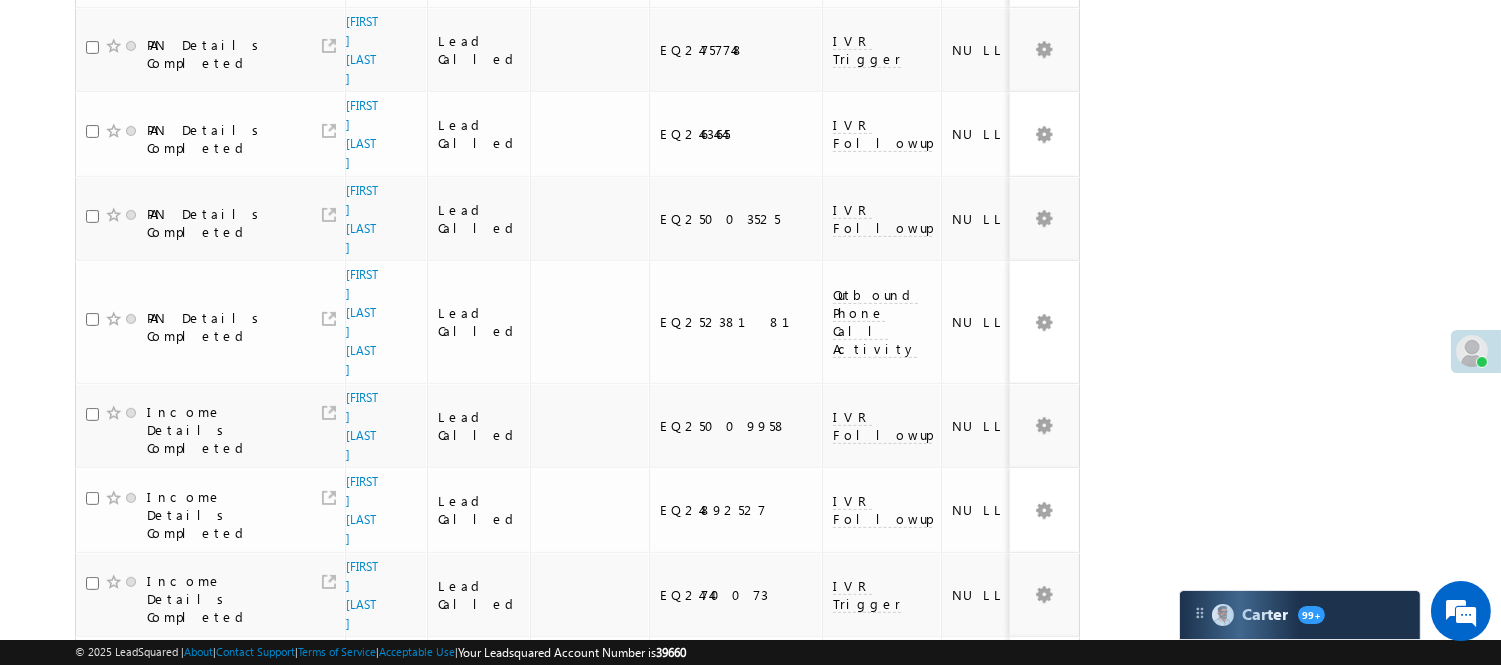 scroll, scrollTop: 1487, scrollLeft: 0, axis: vertical 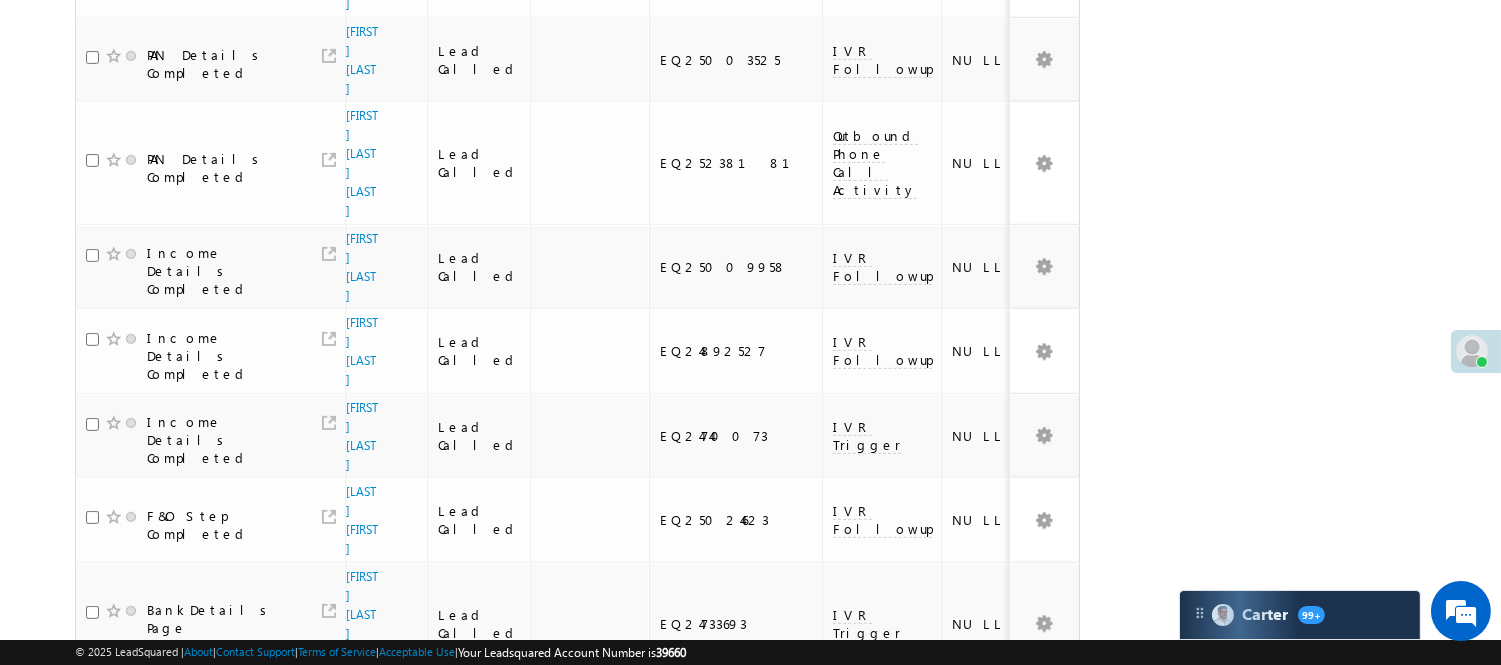 click on "2" at bounding box center [1018, 1015] 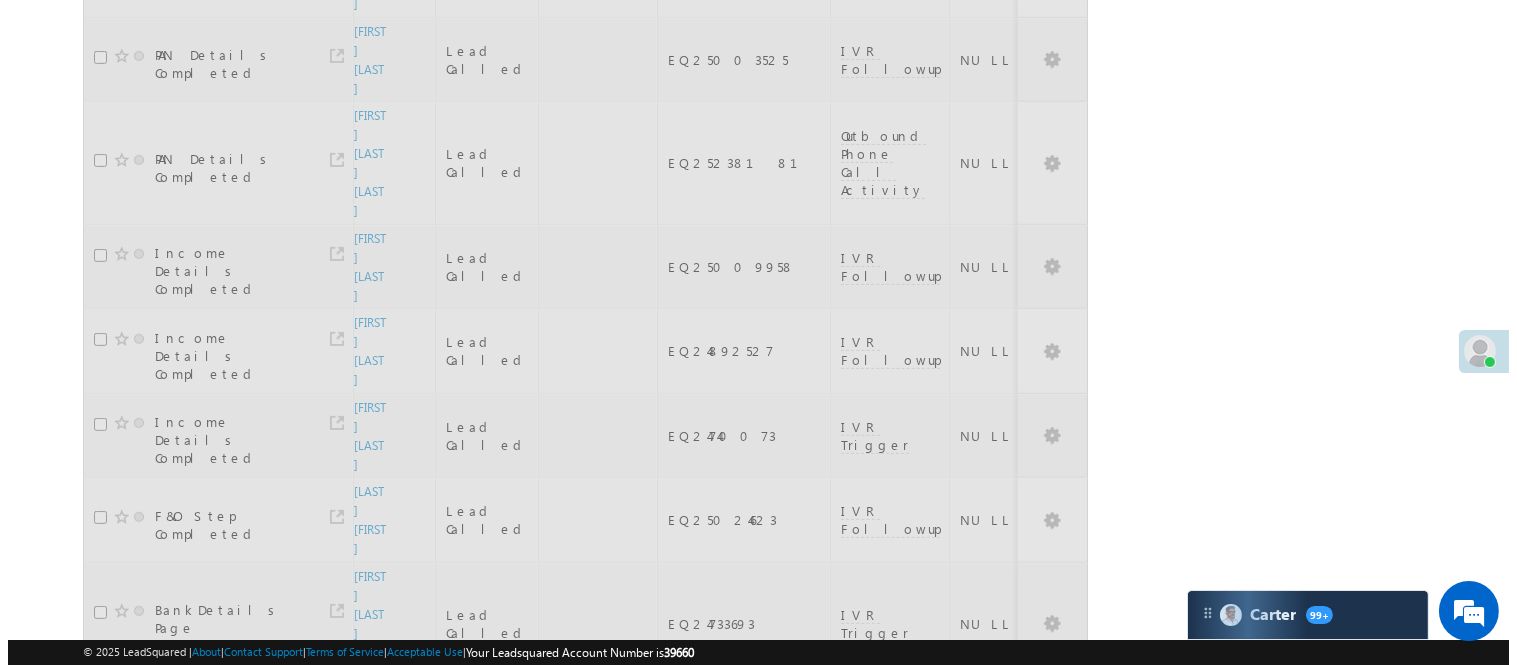 scroll, scrollTop: 0, scrollLeft: 0, axis: both 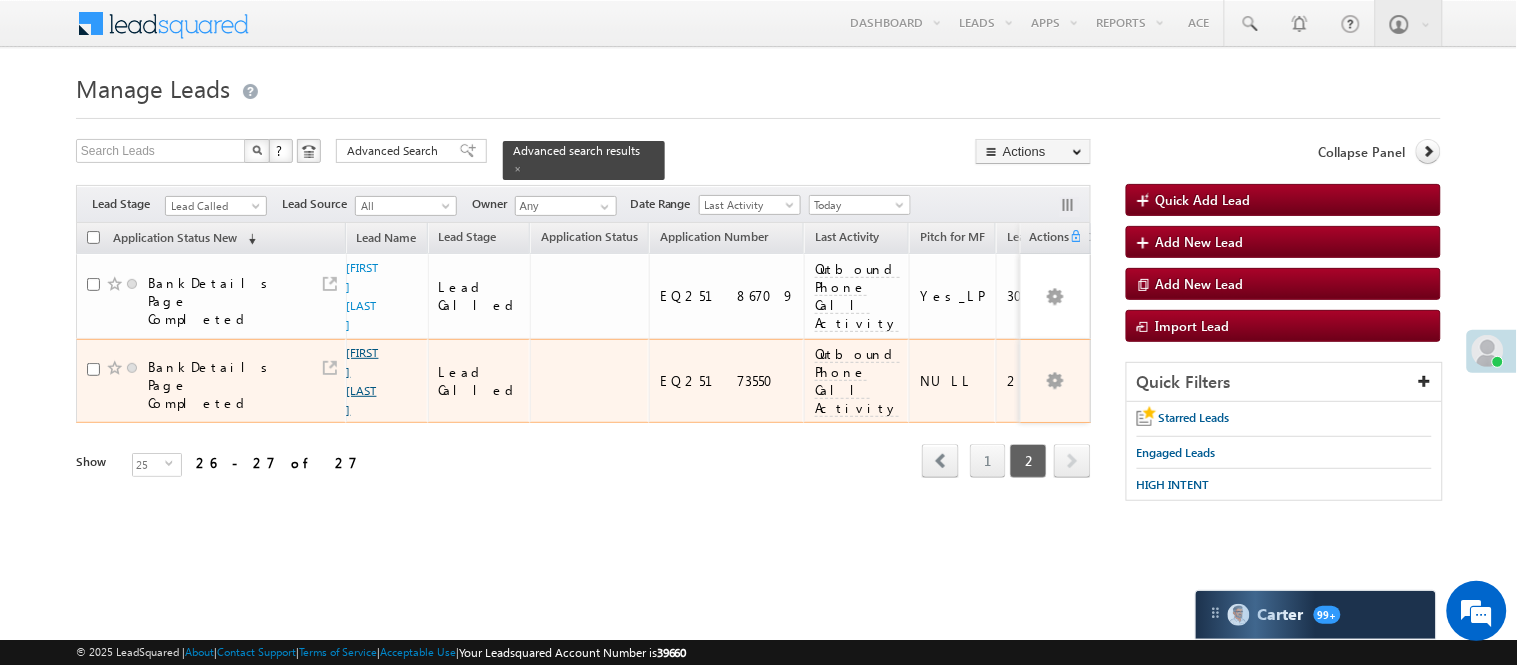 click on "Suraj Dwivedi" at bounding box center [363, 381] 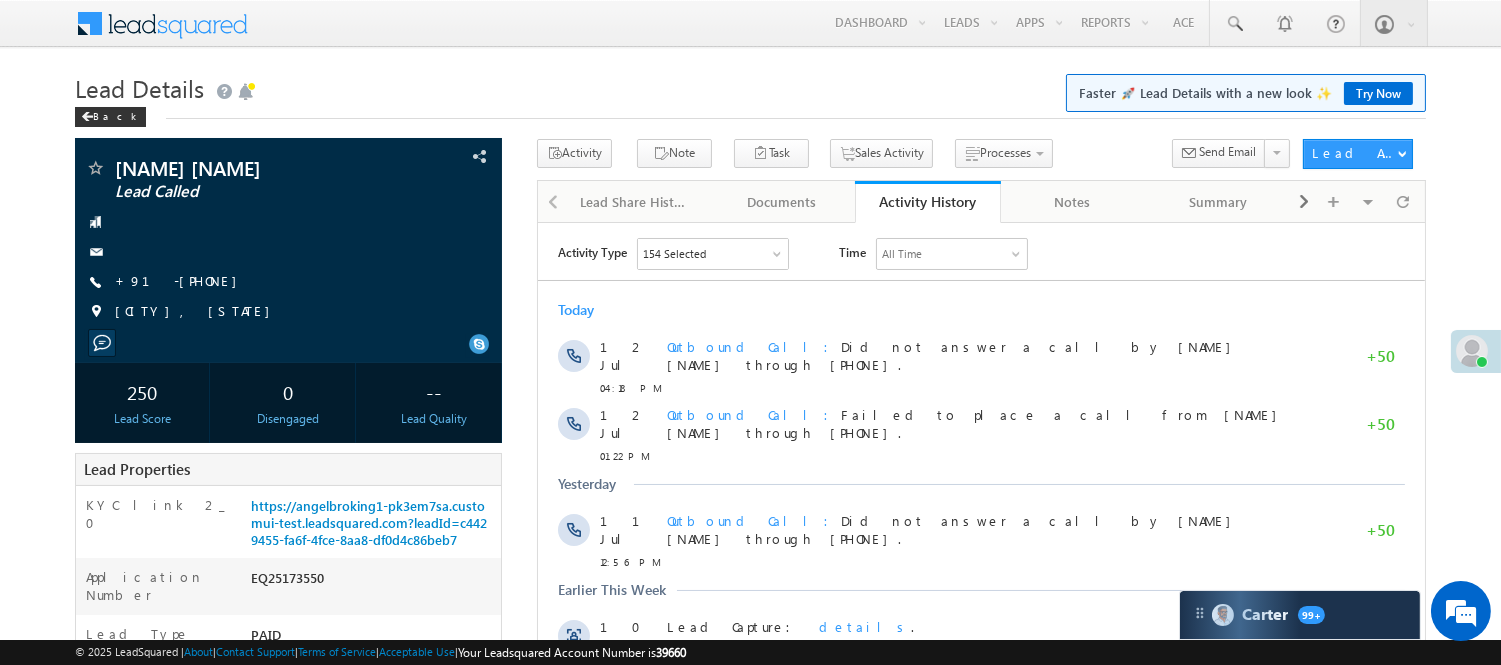 scroll, scrollTop: 0, scrollLeft: 0, axis: both 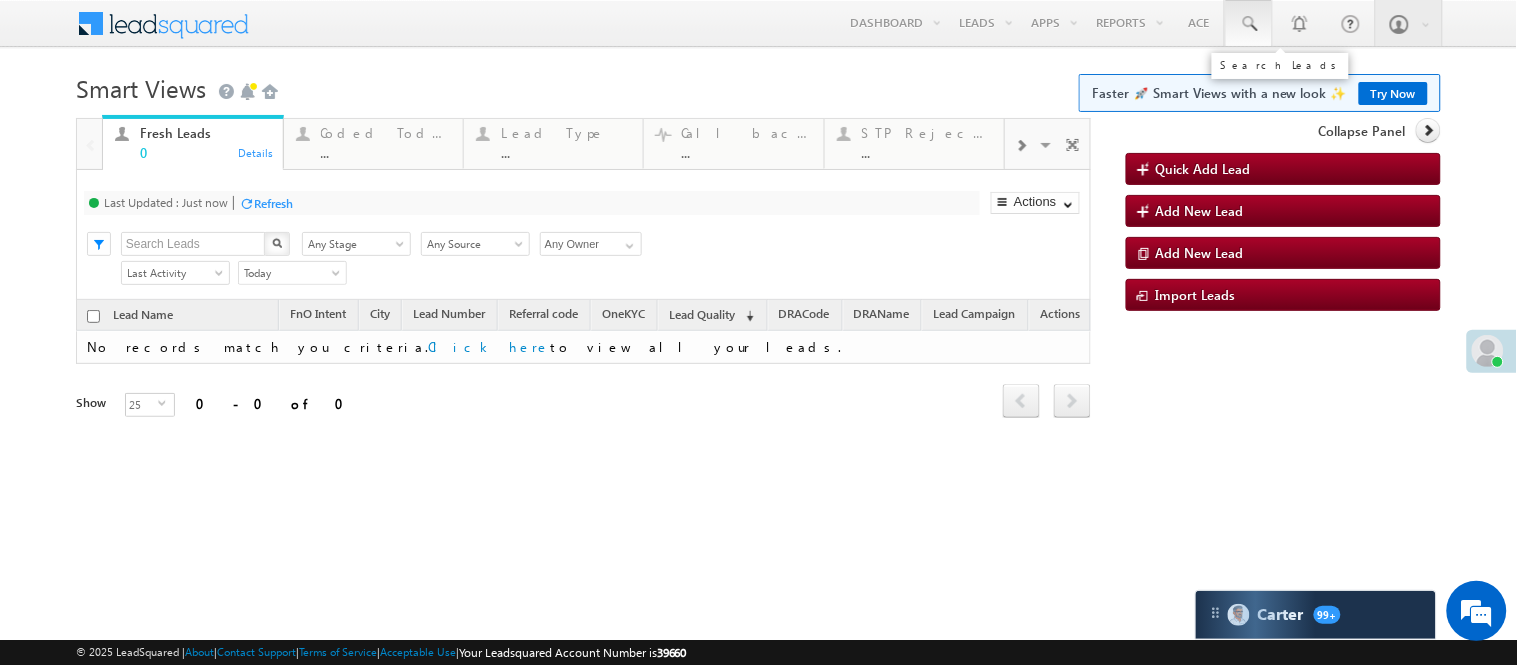 click at bounding box center [1249, 24] 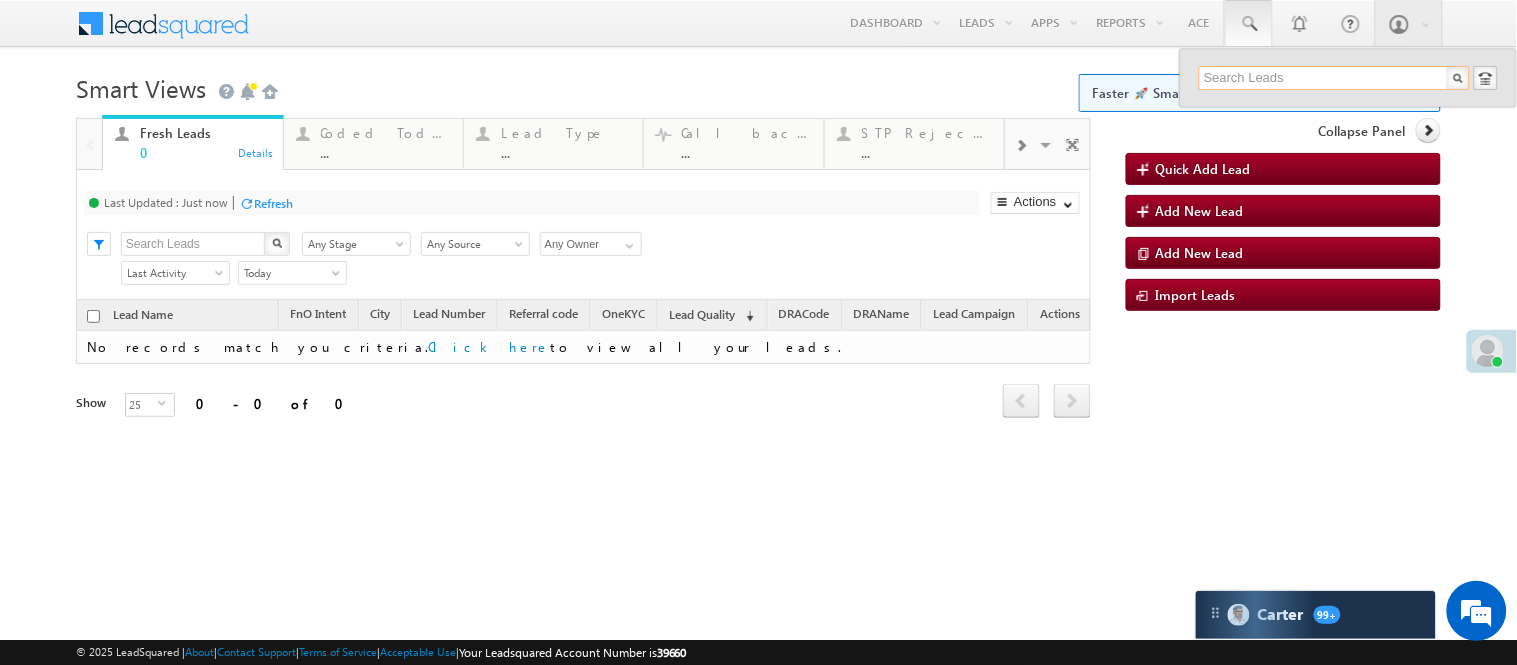 click at bounding box center (1334, 78) 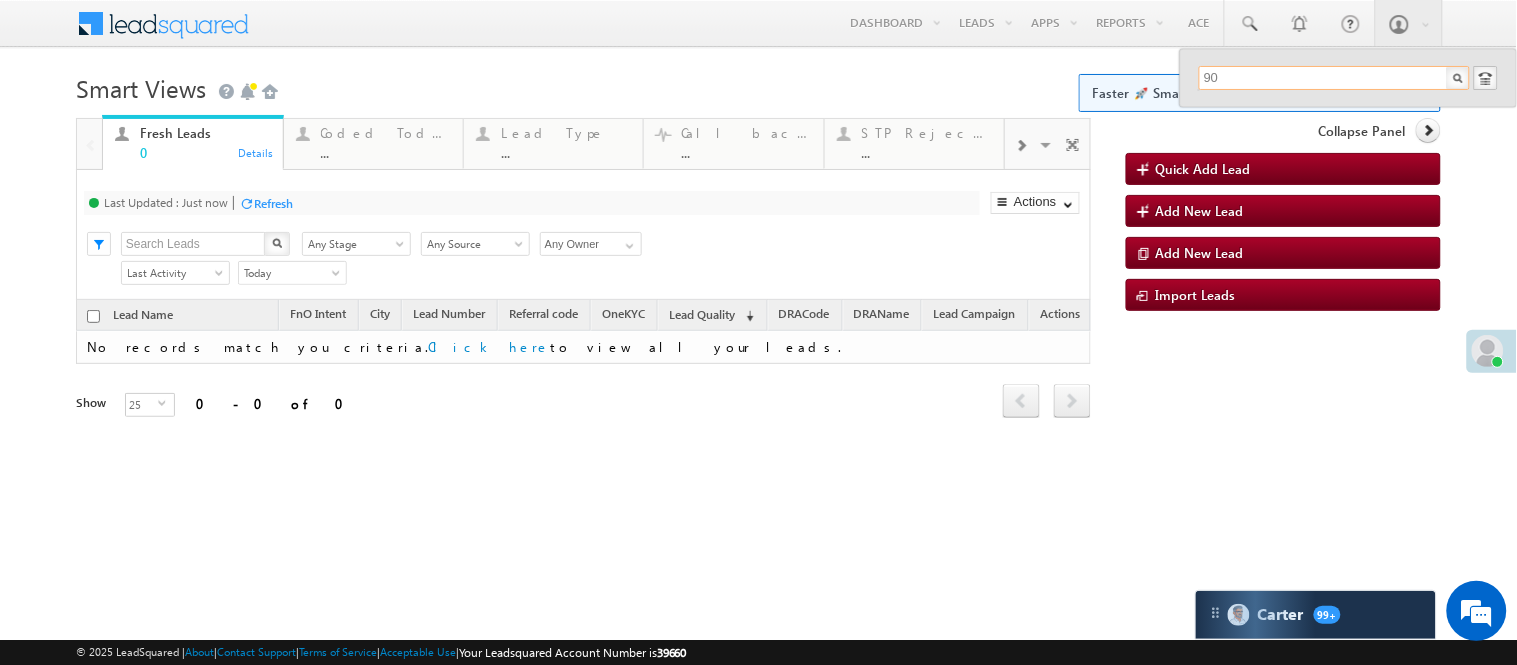 drag, startPoint x: 608, startPoint y: 506, endPoint x: 1246, endPoint y: 72, distance: 771.62164 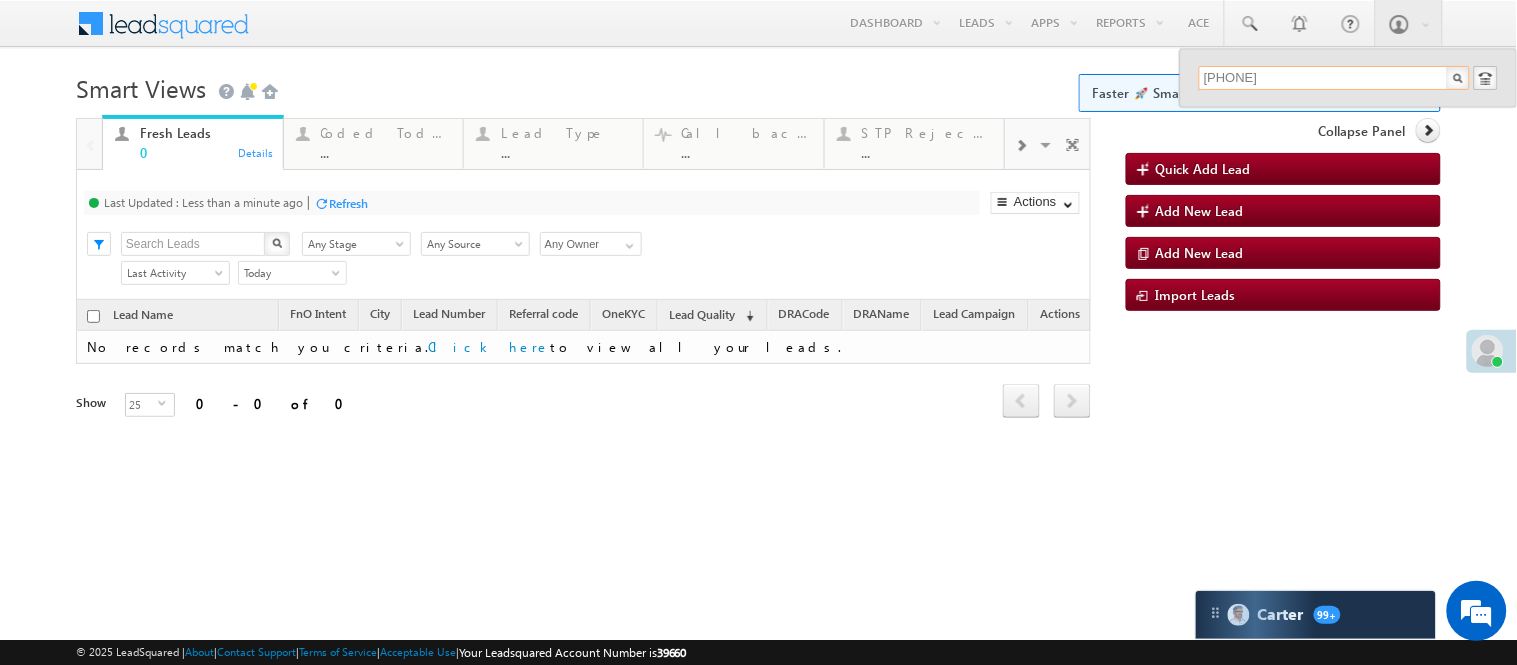 type on "[PHONE]" 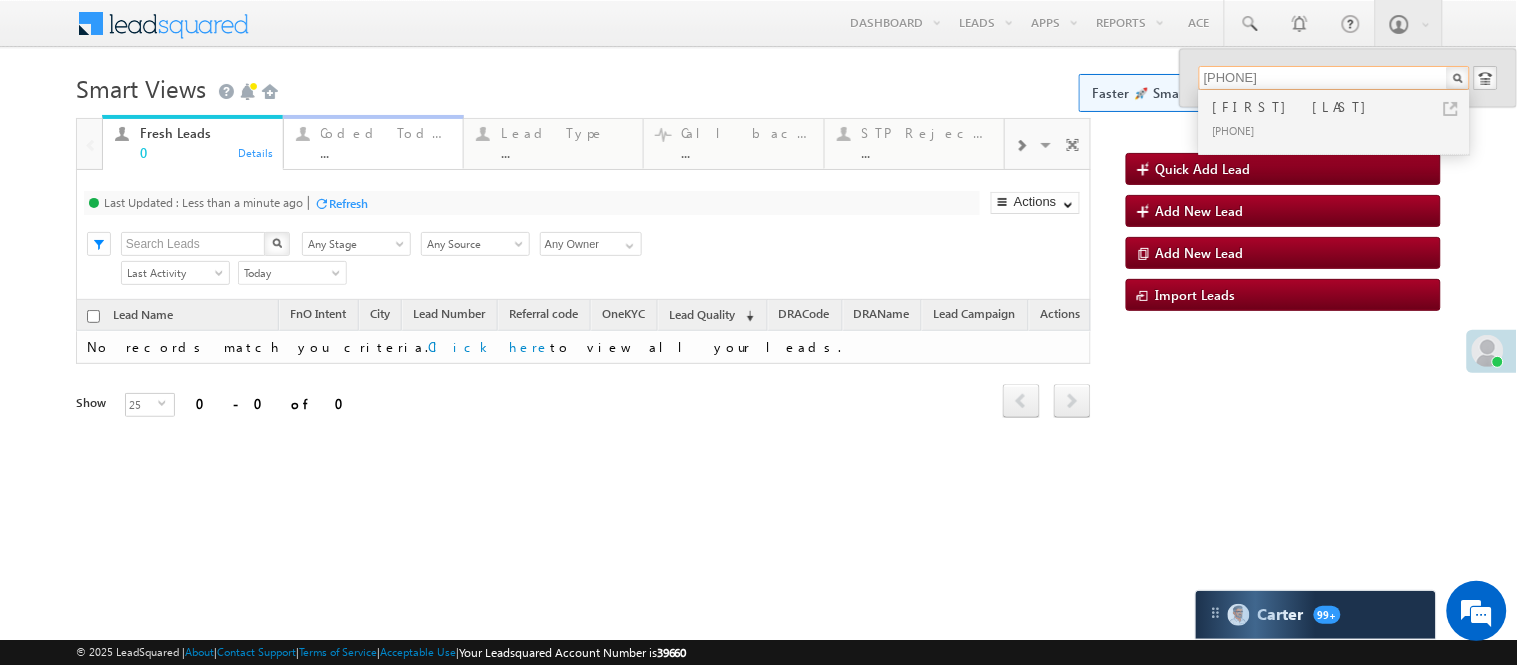 click on "..." at bounding box center [386, 152] 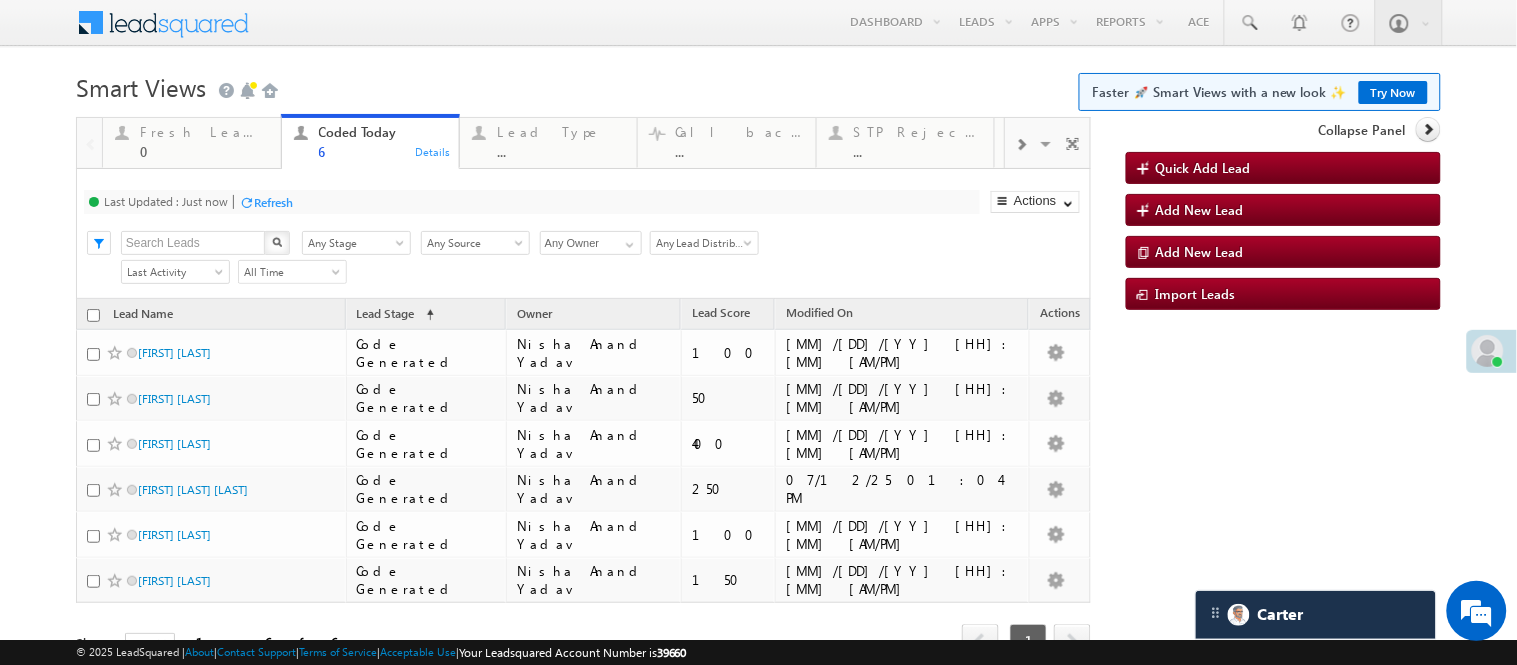 scroll, scrollTop: 0, scrollLeft: 0, axis: both 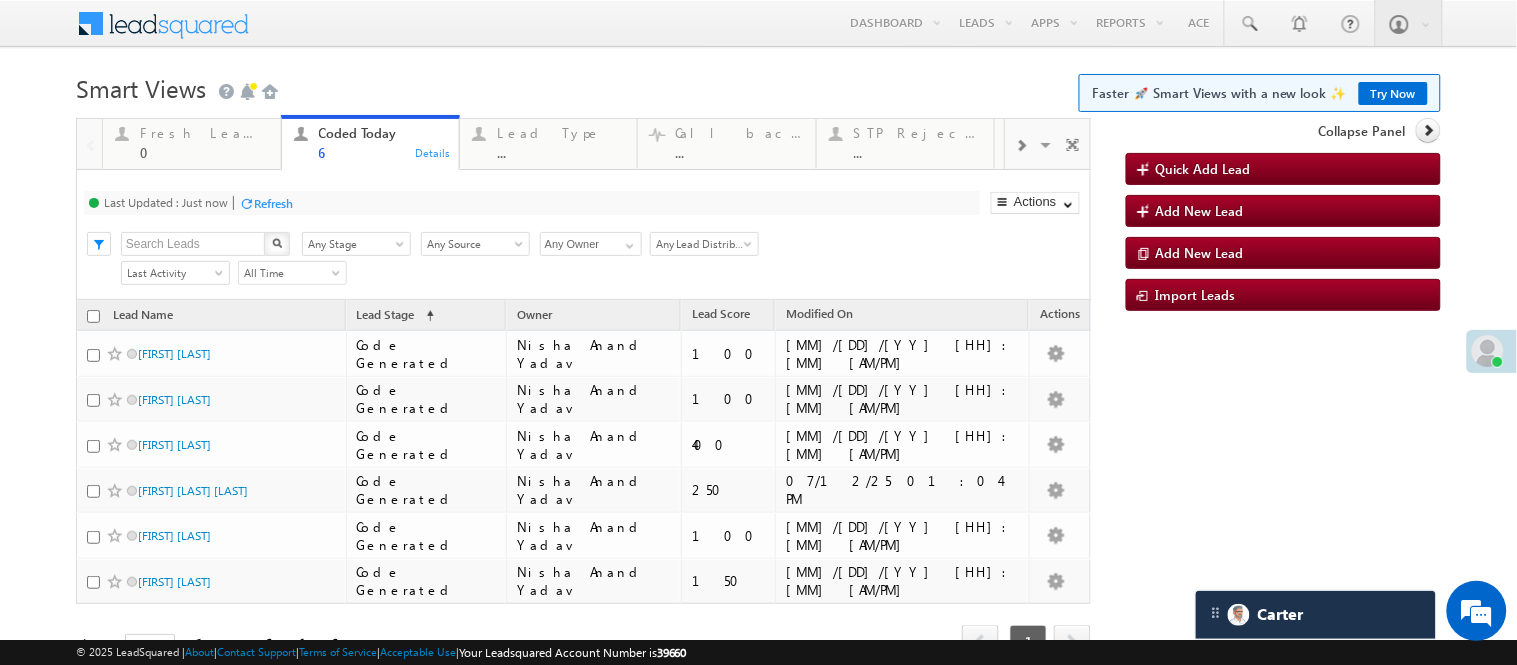 click on "Smart Views Getting Started Faster 🚀 Smart Views with a new look ✨ Try Now" at bounding box center [758, 86] 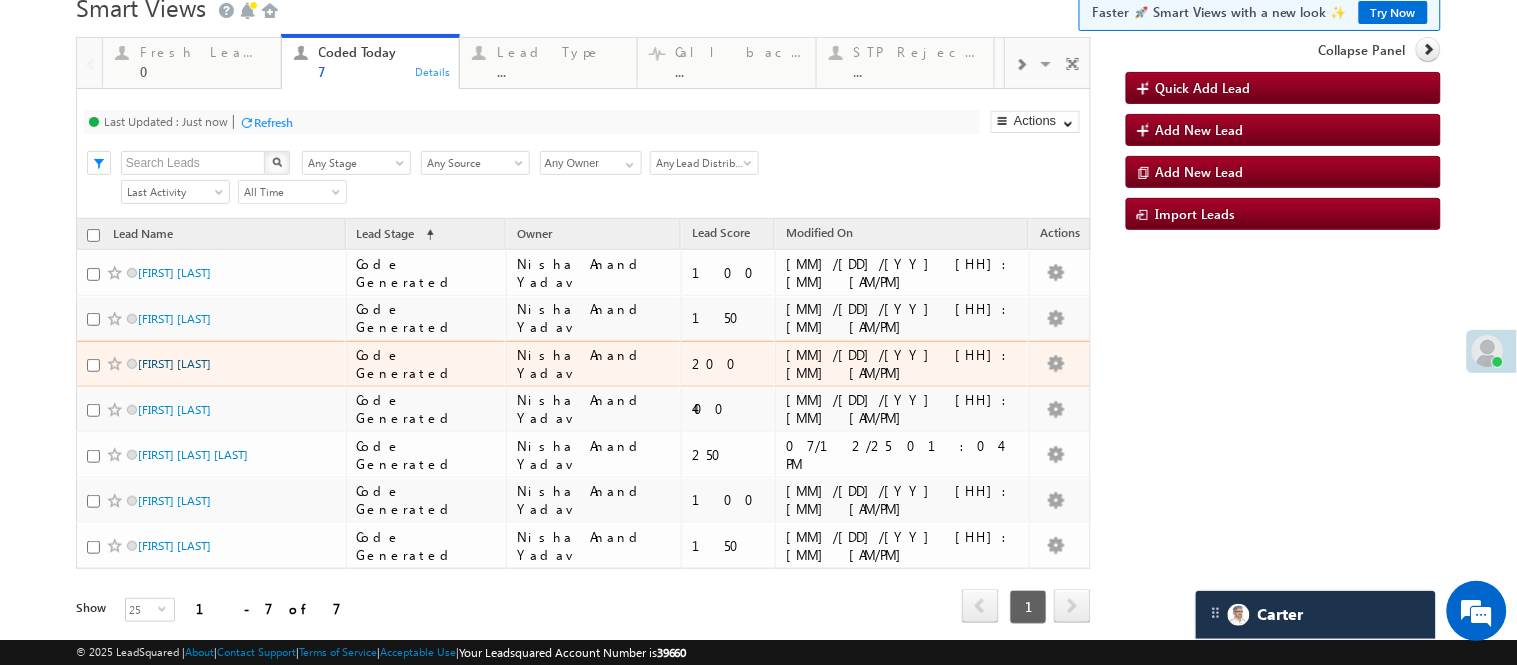scroll, scrollTop: 0, scrollLeft: 0, axis: both 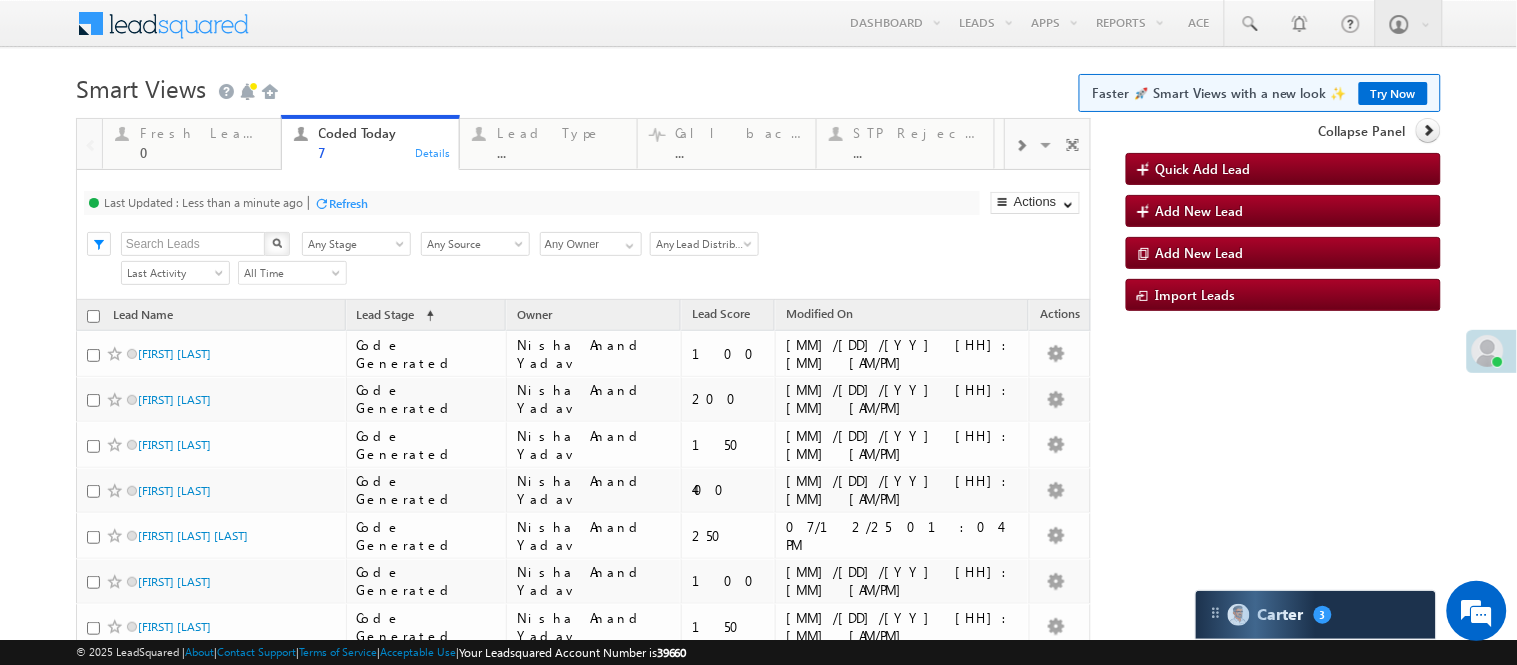 click on "Smart Views Getting Started Faster 🚀 Smart Views with a new look ✨ Try Now" at bounding box center (758, 86) 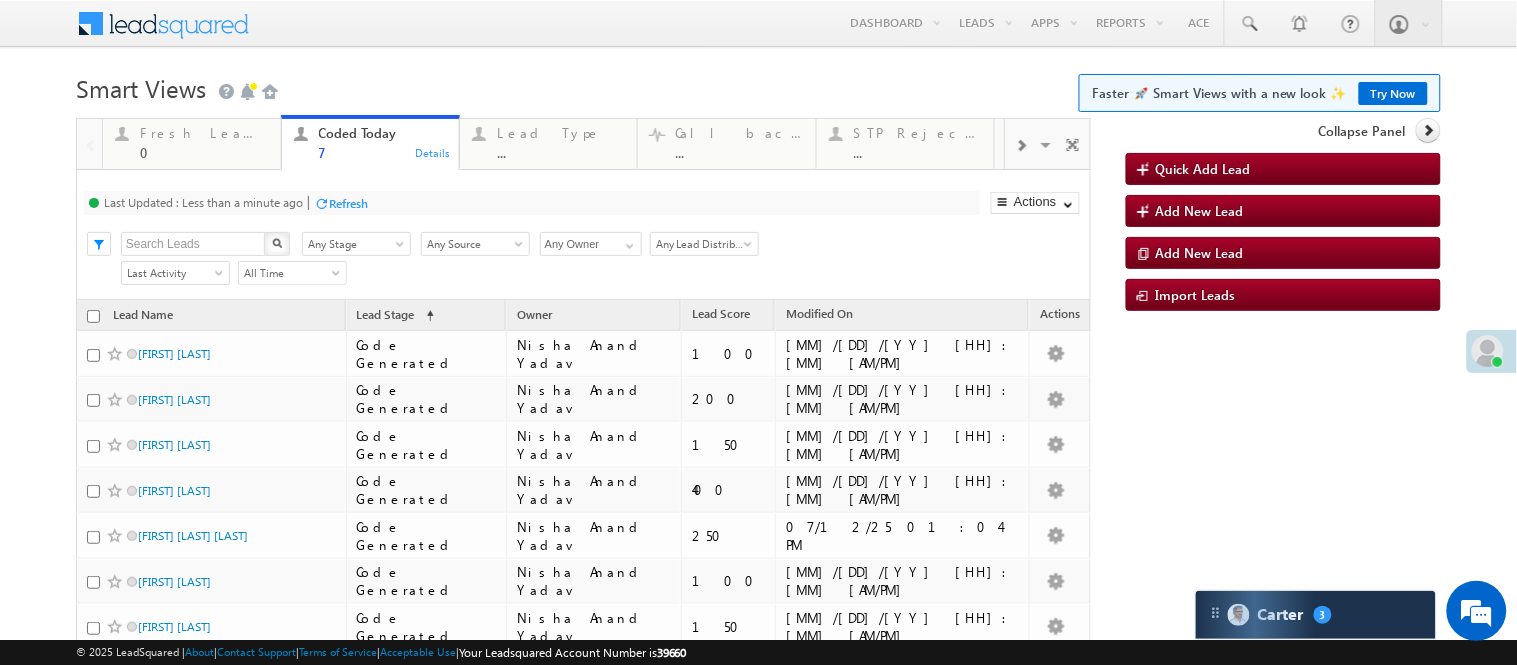 click on "[FIRST] [LAST]
[EMAIL]" at bounding box center [758, 380] 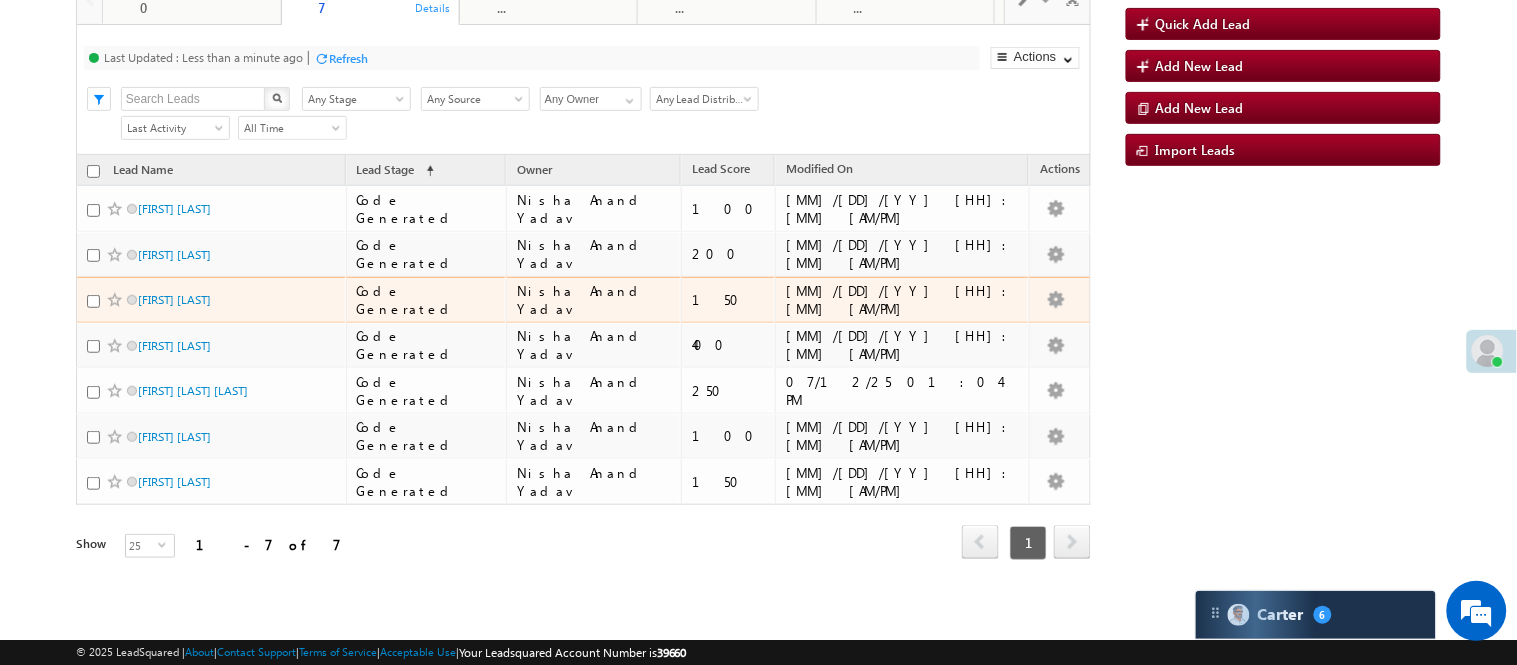 scroll, scrollTop: 0, scrollLeft: 0, axis: both 